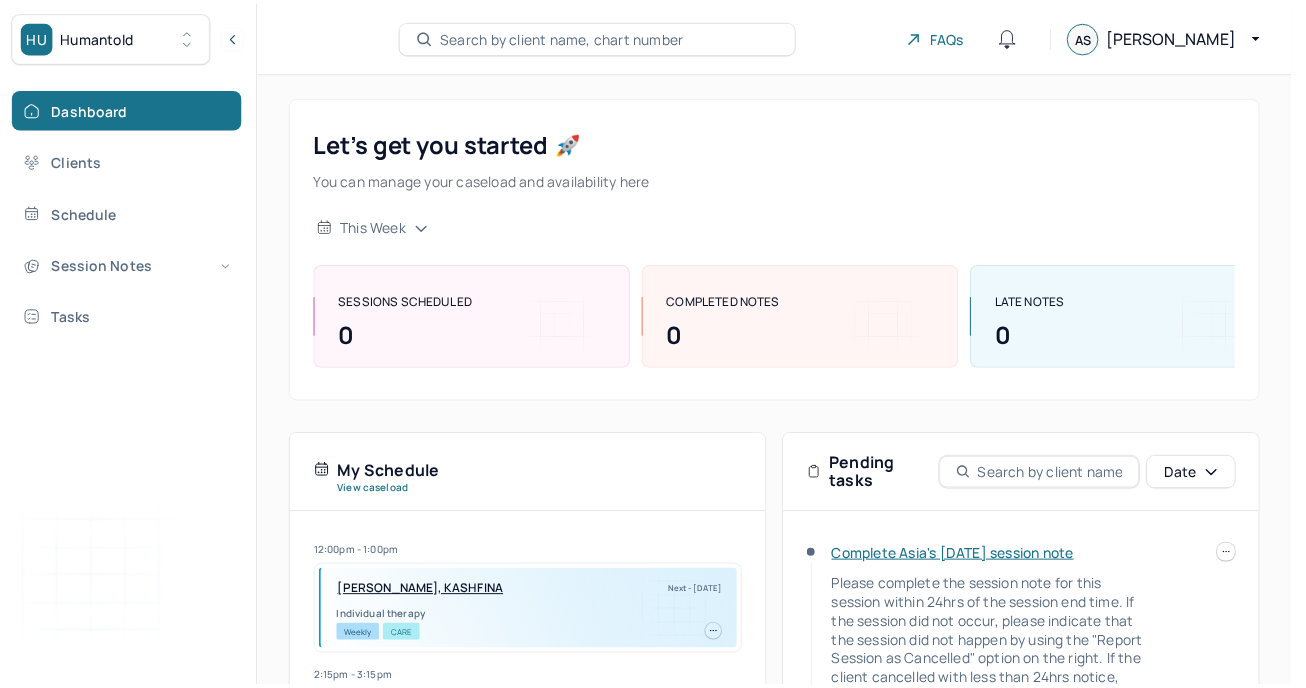 scroll, scrollTop: 0, scrollLeft: 0, axis: both 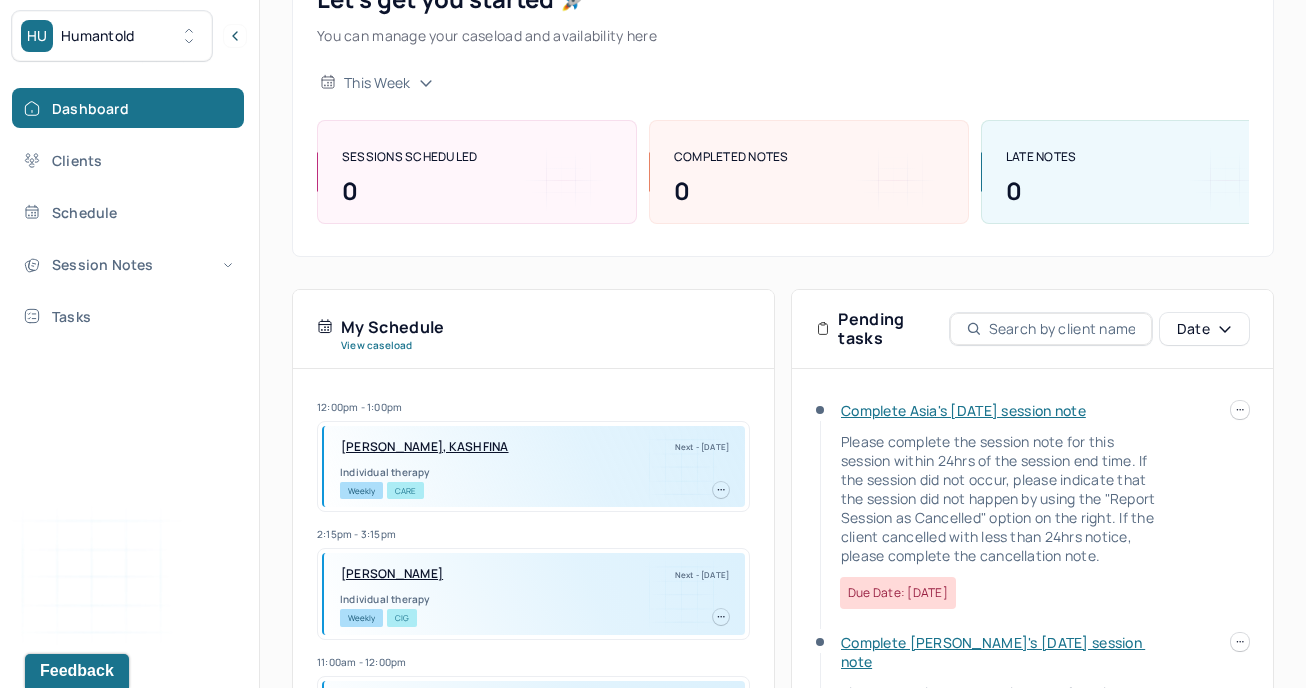click on "Complete Asia's [DATE] session note" at bounding box center [963, 410] 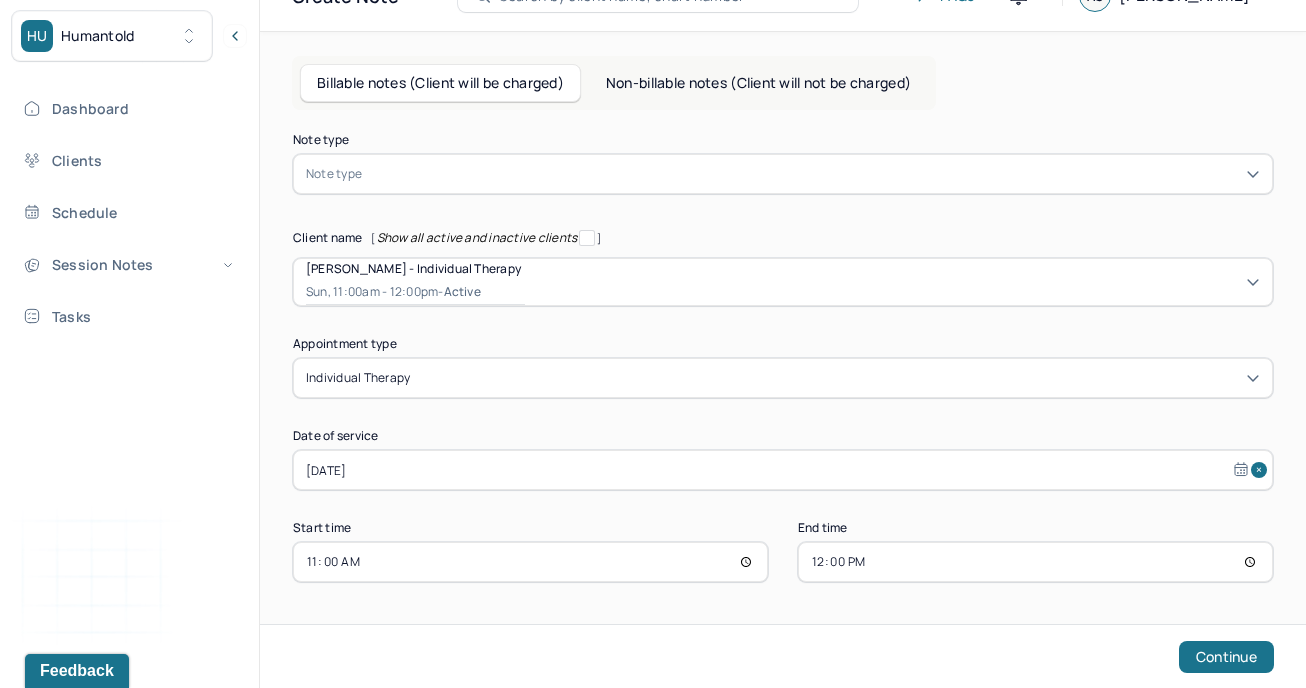 scroll, scrollTop: 39, scrollLeft: 0, axis: vertical 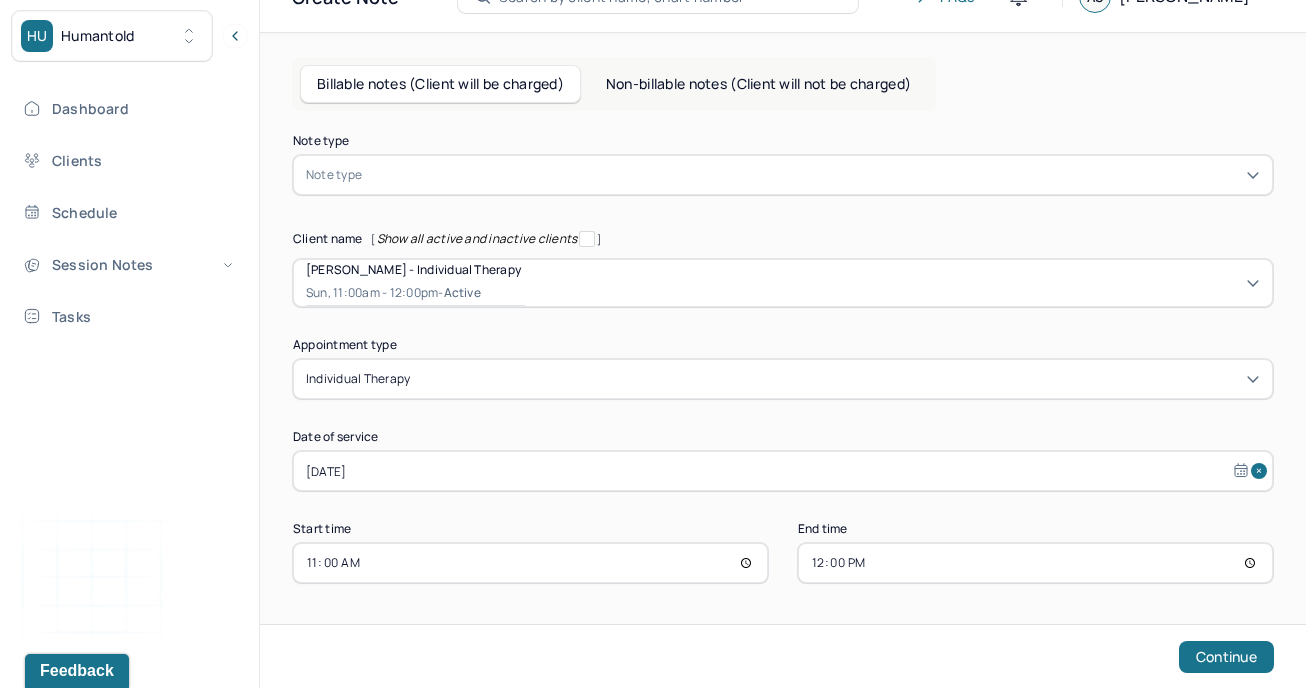 click on "Note type" at bounding box center [783, 175] 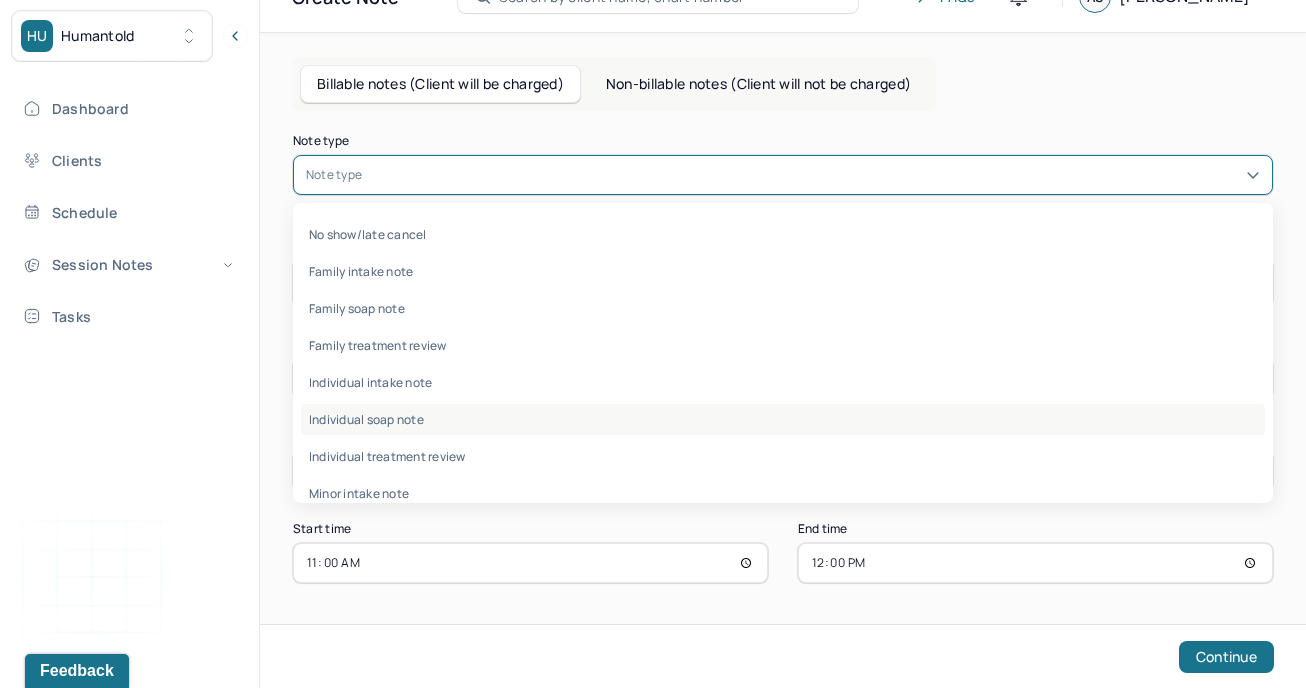 click on "Individual soap note" at bounding box center [783, 419] 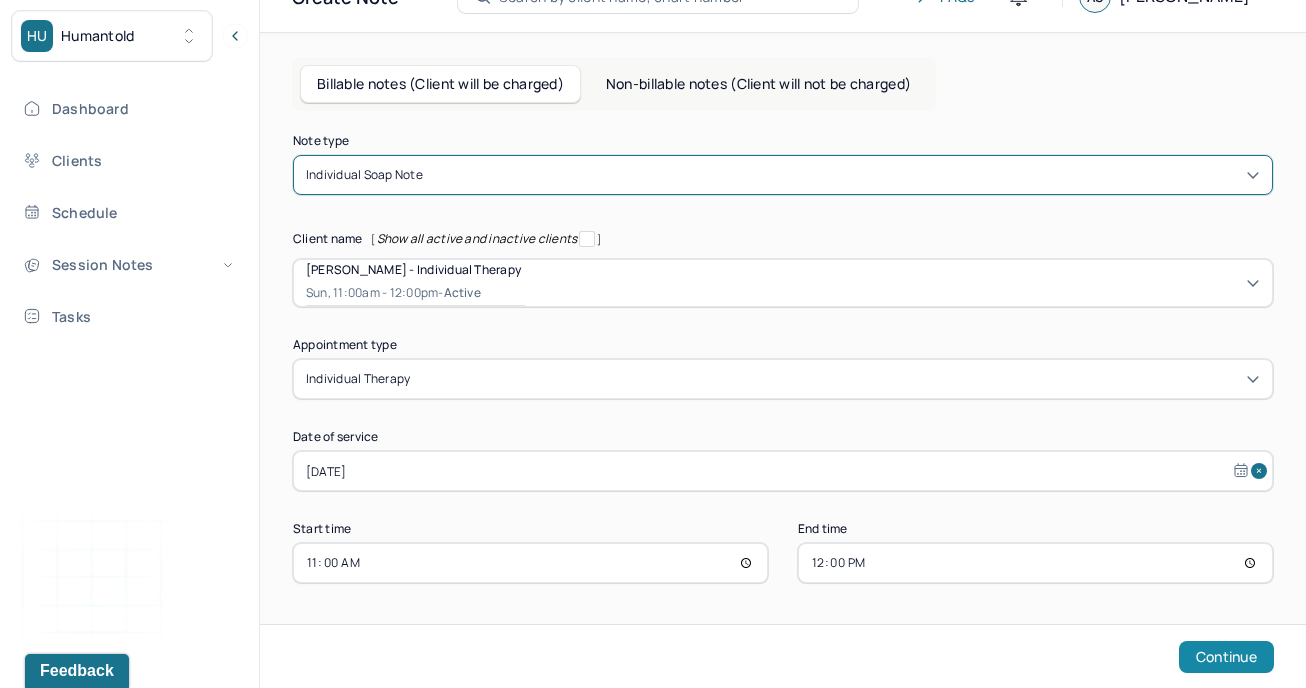 click on "Continue" at bounding box center (1226, 657) 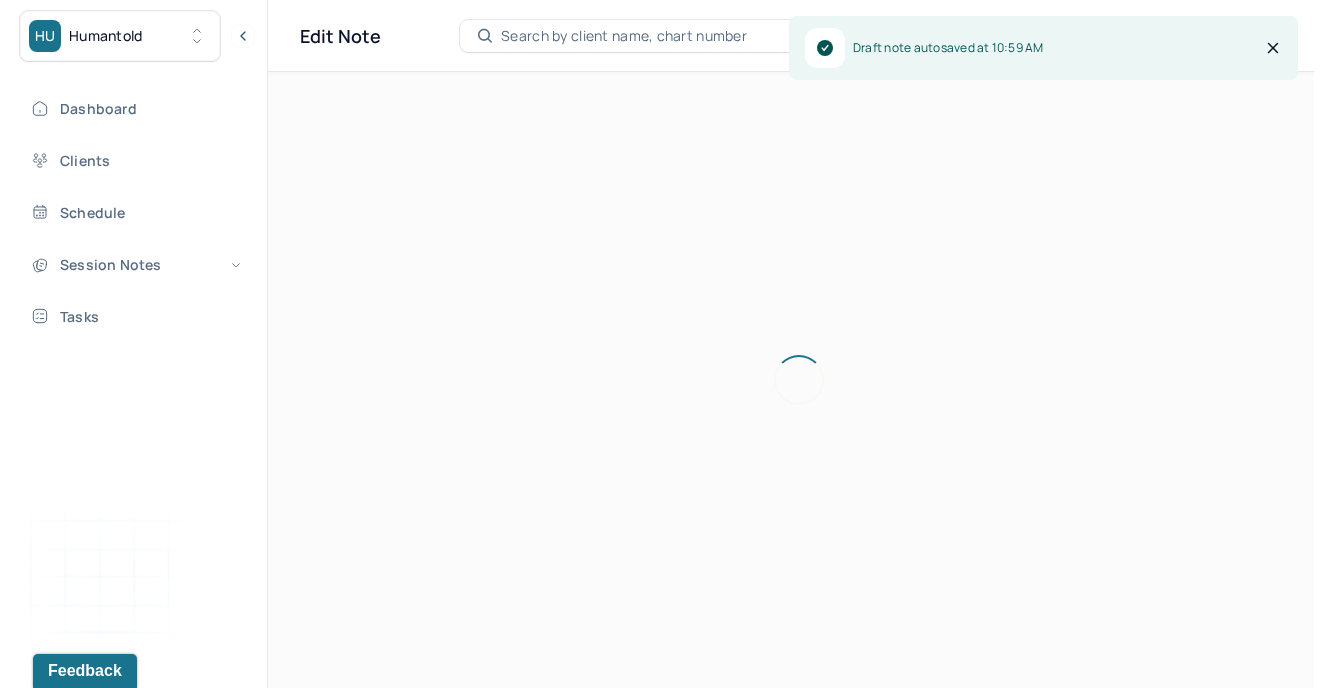 scroll, scrollTop: 0, scrollLeft: 0, axis: both 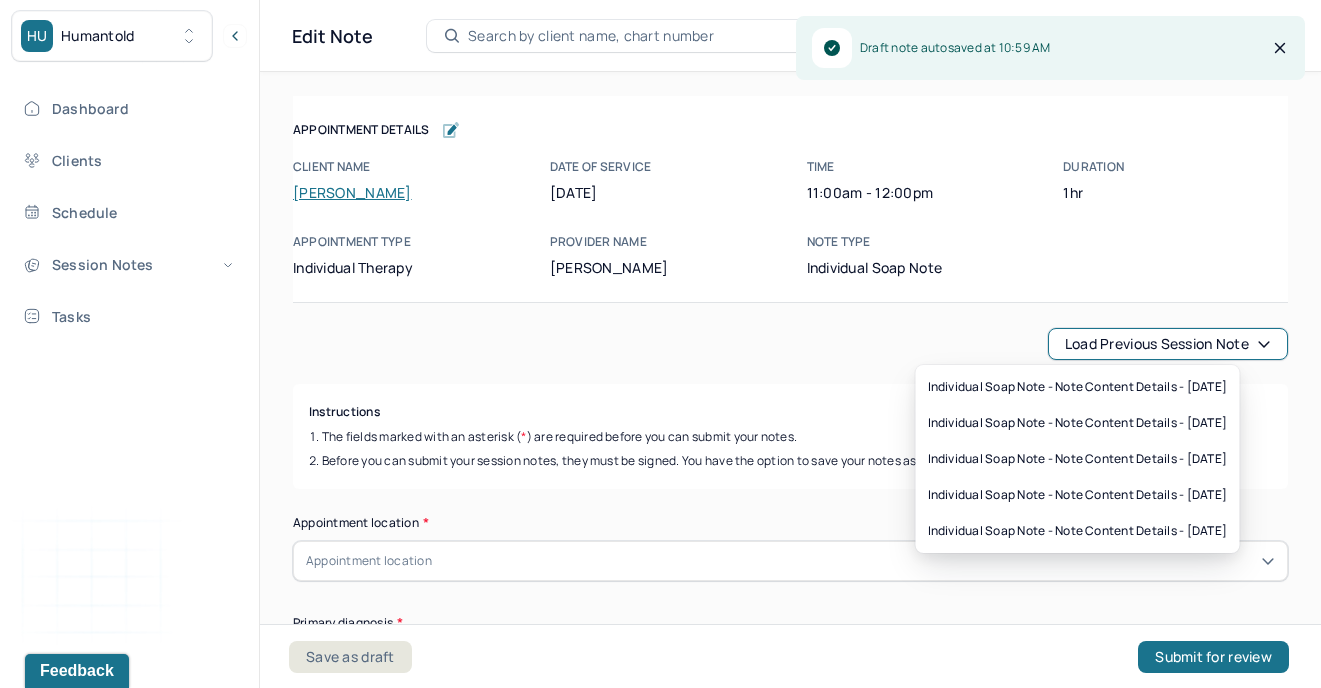 click on "Load previous session note" at bounding box center (1168, 344) 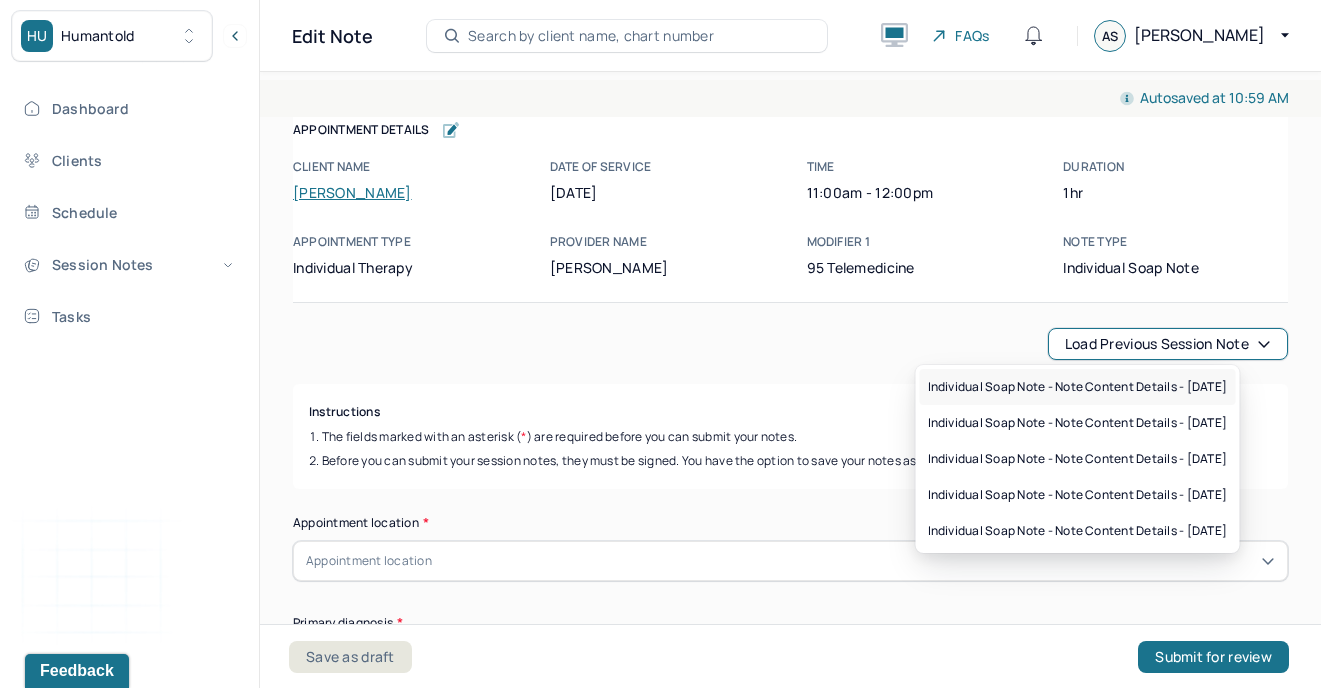 click on "Individual soap note   - Note content Details -   [DATE]" at bounding box center [1078, 387] 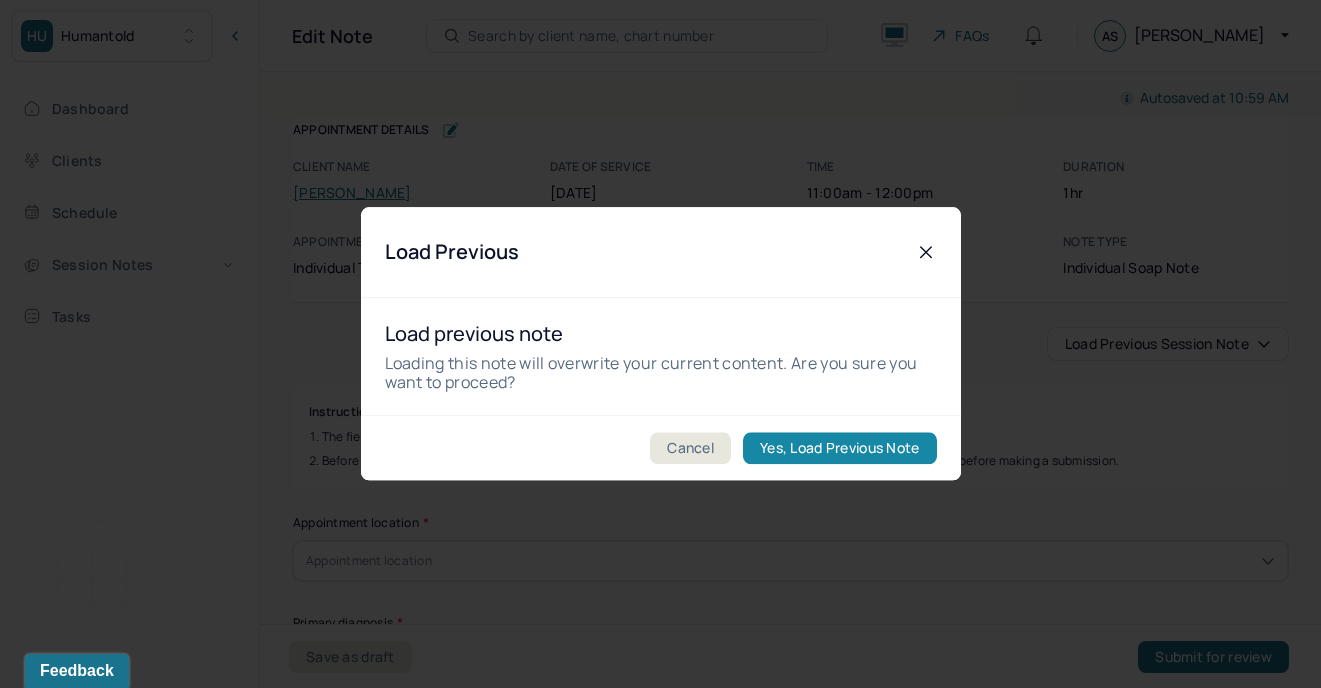 click on "Yes, Load Previous Note" at bounding box center [839, 449] 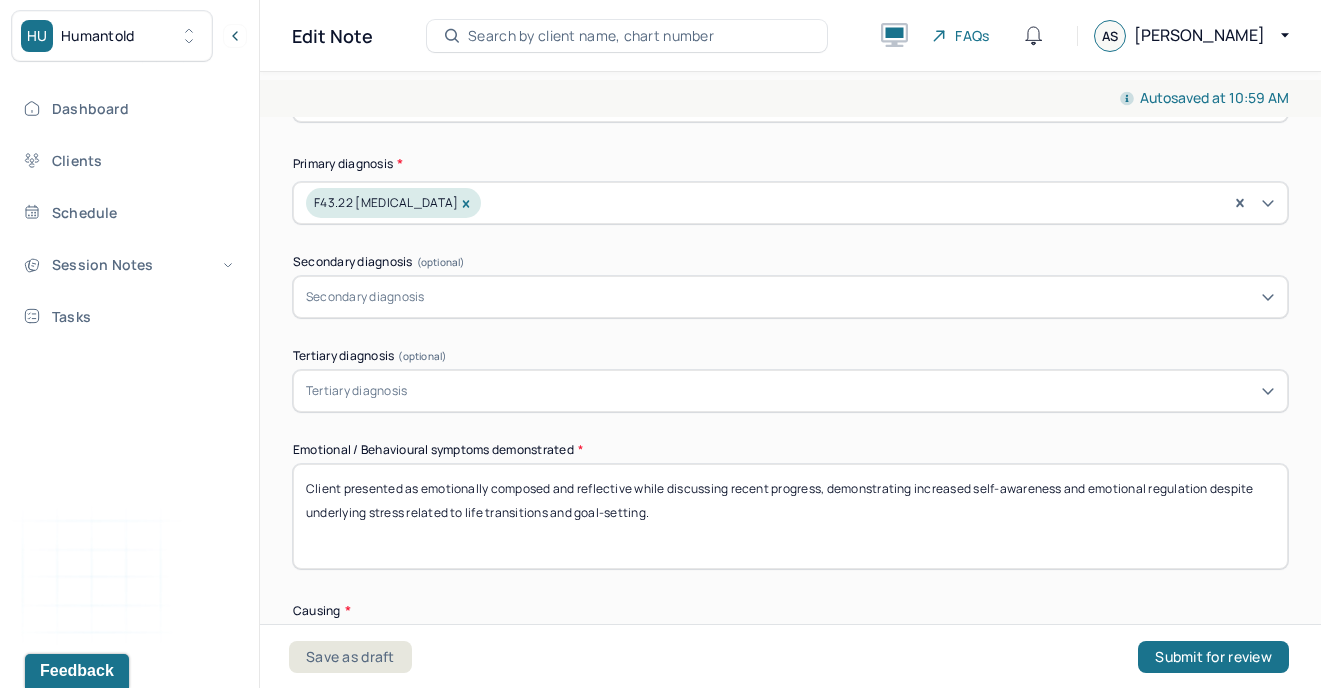 scroll, scrollTop: 460, scrollLeft: 0, axis: vertical 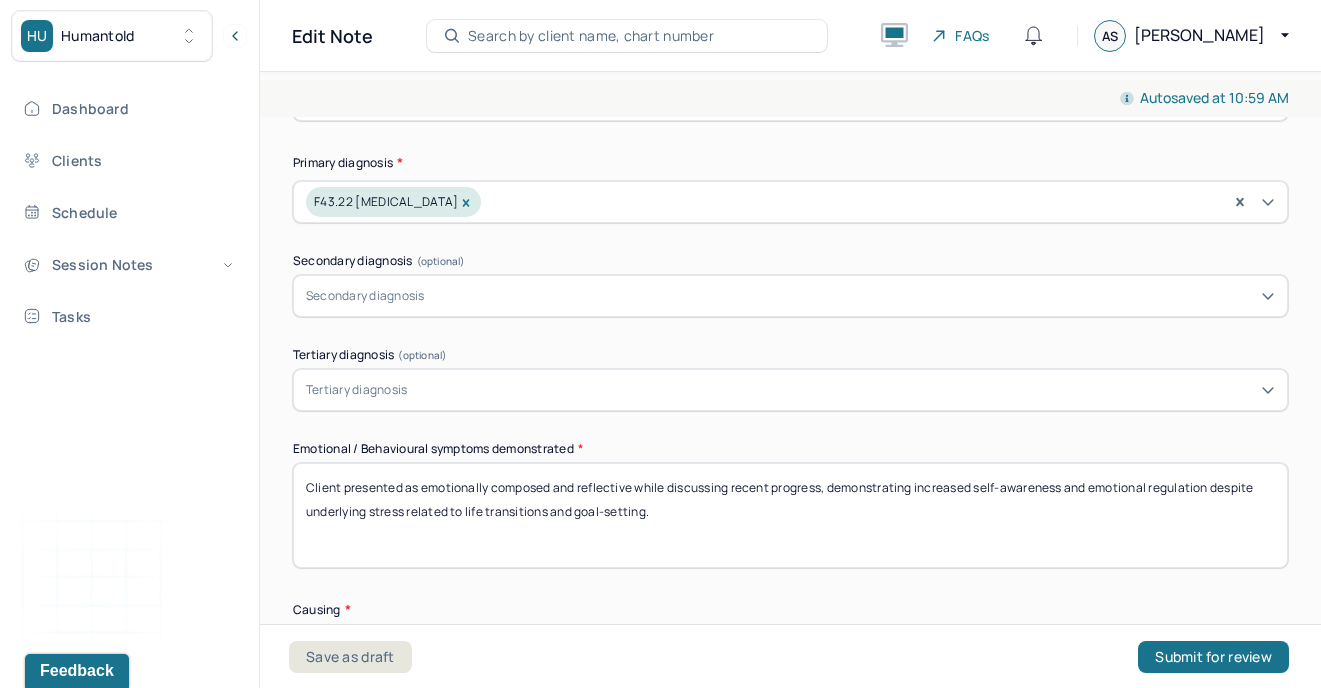 click on "Client presented as emotionally composed and reflective while discussing recent progress, demonstrating increased self-awareness and emotional regulation despite underlying stress related to life transitions and goal-setting." at bounding box center (790, 515) 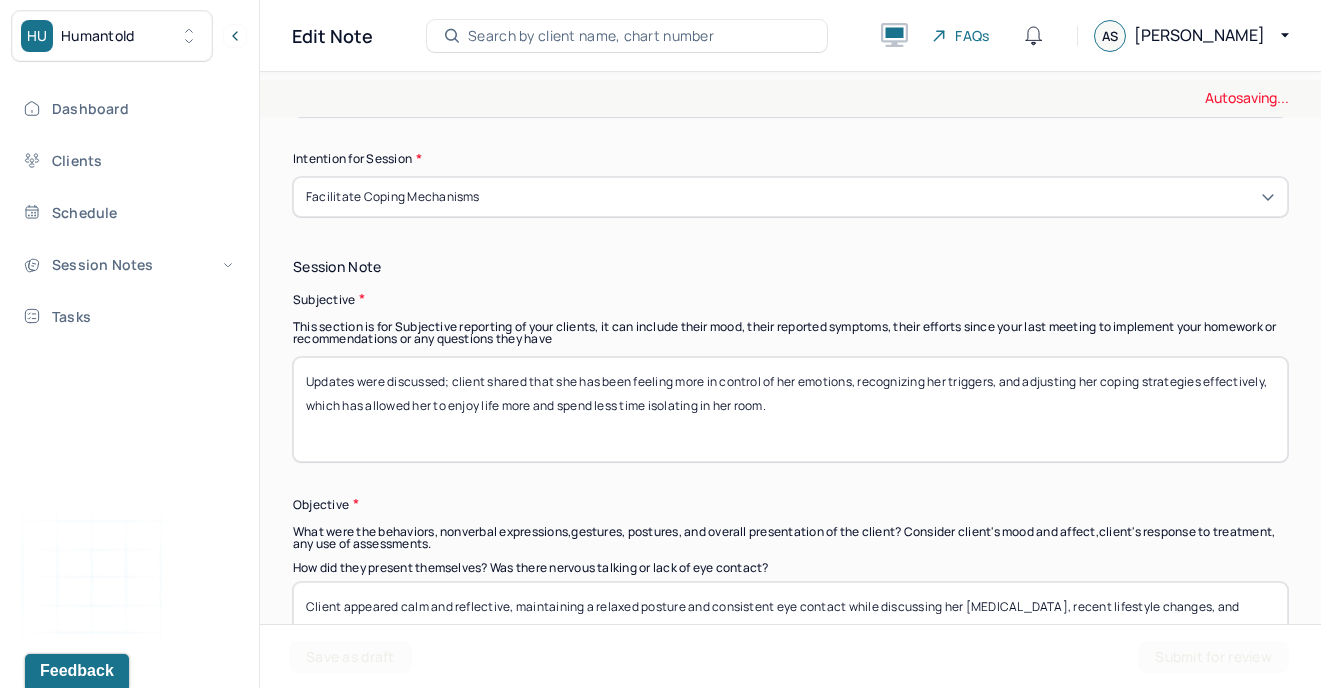 scroll, scrollTop: 1026, scrollLeft: 0, axis: vertical 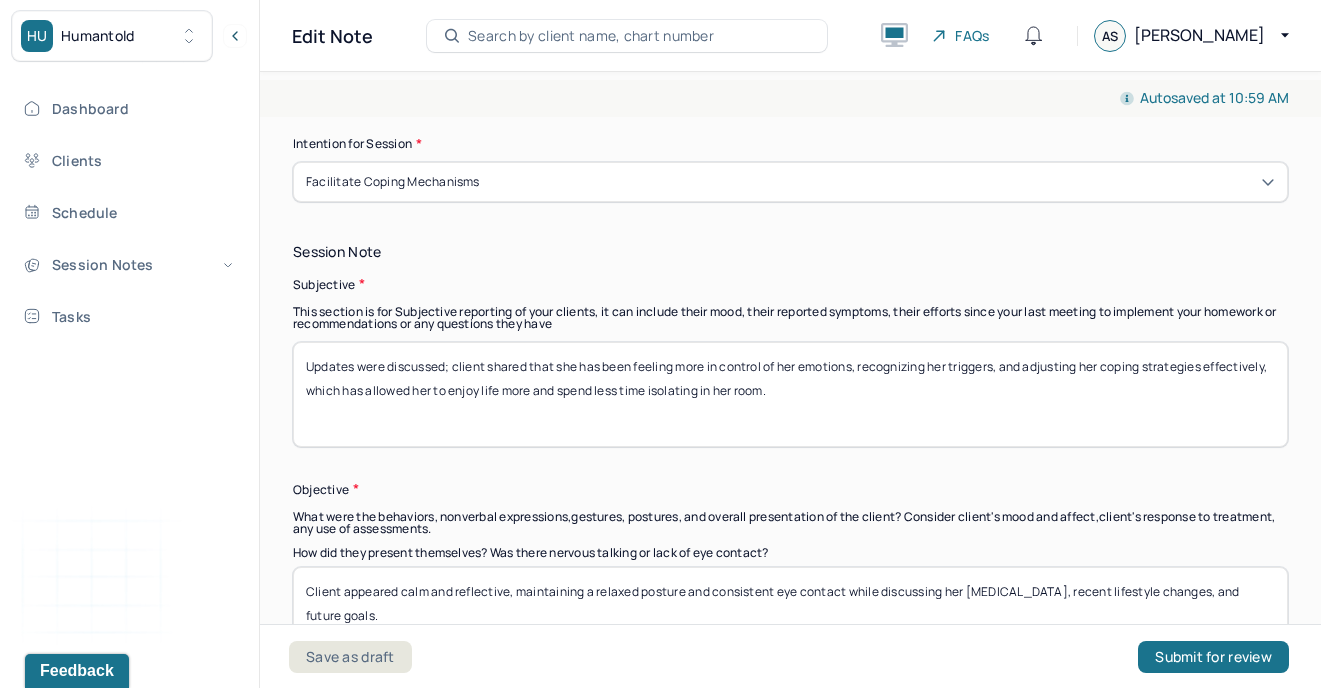 type on "Client presented as emotionally composed yet internally conflicted, demonstrating growing self-awareness while expressing frustration and sadness over her mother’s eviction and feeling unwanted within her family dynamic." 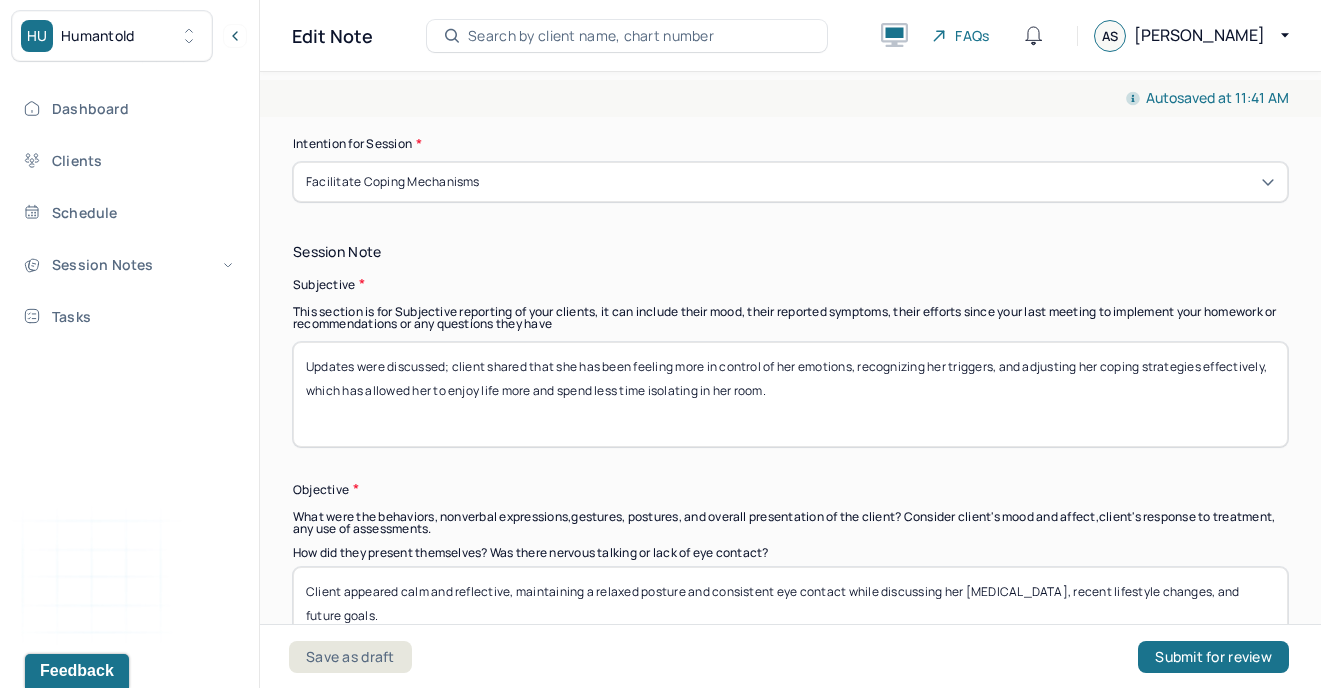 drag, startPoint x: 844, startPoint y: 398, endPoint x: 185, endPoint y: 353, distance: 660.5346 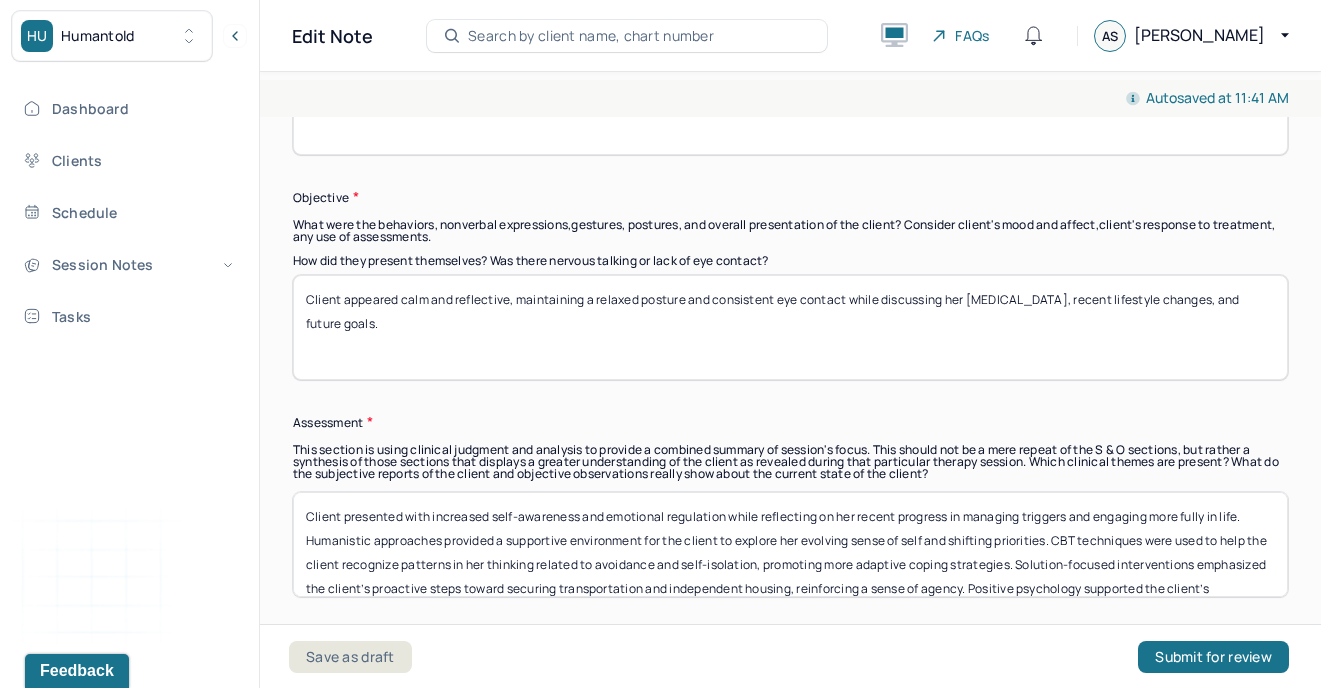 scroll, scrollTop: 1320, scrollLeft: 0, axis: vertical 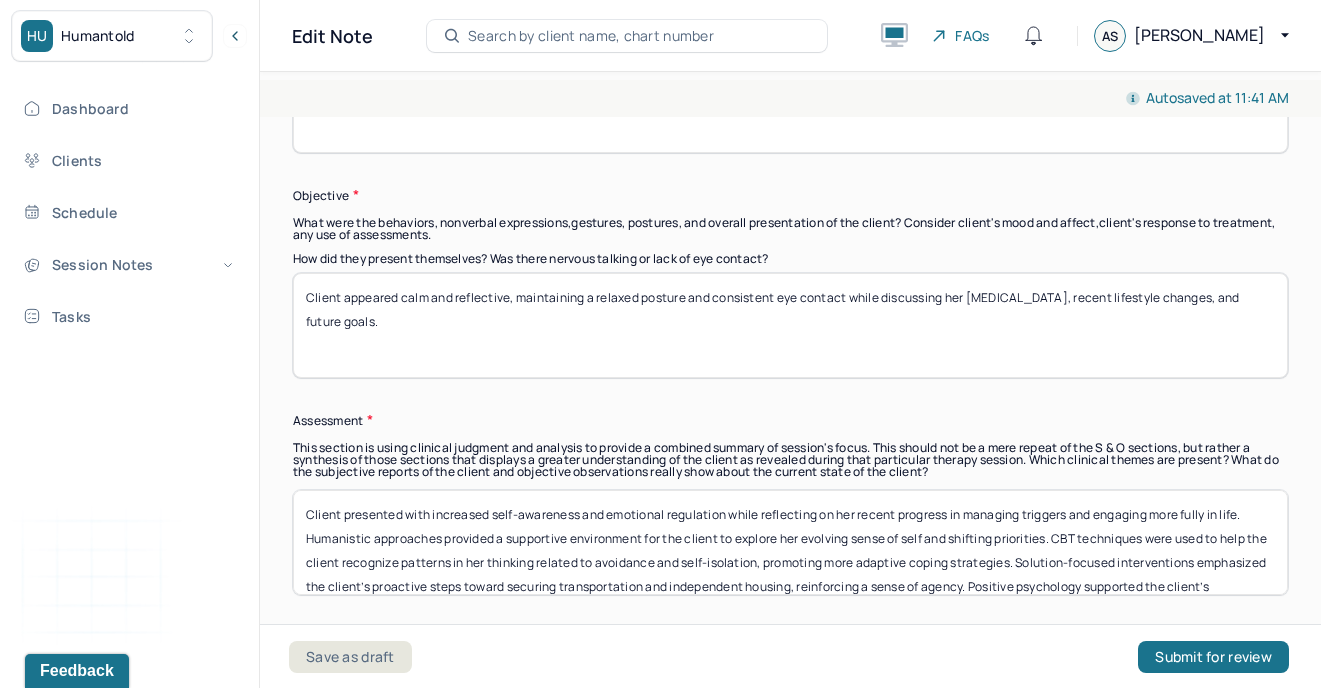 type on "Client shared updates regarding her current living situation, stating that her mother is being evicted and plans to move in with her boyfriend, which has left the client feeling displaced and emotionally unsupported, particularly due to feeling less prioritized than her younger brother." 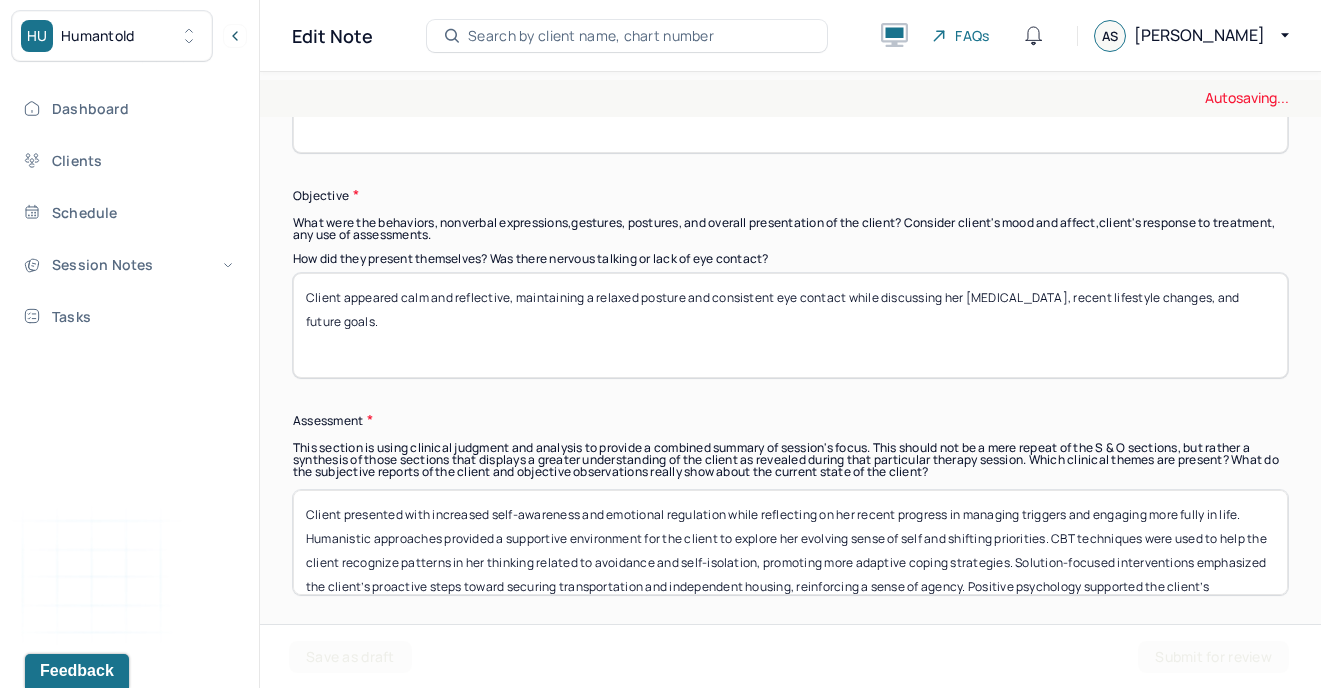 drag, startPoint x: 410, startPoint y: 323, endPoint x: 257, endPoint y: 286, distance: 157.4103 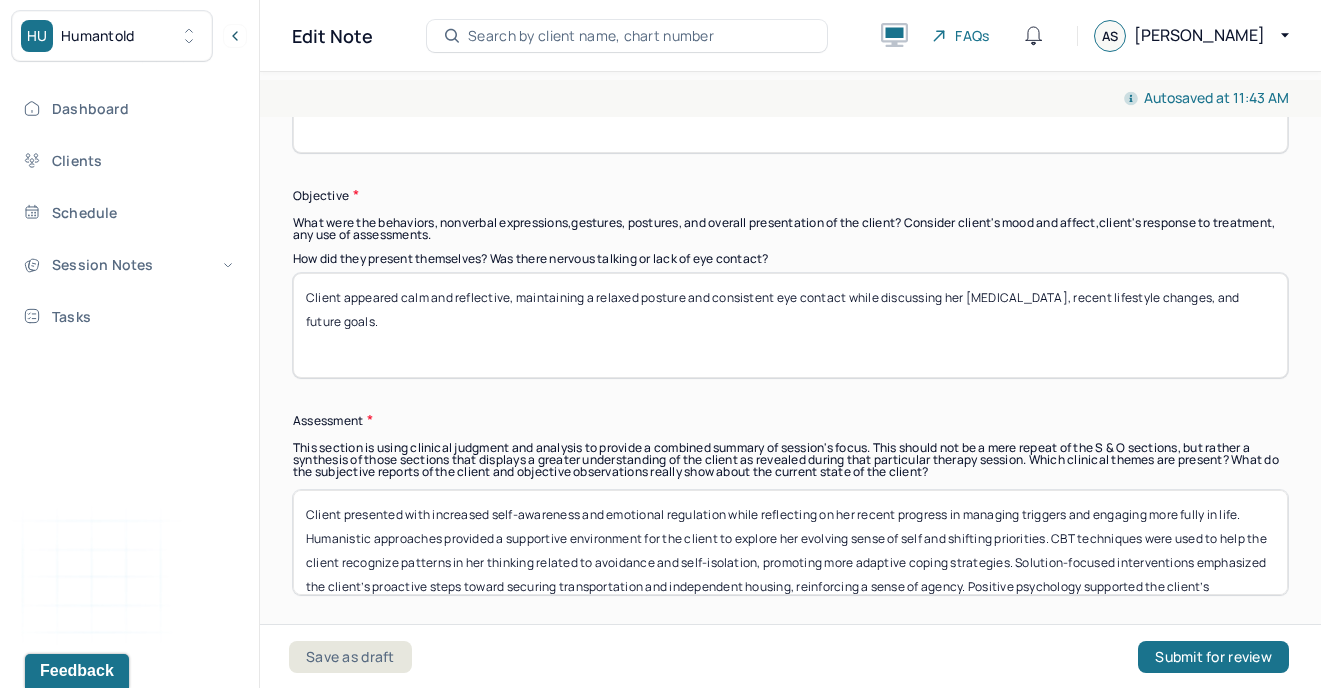 paste on "engaged, maintaining appropriate eye contact and a steady tone while discussing her family situation, though occasional shifts in posture and brief pauses suggested underlying emotional distres" 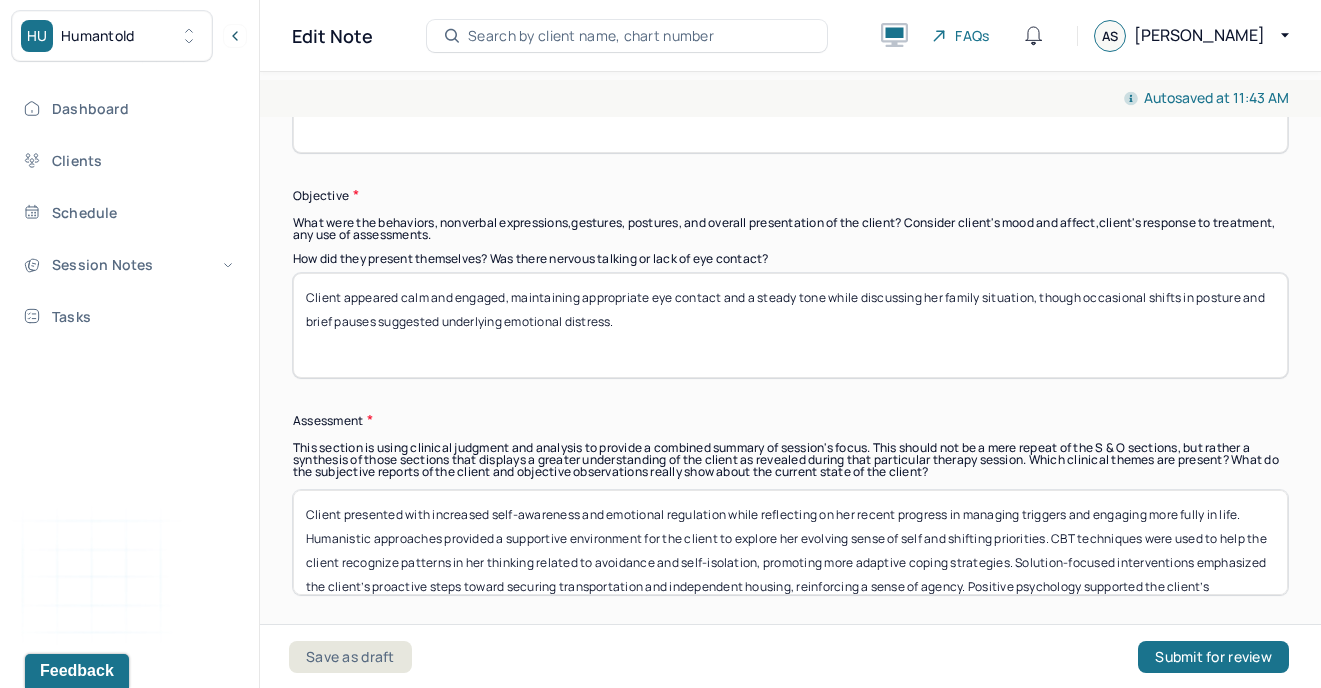 type on "Client appeared calm and engaged, maintaining appropriate eye contact and a steady tone while discussing her family situation, though occasional shifts in posture and brief pauses suggested underlying emotional distress." 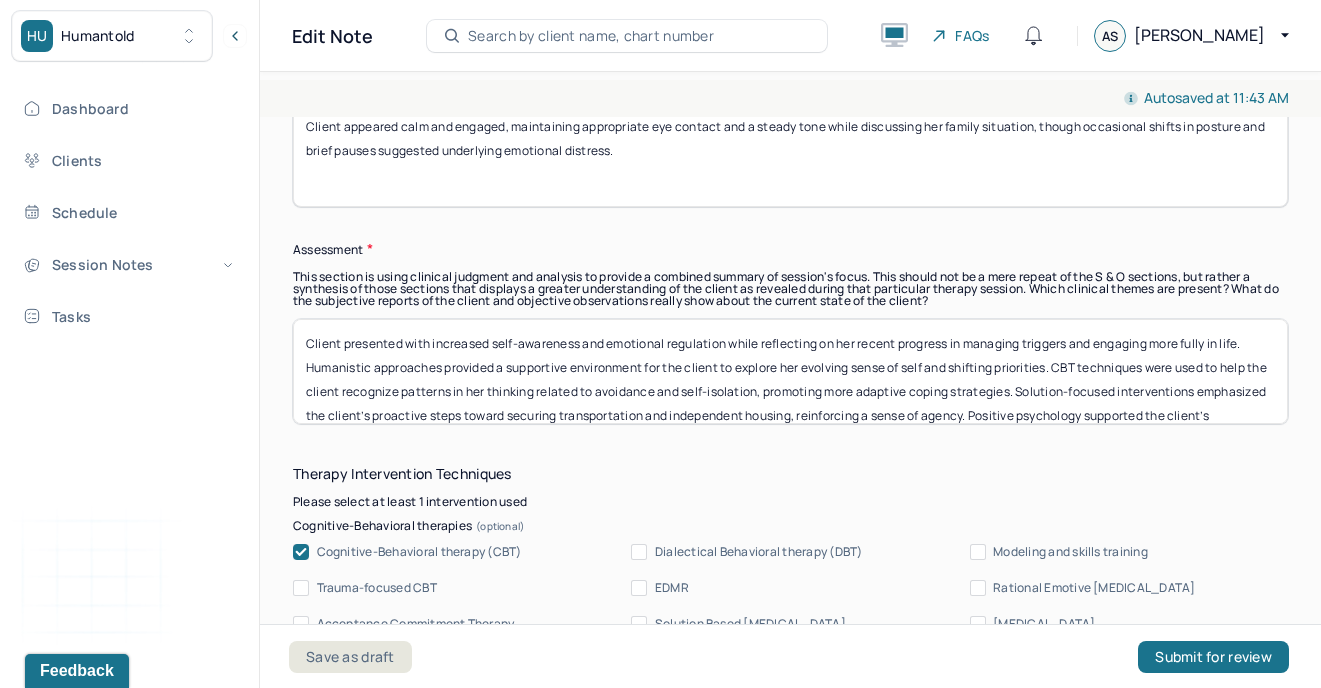 scroll, scrollTop: 1494, scrollLeft: 0, axis: vertical 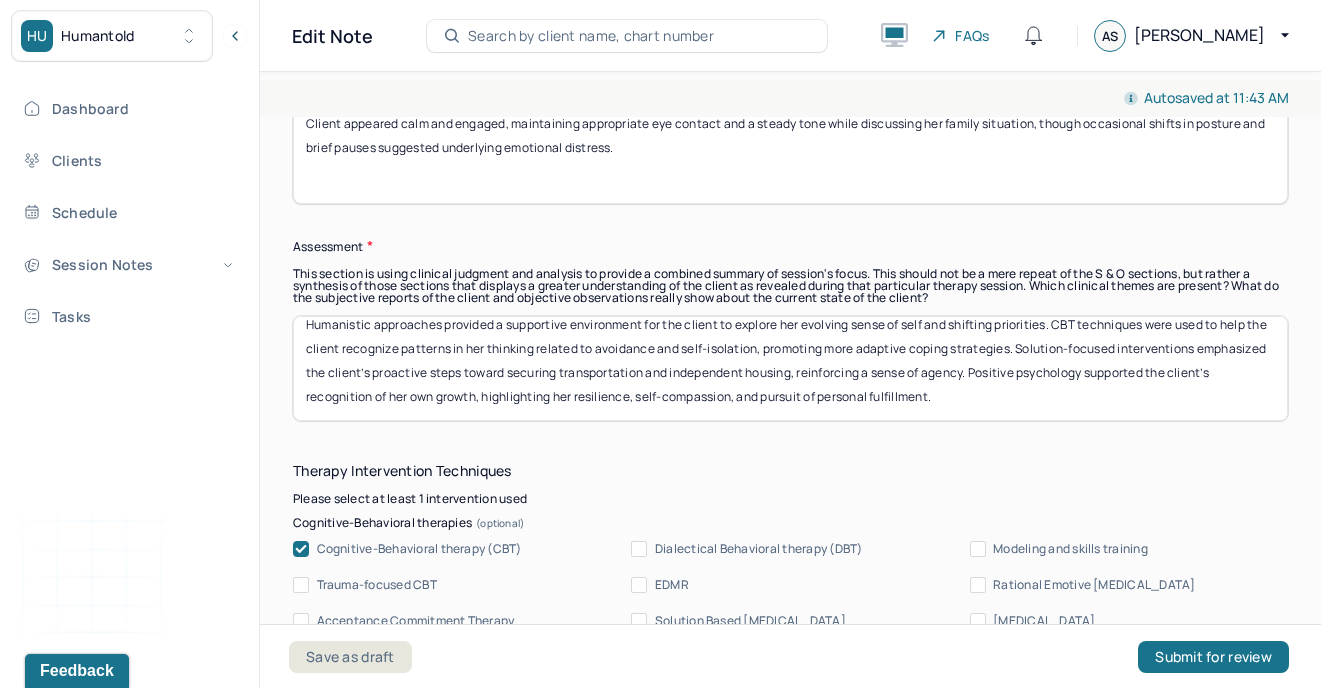 drag, startPoint x: 299, startPoint y: 340, endPoint x: 1416, endPoint y: 578, distance: 1142.074 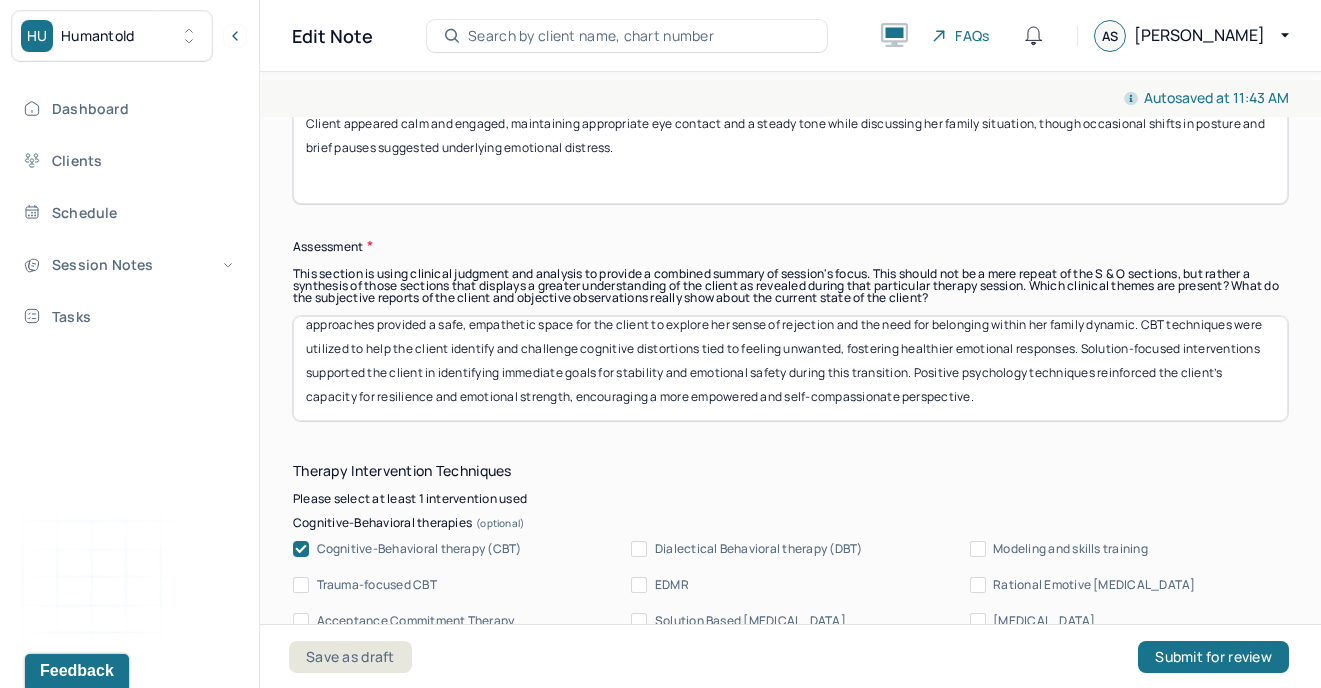 scroll, scrollTop: 0, scrollLeft: 0, axis: both 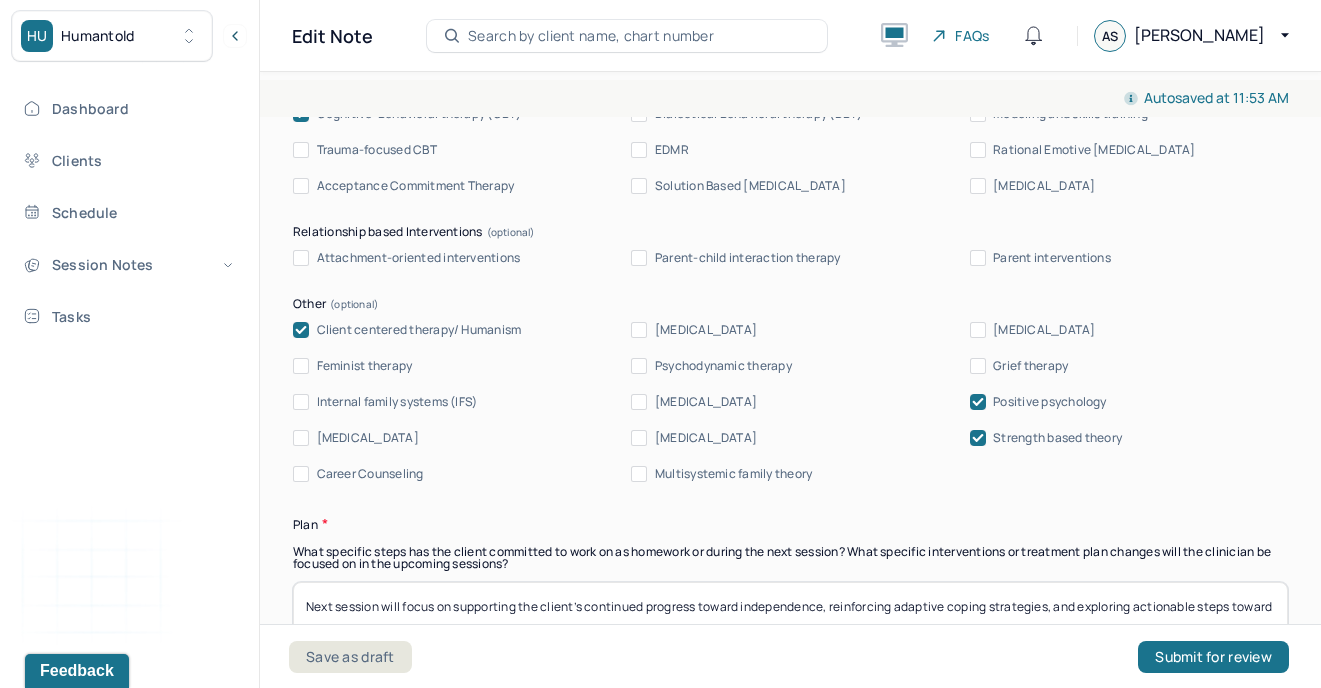 type on "Client presented with notable emotional insight and openness while processing the impact of her current family stressors and feelings of displacement. Humanistic approaches provided a safe, empathetic space for the client to explore her sense of rejection and the need for belonging within her family dynamic. CBT techniques were utilized to help the client identify and challenge cognitive distortions tied to feeling unwanted, fostering healthier emotional responses. Solution-focused interventions supported the client in identifying immediate goals for stability and emotional safety during this transition. Positive psychology techniques reinforced the client’s capacity for resilience and emotional strength, encouraging a more empowered and self-compassionate perspective." 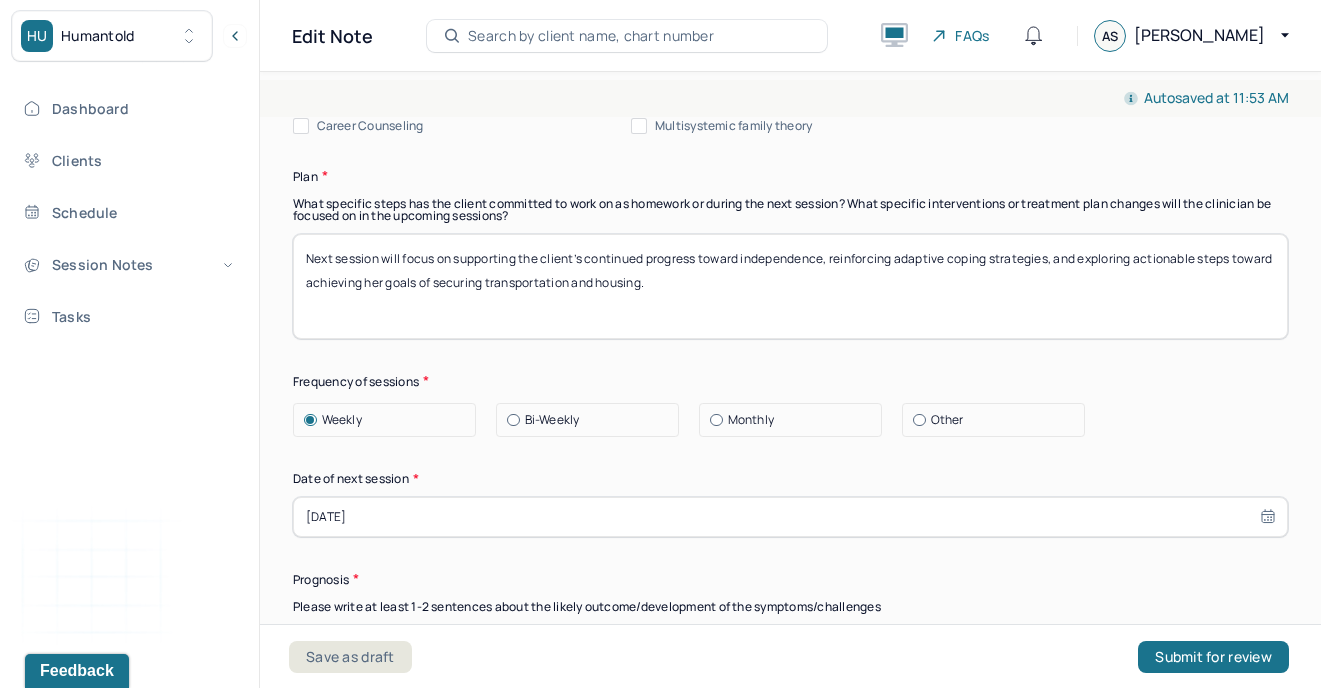 scroll, scrollTop: 2280, scrollLeft: 0, axis: vertical 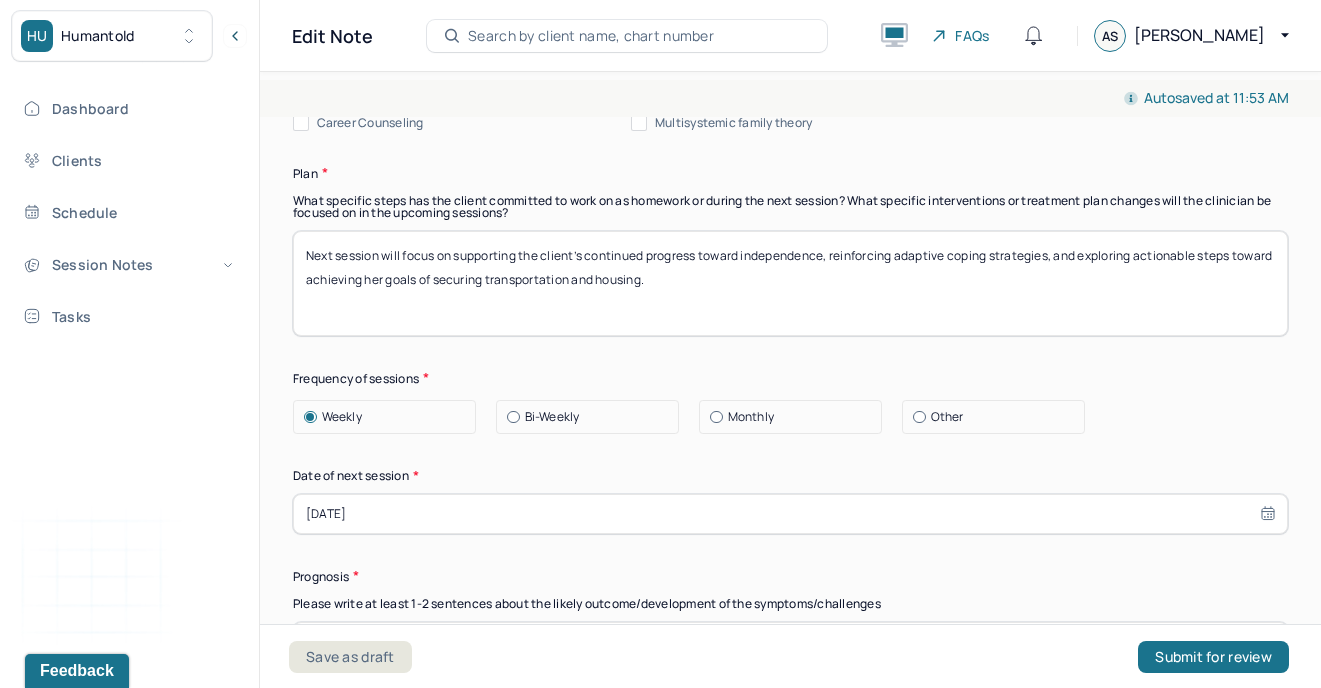 drag, startPoint x: 720, startPoint y: 317, endPoint x: 323, endPoint y: 230, distance: 406.42096 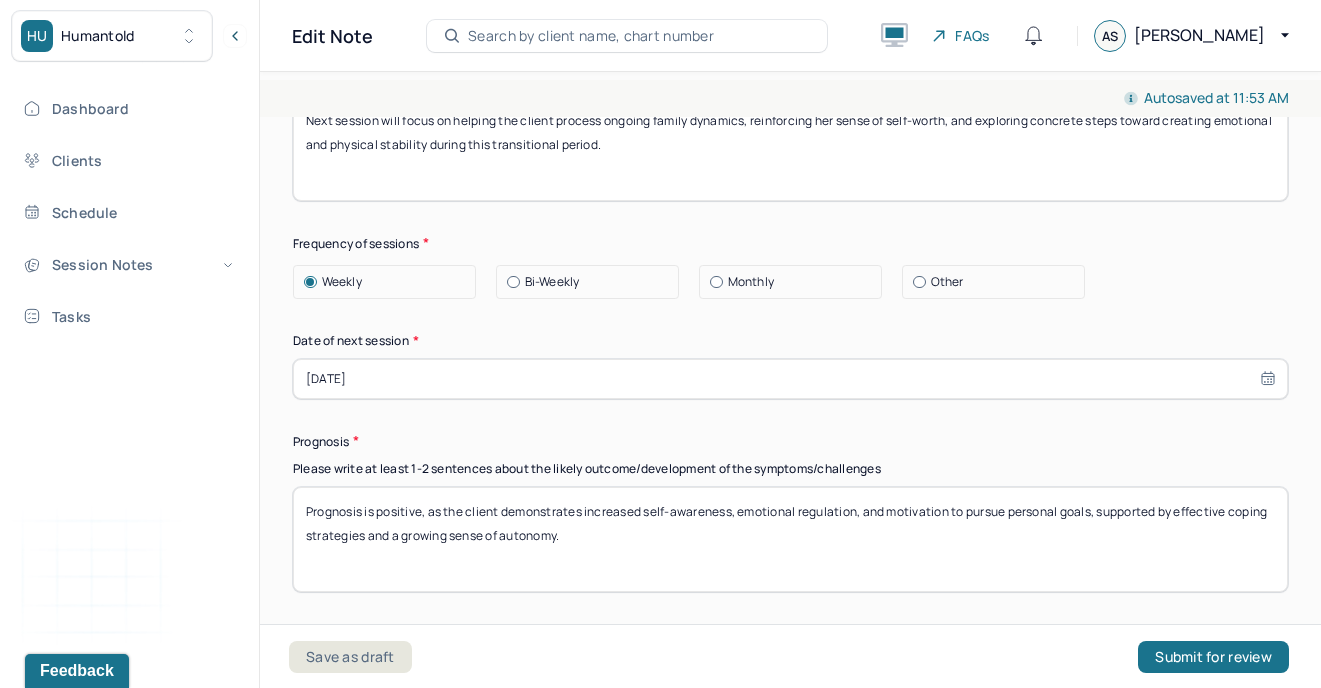 scroll, scrollTop: 2425, scrollLeft: 0, axis: vertical 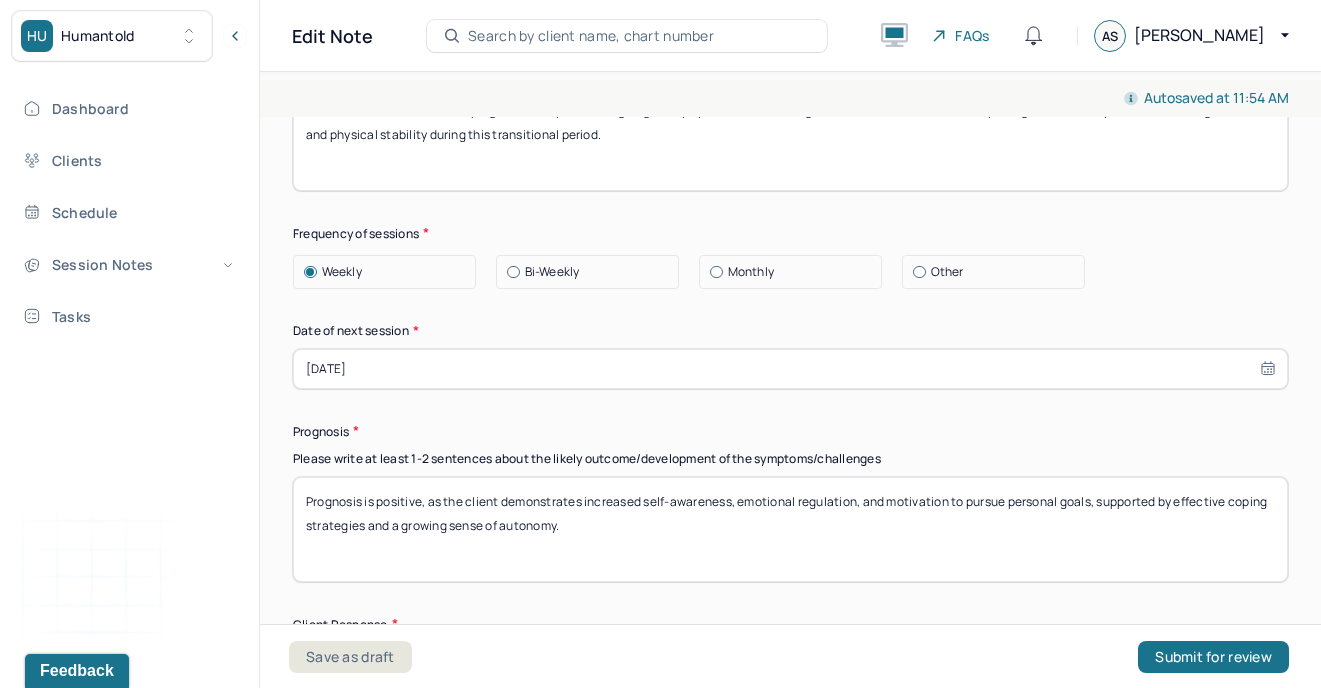 type on "Next session will focus on helping the client process ongoing family dynamics, reinforcing her sense of self-worth, and exploring concrete steps toward creating emotional and physical stability during this transitional period." 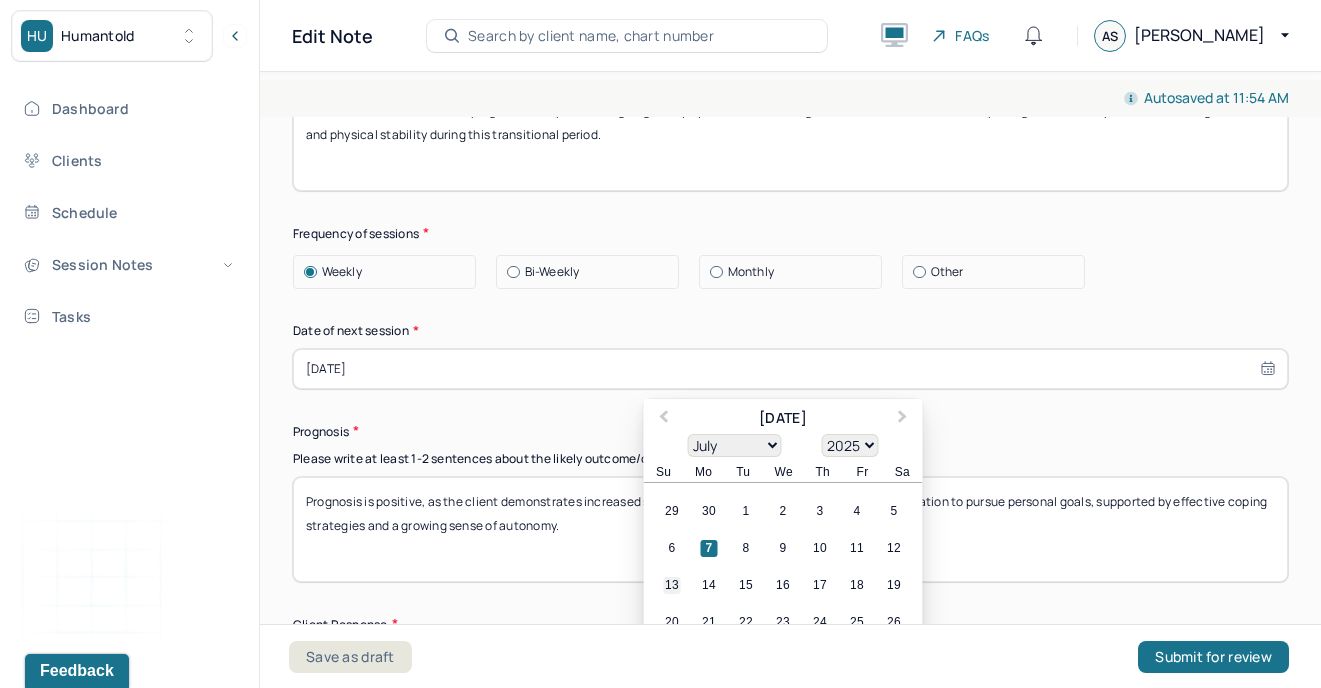 click on "13" at bounding box center (672, 585) 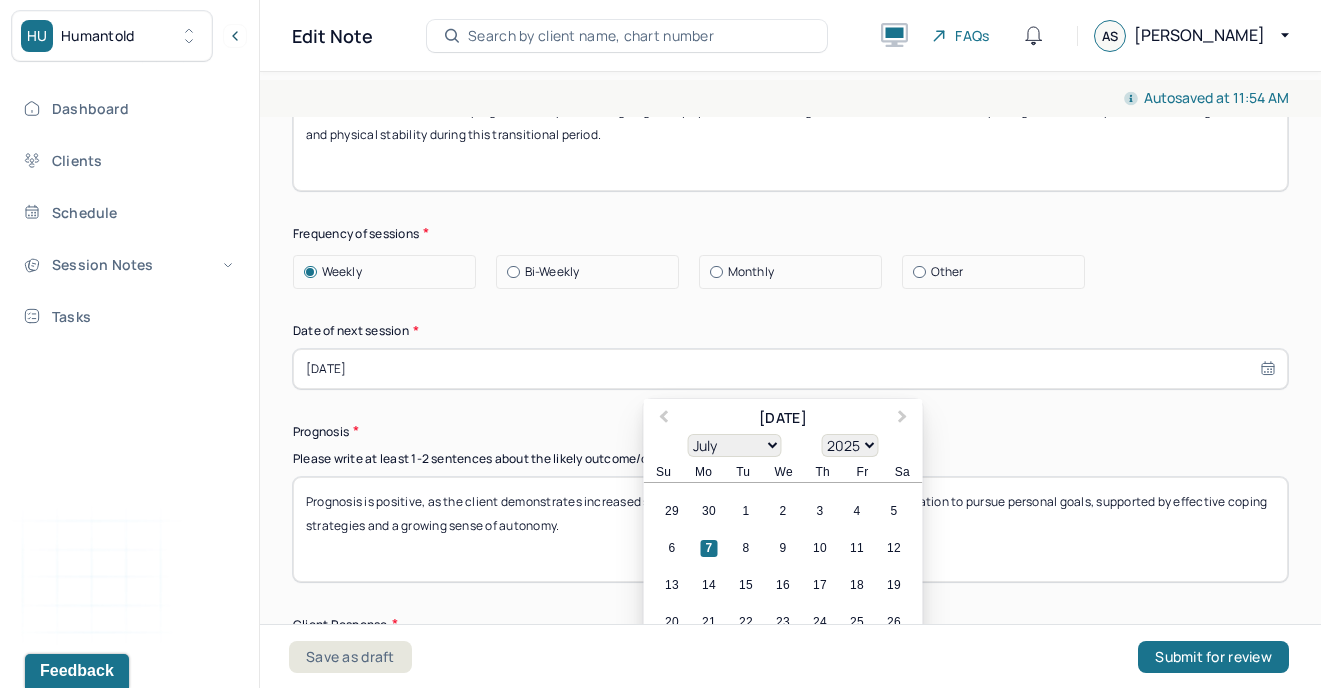 type on "[DATE]" 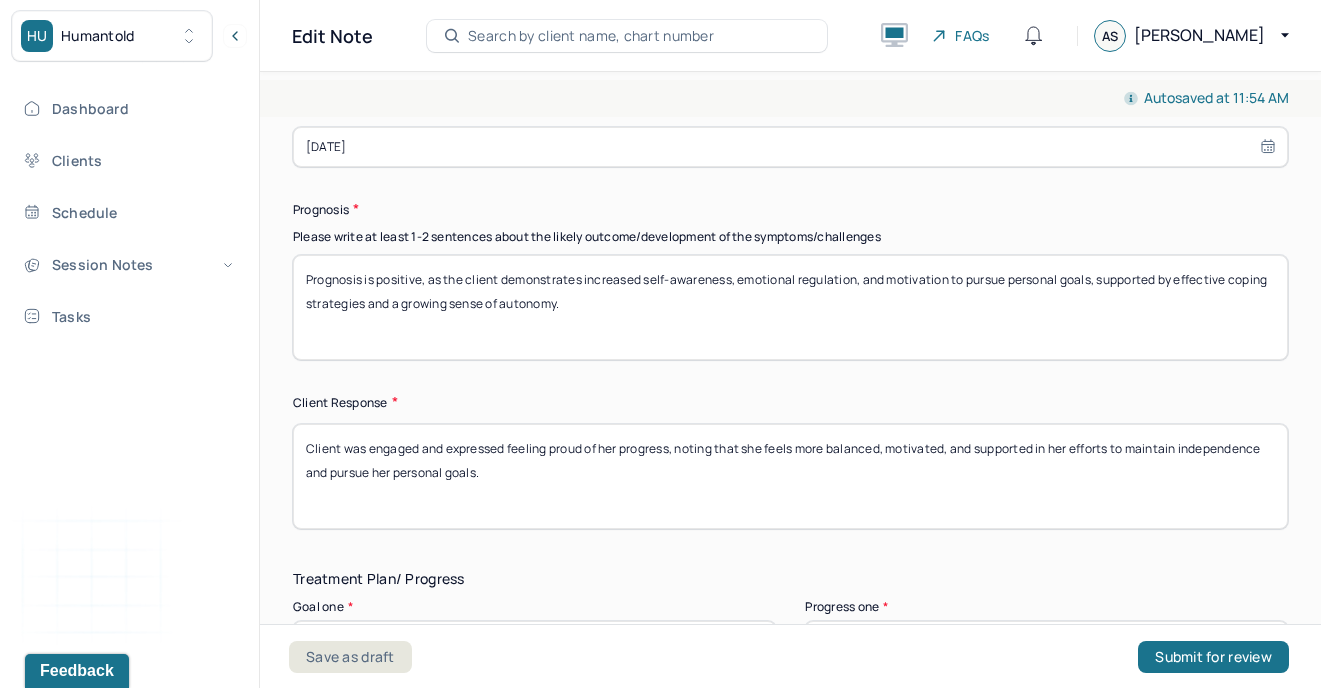 scroll, scrollTop: 2649, scrollLeft: 0, axis: vertical 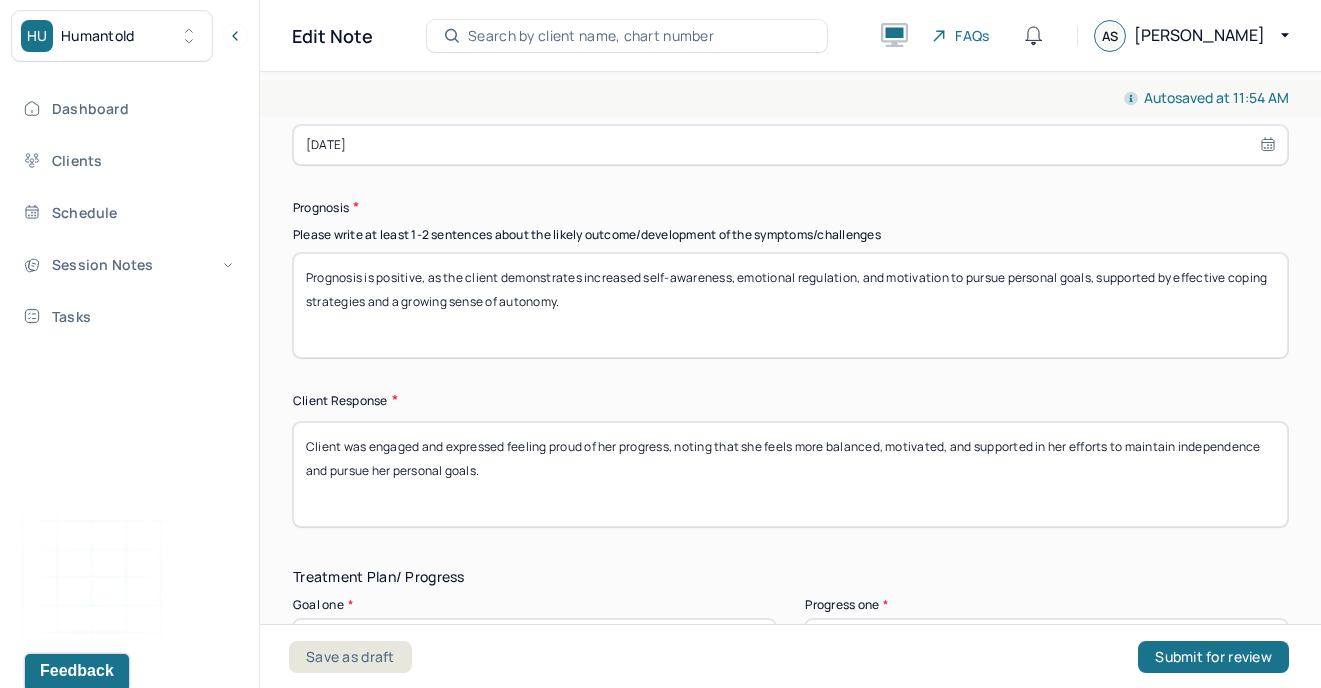 drag, startPoint x: 620, startPoint y: 312, endPoint x: 277, endPoint y: 268, distance: 345.81064 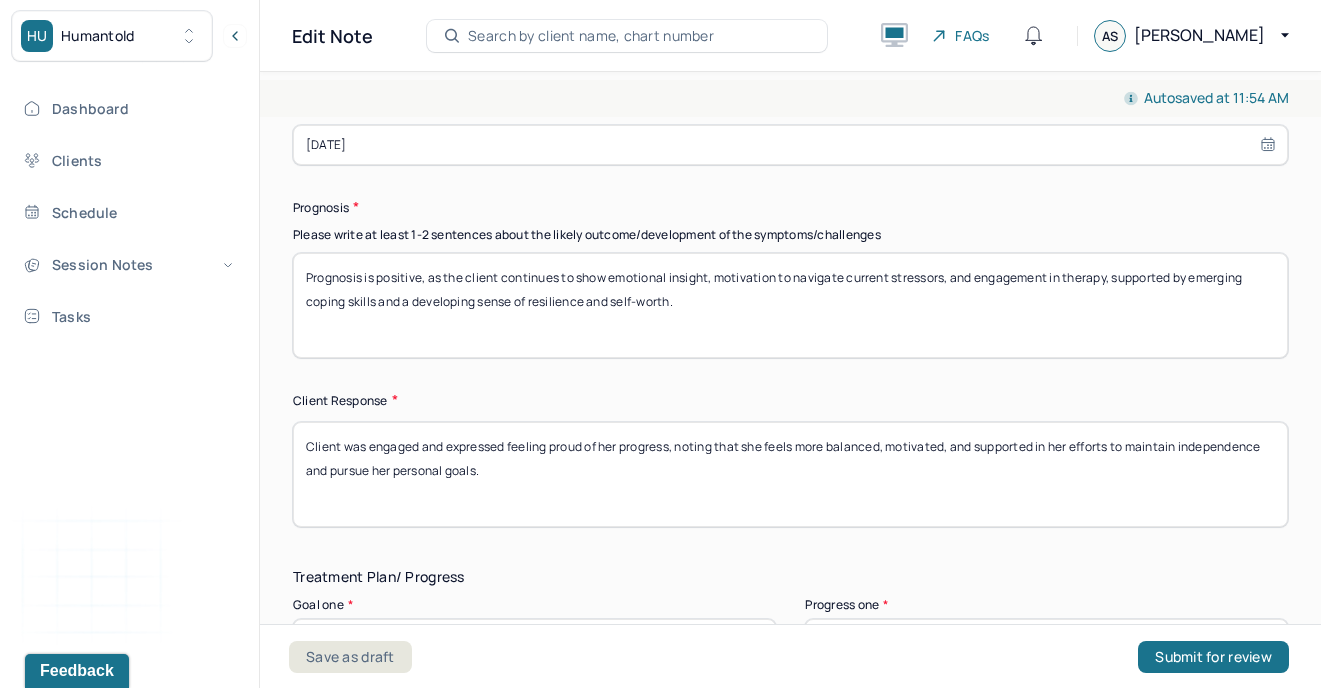 type on "Prognosis is positive, as the client continues to show emotional insight, motivation to navigate current stressors, and engagement in therapy, supported by emerging coping skills and a developing sense of resilience and self-worth." 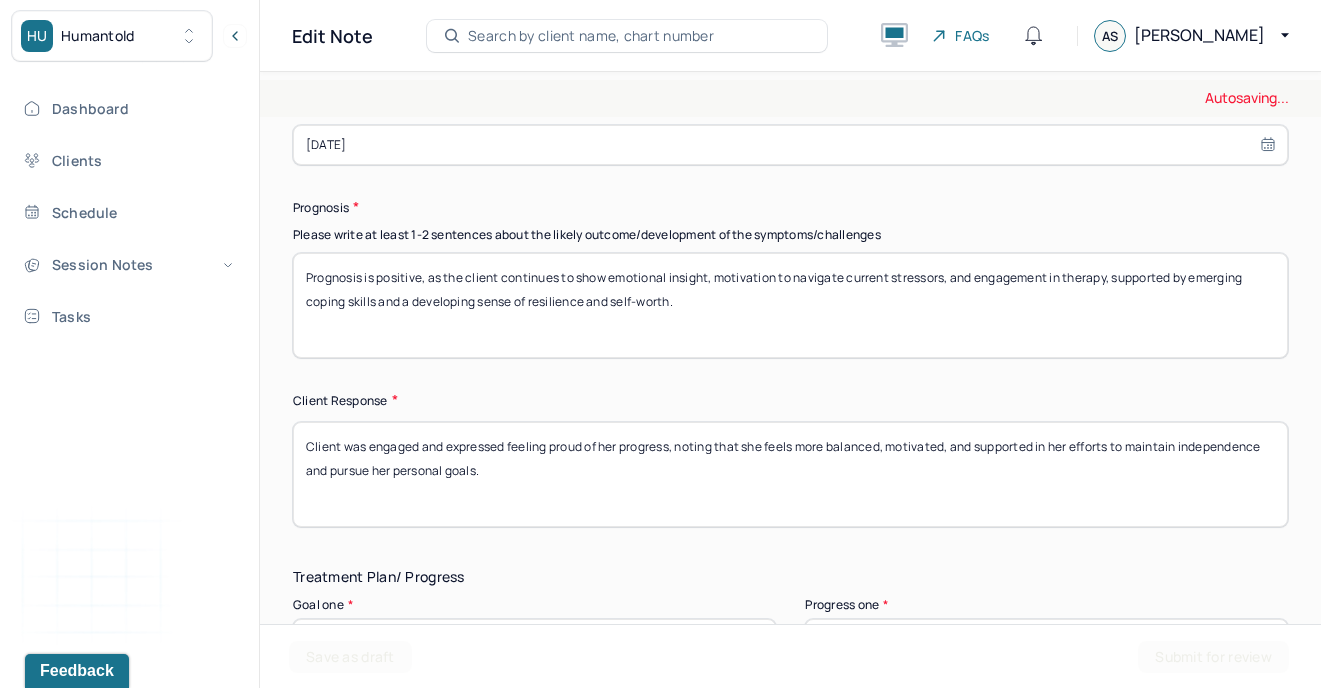 drag, startPoint x: 564, startPoint y: 465, endPoint x: 148, endPoint y: 423, distance: 418.1148 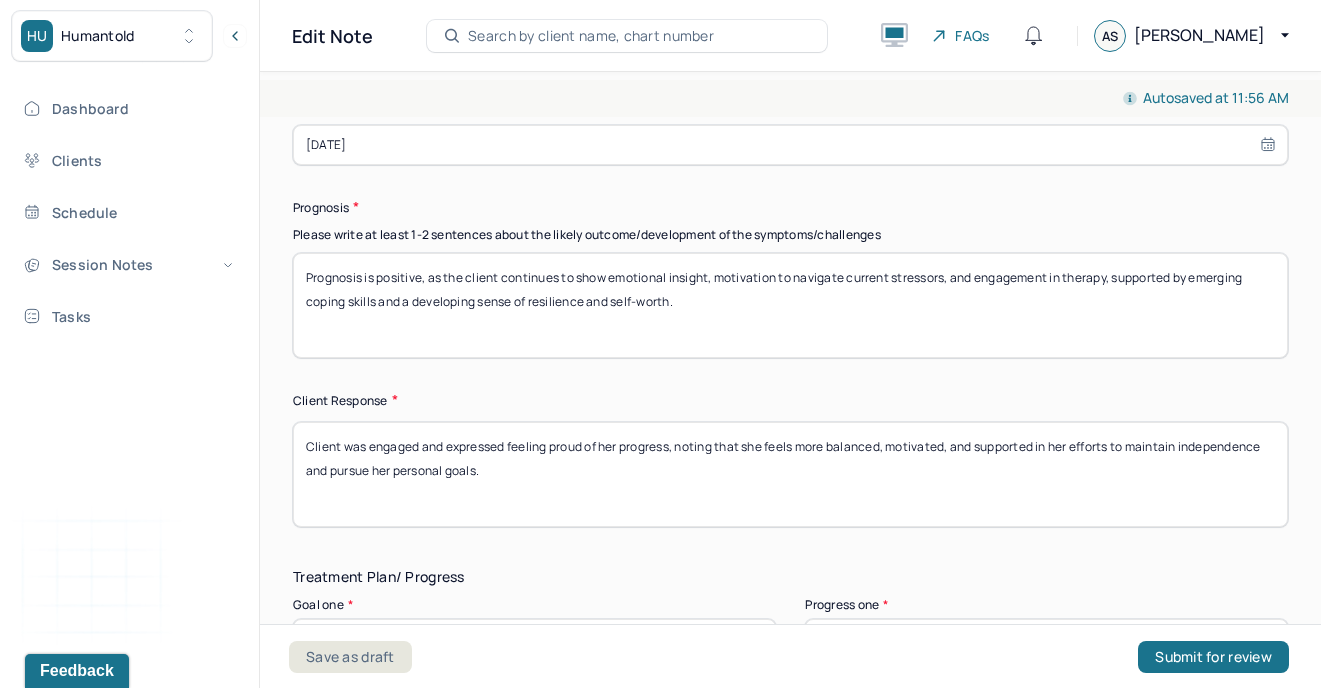 paste on "appreciation for the opportunity to process her emotions, noting that she feels more understood, emotionally grounded, and motivated to take steps toward stability and [MEDICAL_DATA]." 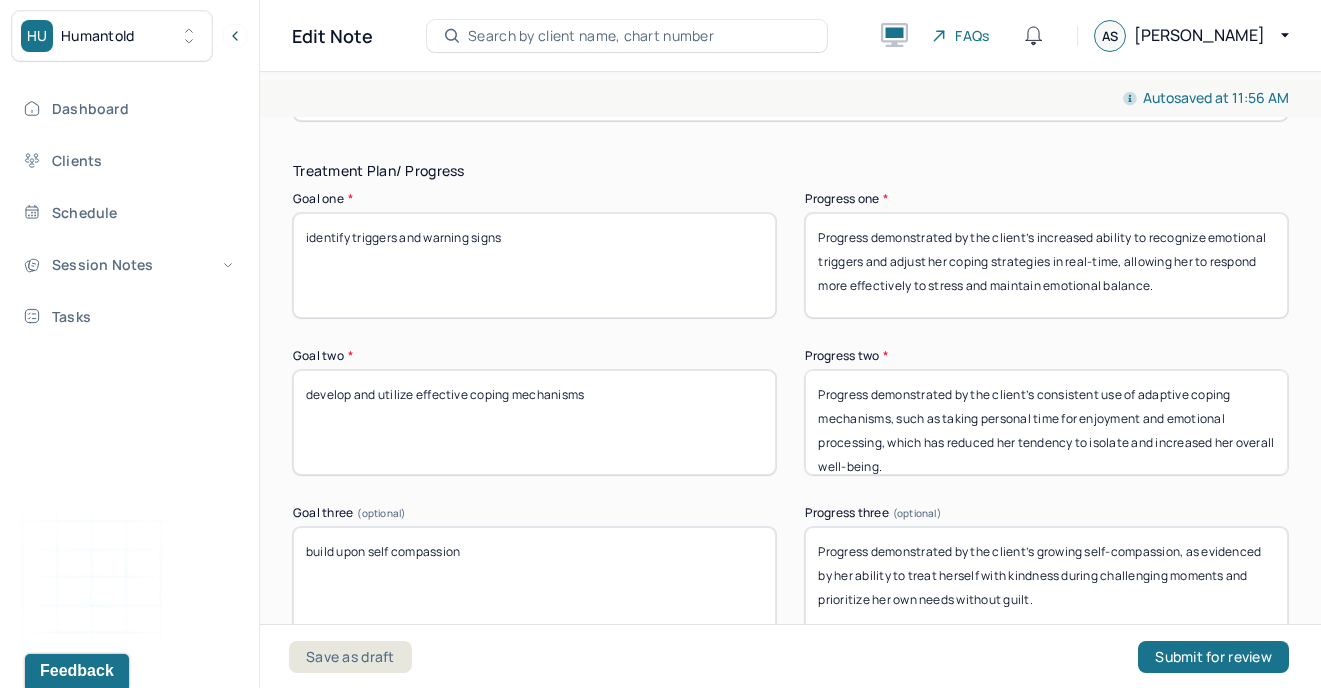 scroll, scrollTop: 3056, scrollLeft: 0, axis: vertical 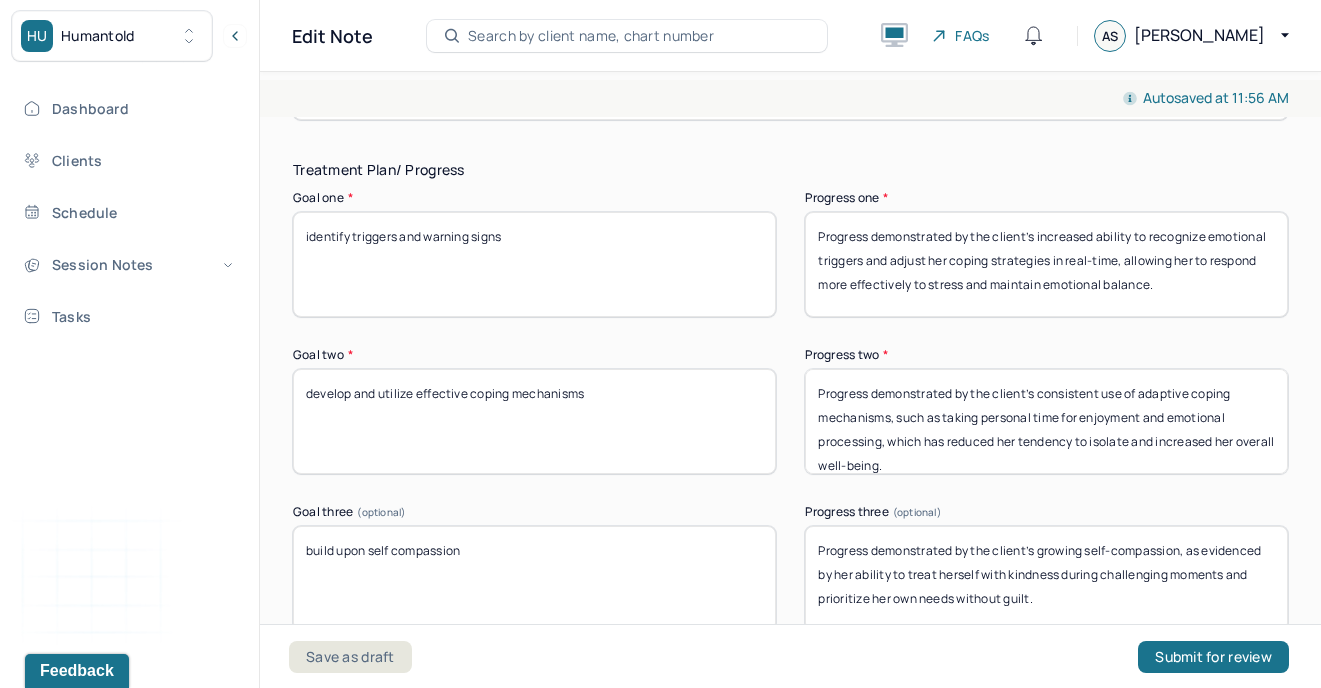 type on "Client was engaged and expressed appreciation for the opportunity to process her emotions, noting that she feels more understood, emotionally grounded, and motivated to take steps toward stability and [MEDICAL_DATA].." 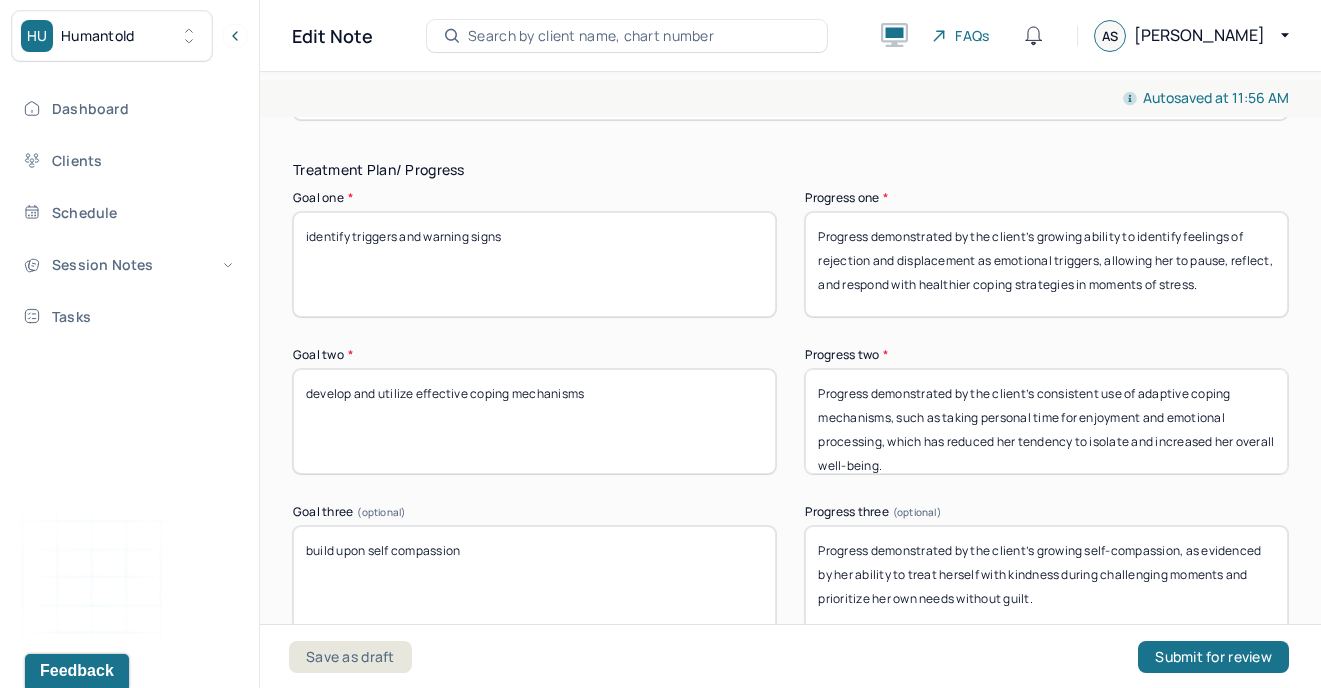 click on "Progress demonstrated by the client’s increased ability to recognize emotional triggers and adjust her coping strategies in real-time, allowing her to respond more effectively to stress and maintain emotional balance." at bounding box center [1046, 264] 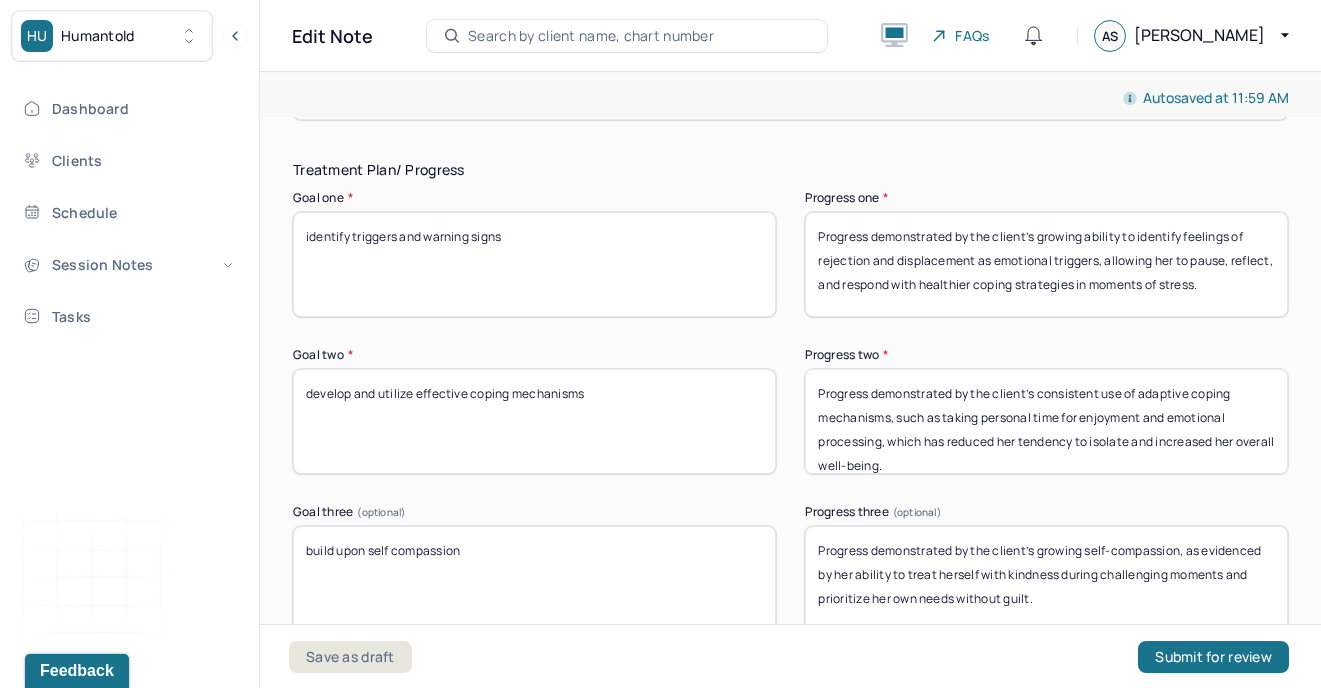 click on "Progress demonstrated by the client’s consistent use of adaptive coping mechanisms, such as taking personal time for enjoyment and emotional processing, which has reduced her tendency to isolate and increased her overall well-being." at bounding box center (1046, 421) 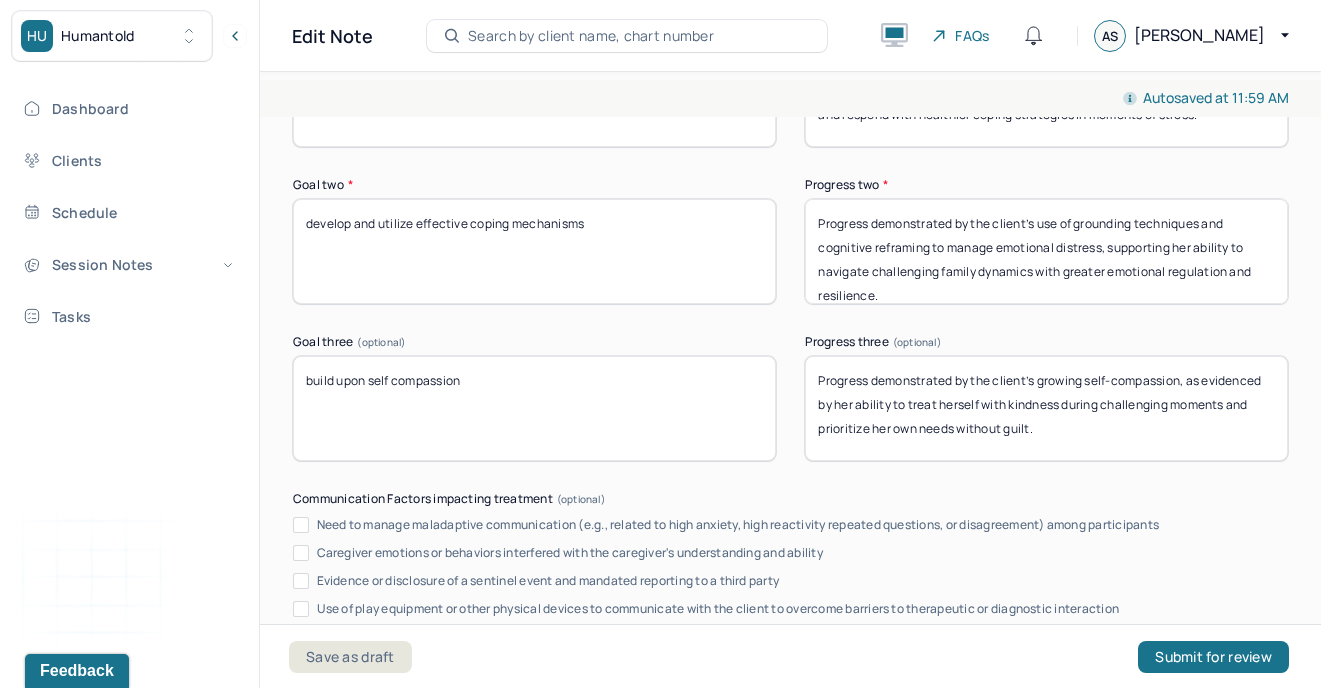 scroll, scrollTop: 3260, scrollLeft: 0, axis: vertical 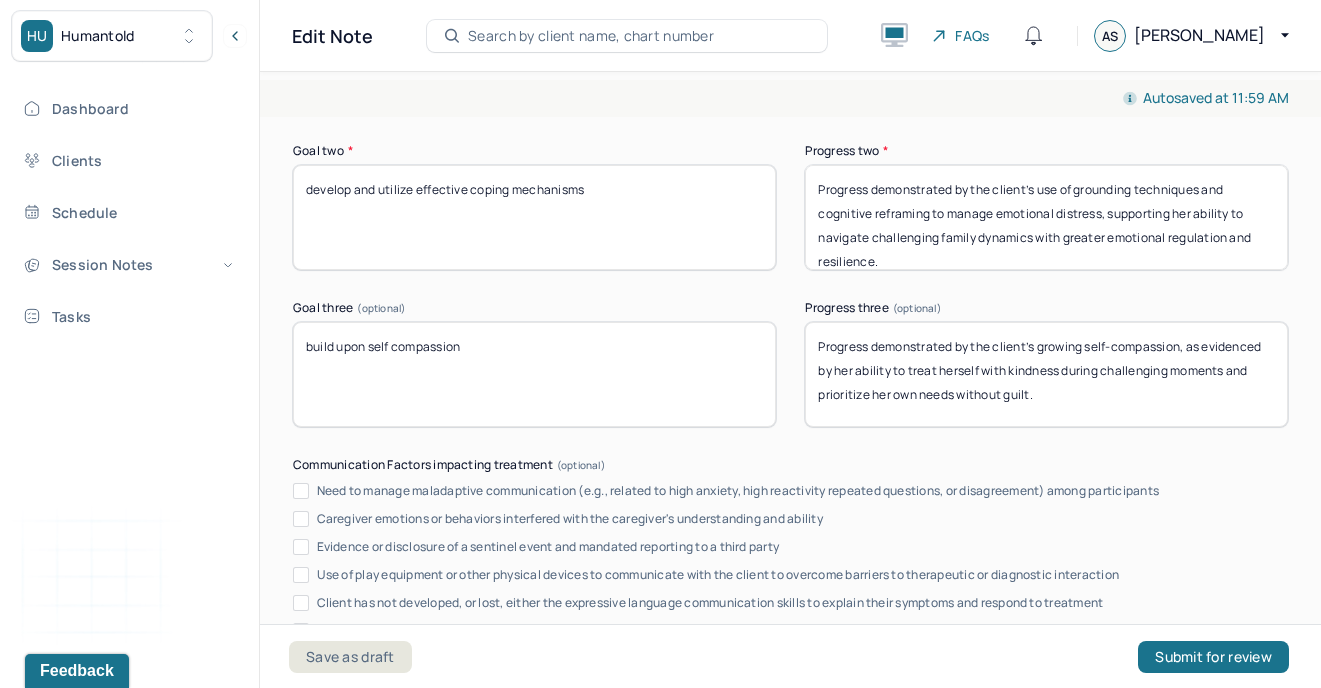 type on "Progress demonstrated by the client’s use of grounding techniques and cognitive reframing to manage emotional distress, supporting her ability to navigate challenging family dynamics with greater emotional regulation and resilience." 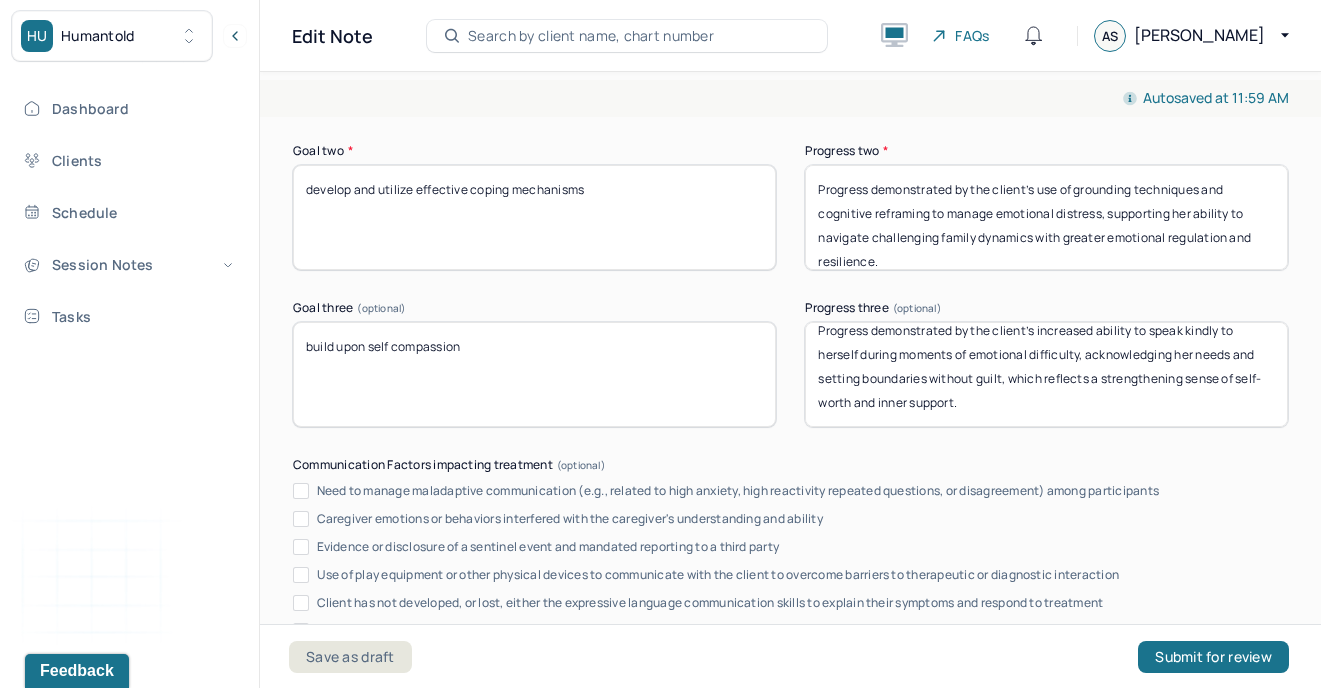 scroll, scrollTop: 0, scrollLeft: 0, axis: both 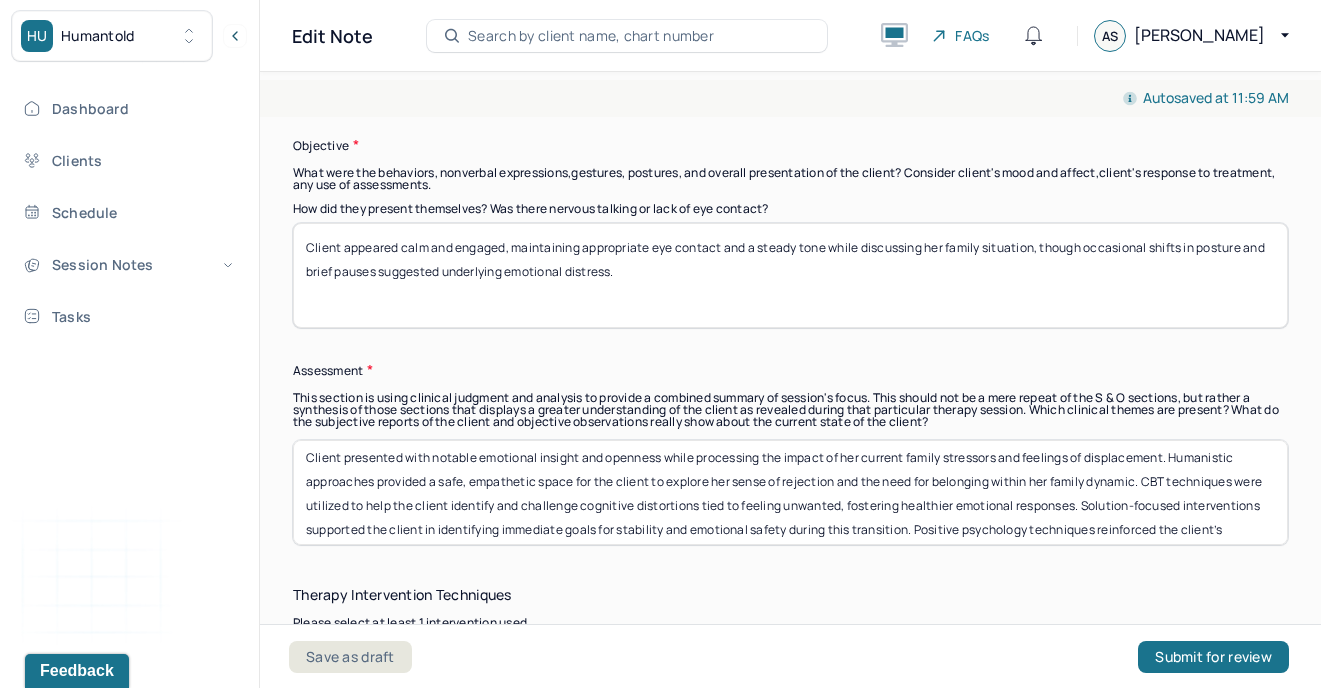 type on "Progress demonstrated by the client’s increased ability to speak kindly to herself during moments of emotional difficulty, acknowledging her needs and setting boundaries without guilt, which reflects a strengthening sense of self-worth and inner support." 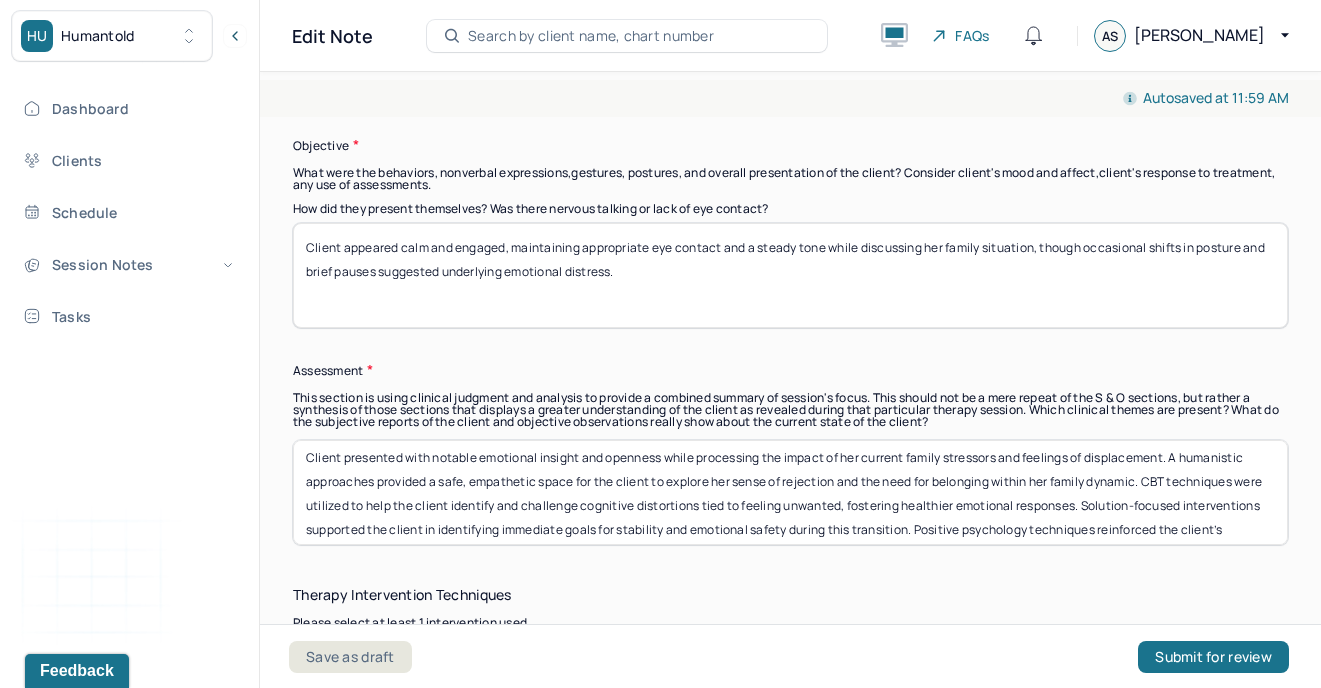click on "Client presented with notable emotional insight and openness while processing the impact of her current family stressors and feelings of displacement. Humanistic approaches provided a safe, empathetic space for the client to explore her sense of rejection and the need for belonging within her family dynamic. CBT techniques were utilized to help the client identify and challenge cognitive distortions tied to feeling unwanted, fostering healthier emotional responses. Solution-focused interventions supported the client in identifying immediate goals for stability and emotional safety during this transition. Positive psychology techniques reinforced the client’s capacity for resilience and emotional strength, encouraging a more empowered and self-compassionate perspective." at bounding box center [790, 492] 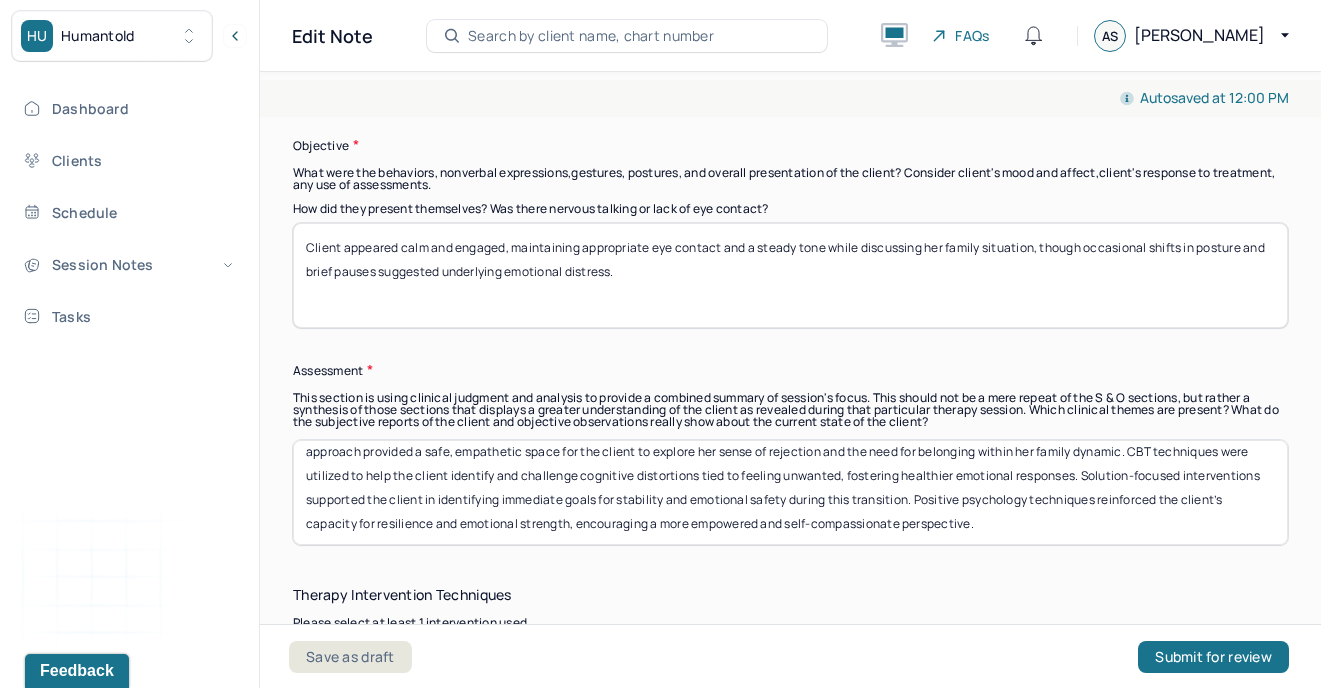 scroll, scrollTop: 40, scrollLeft: 0, axis: vertical 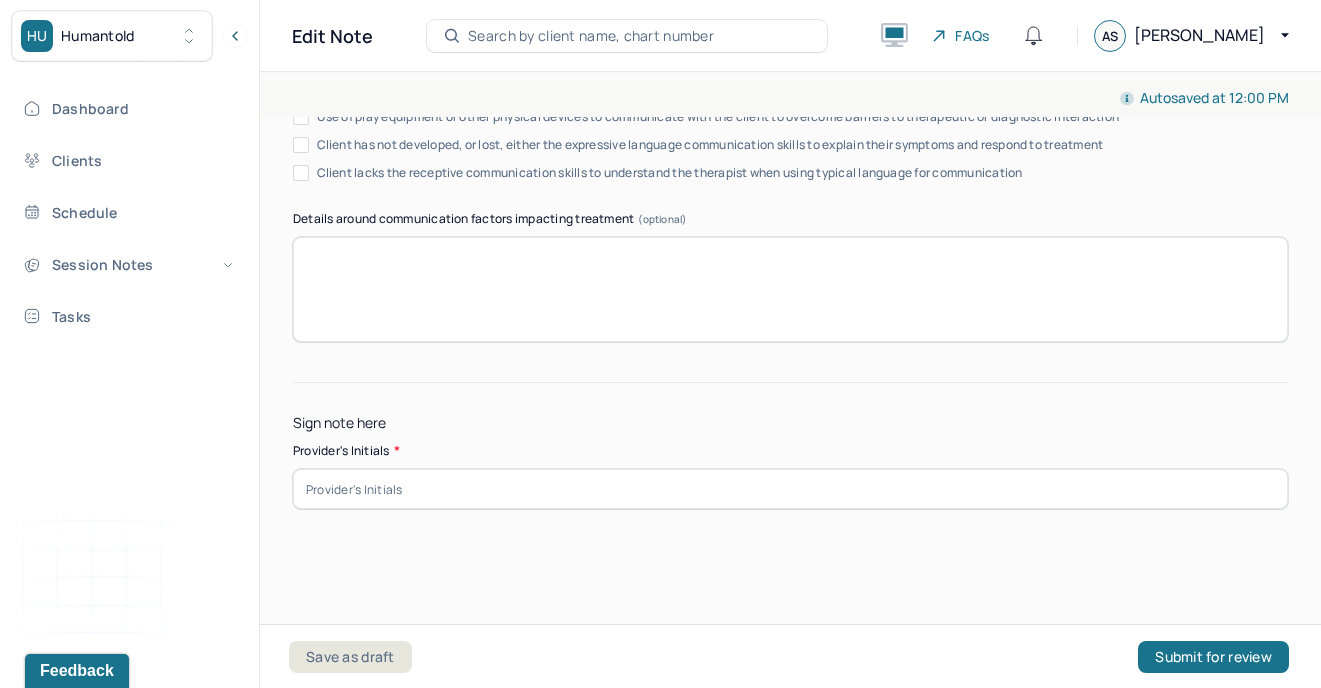 type on "Client presented with notable emotional insight and openness while processing the impact of her current family stressors and feelings of displacement. A humanistic approach provided a safe, empathetic space for the client to explore her sense of rejection and the need for belonging within her family dynamic. CBT techniques were utilized to help the client identify and challenge cognitive distortions tied to feeling unwanted, fostering healthier emotional responses. Solution-focused interventions supported the client in identifying immediate goals for stability and emotional safety during this transition. Positive psychology techniques reinforced the client’s capacity for resilience and emotional strength, encouraging a more empowered and self-compassionate perspective." 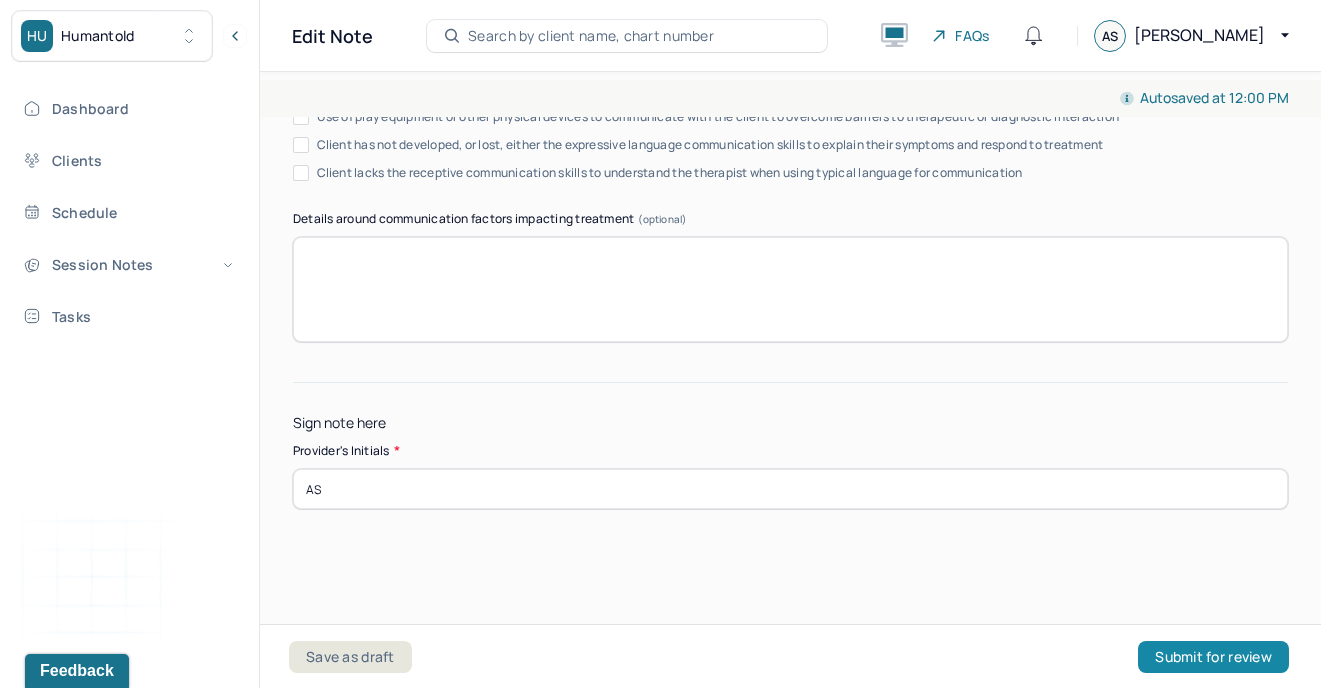 type on "AS" 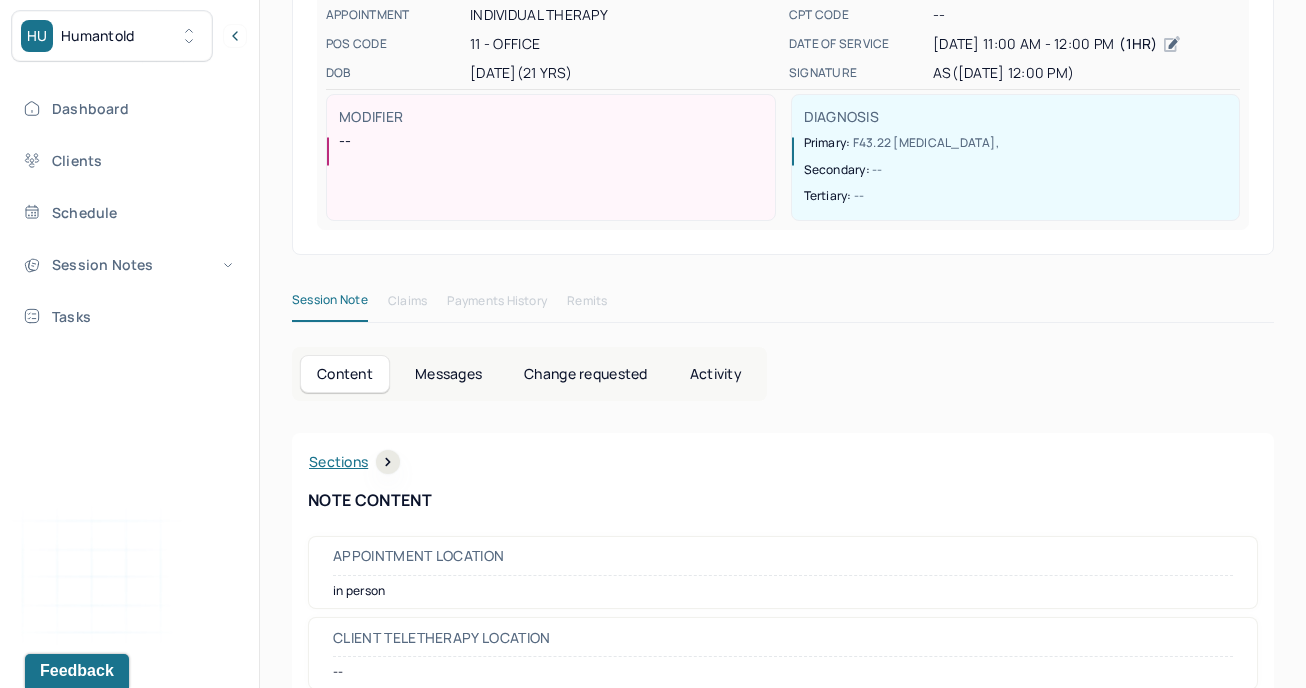 scroll, scrollTop: 0, scrollLeft: 0, axis: both 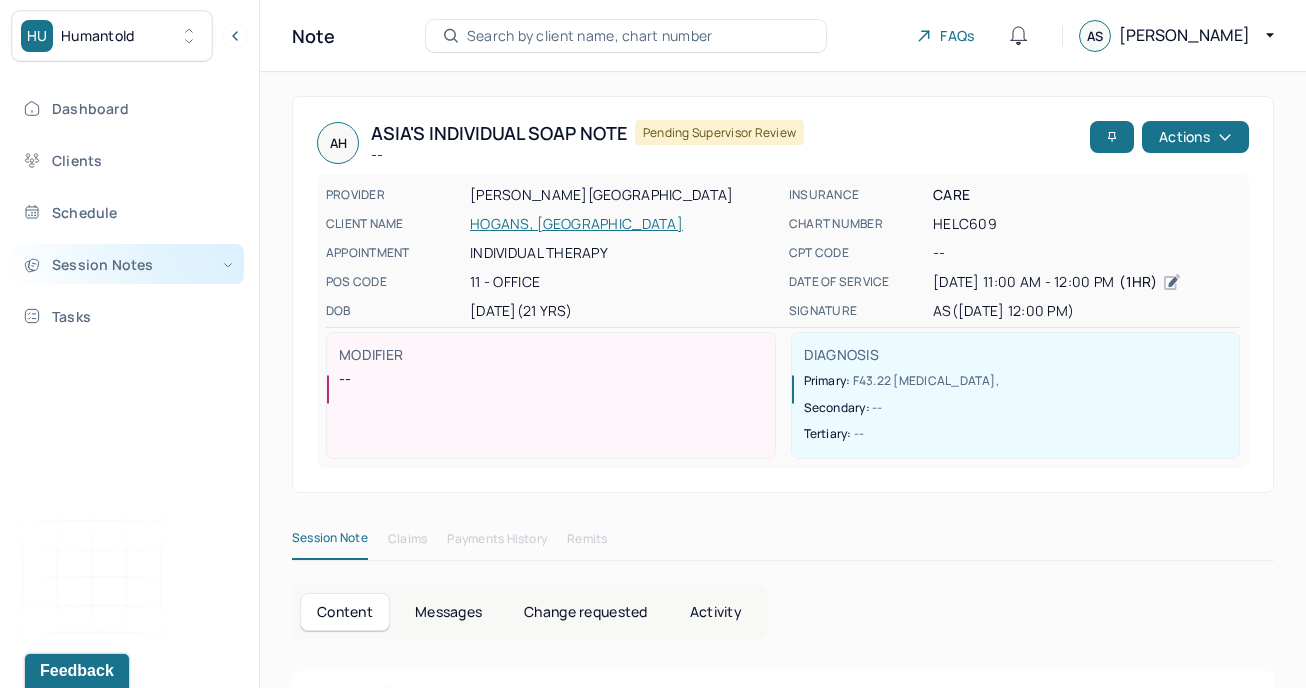 click on "Session Notes" at bounding box center [128, 264] 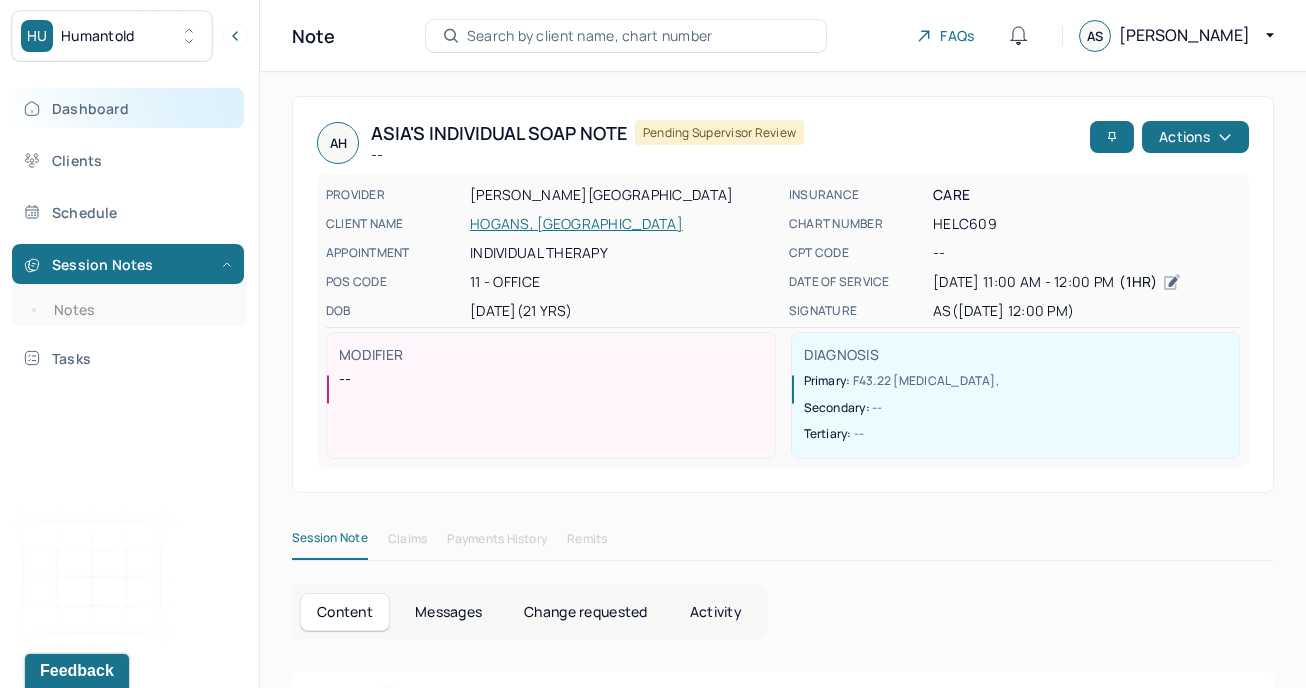 click on "Dashboard" at bounding box center (128, 108) 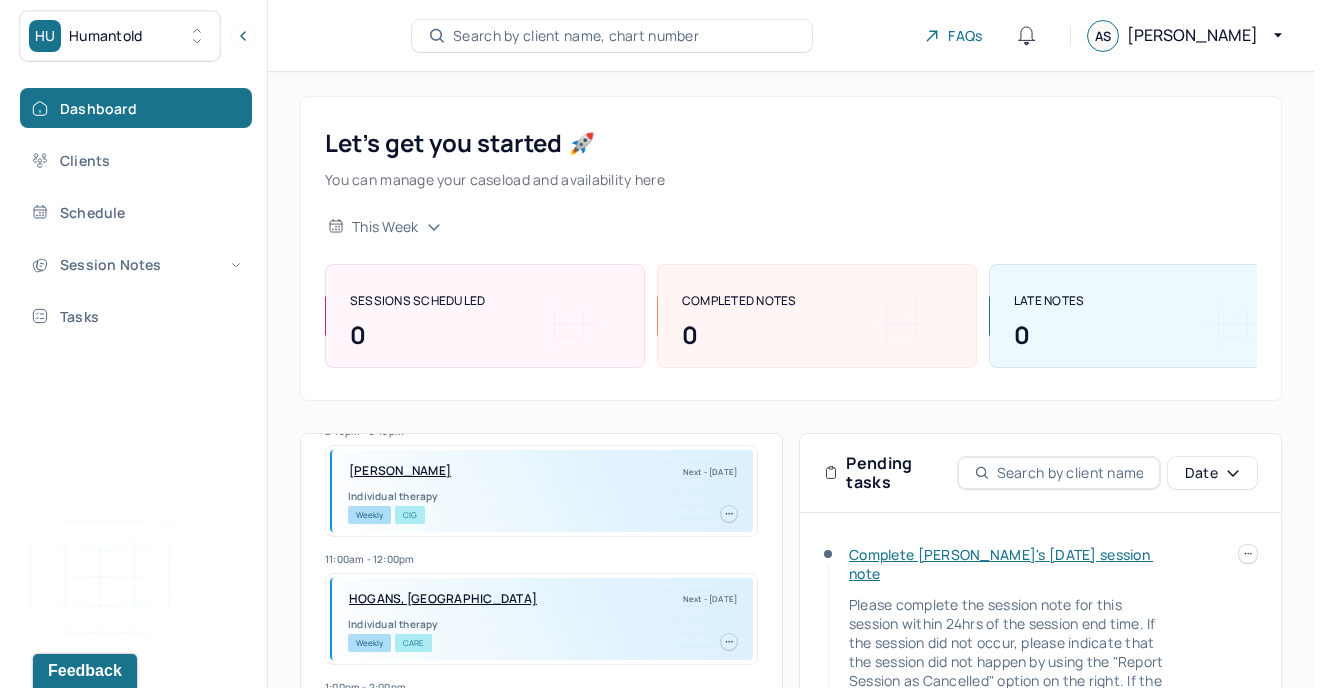 scroll, scrollTop: 252, scrollLeft: 0, axis: vertical 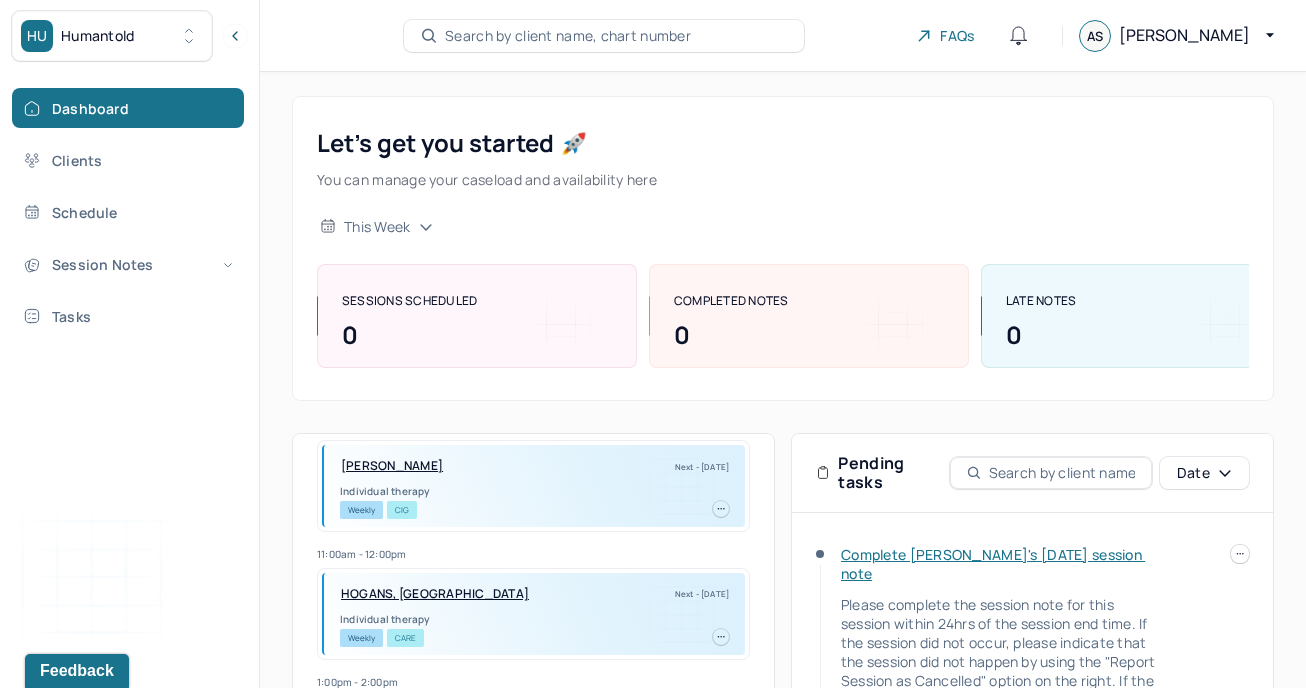 click on "Complete [PERSON_NAME]'s [DATE] session note" at bounding box center (993, 564) 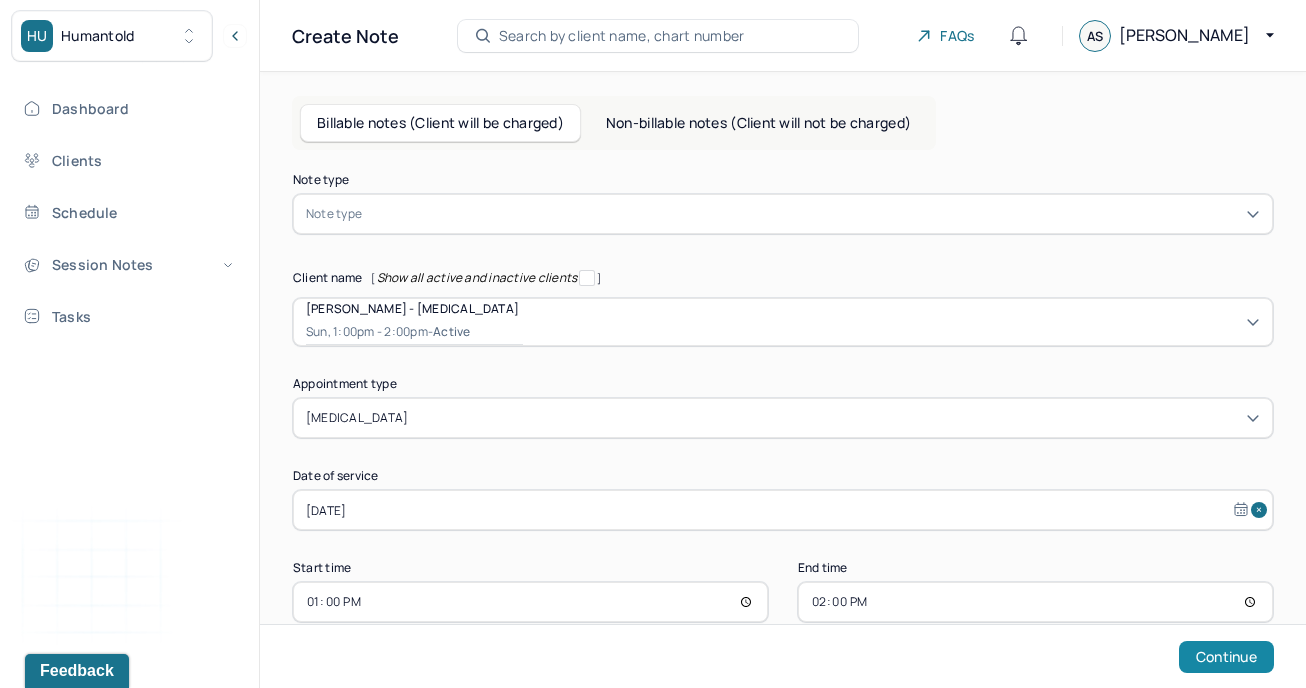 click on "Continue" at bounding box center (1226, 657) 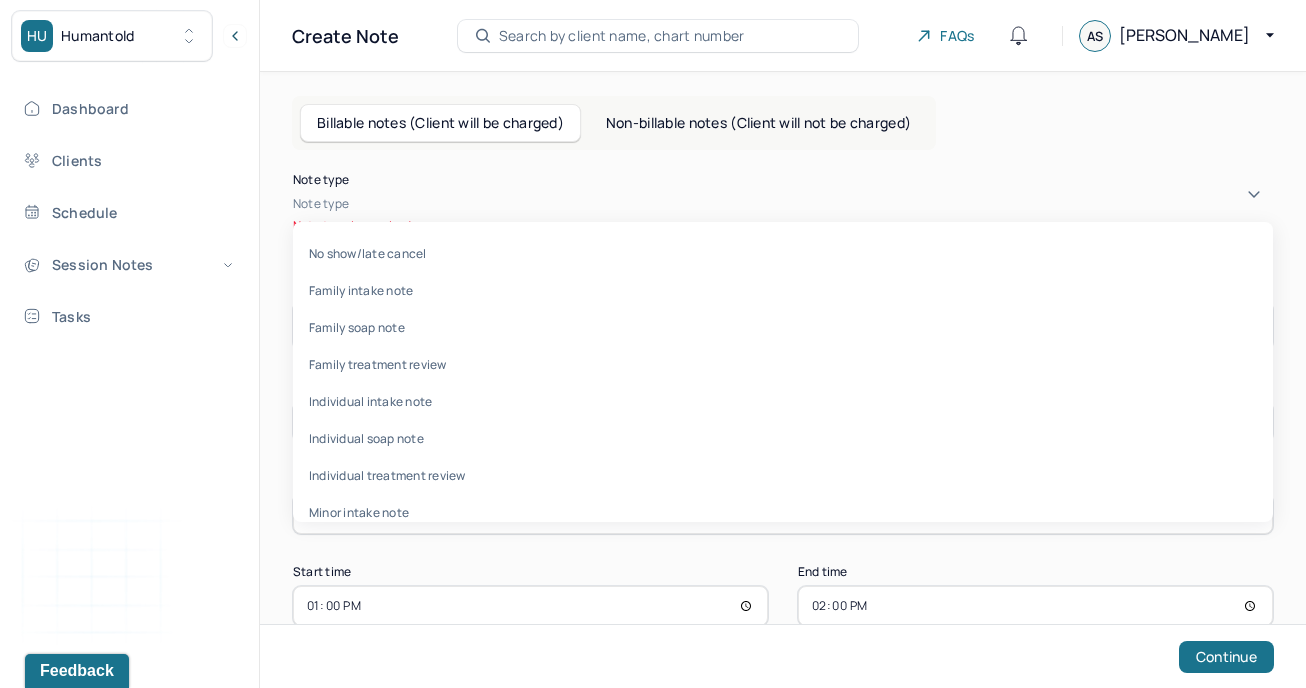 click at bounding box center [813, 204] 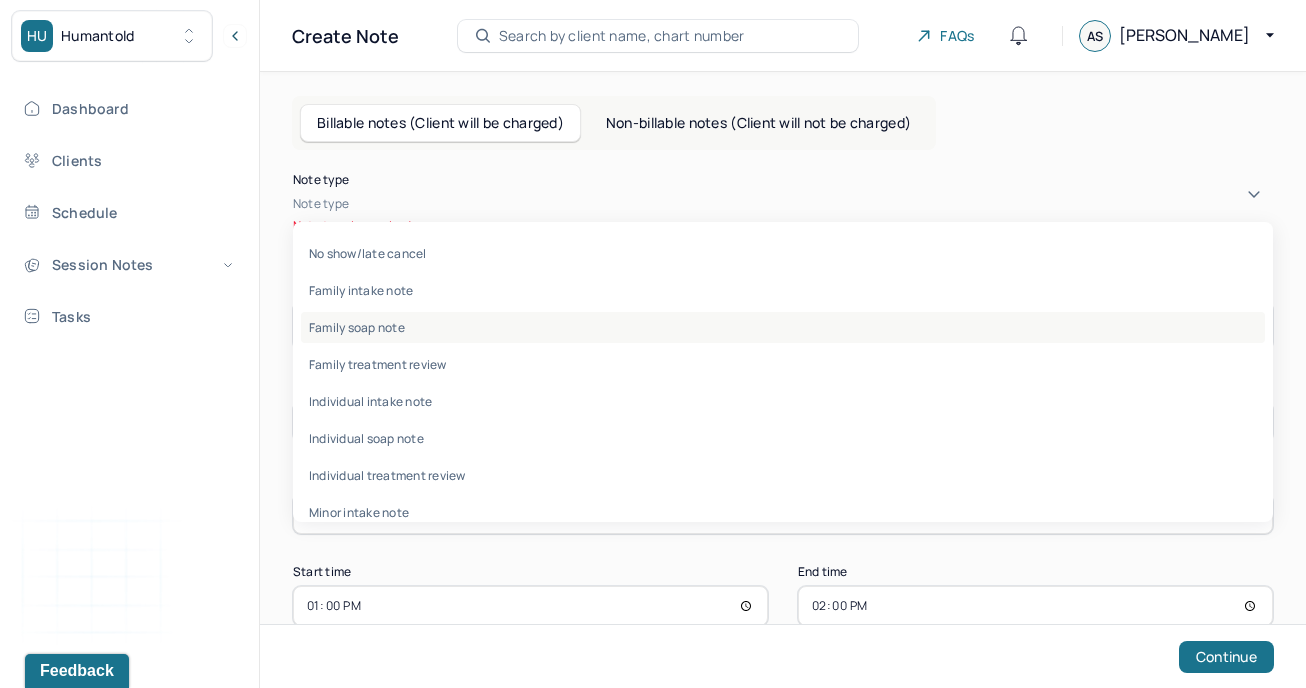 click on "Family soap note" at bounding box center (783, 327) 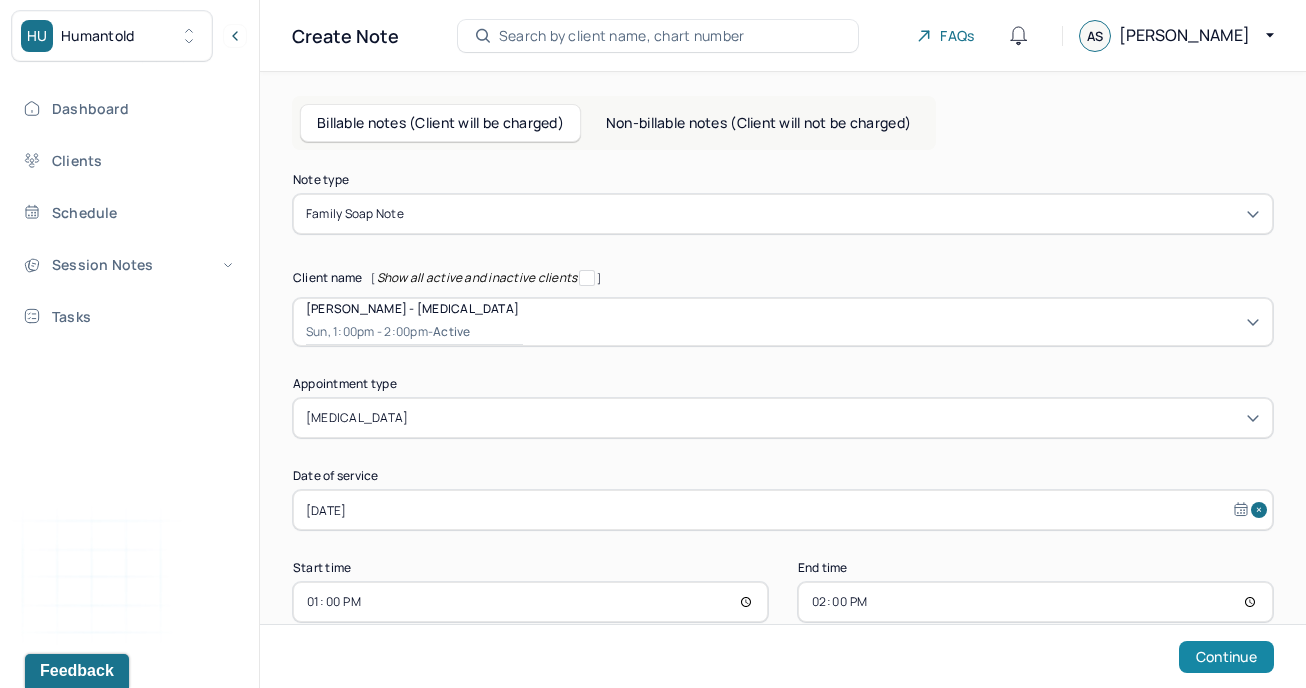 click on "Continue" at bounding box center [1226, 657] 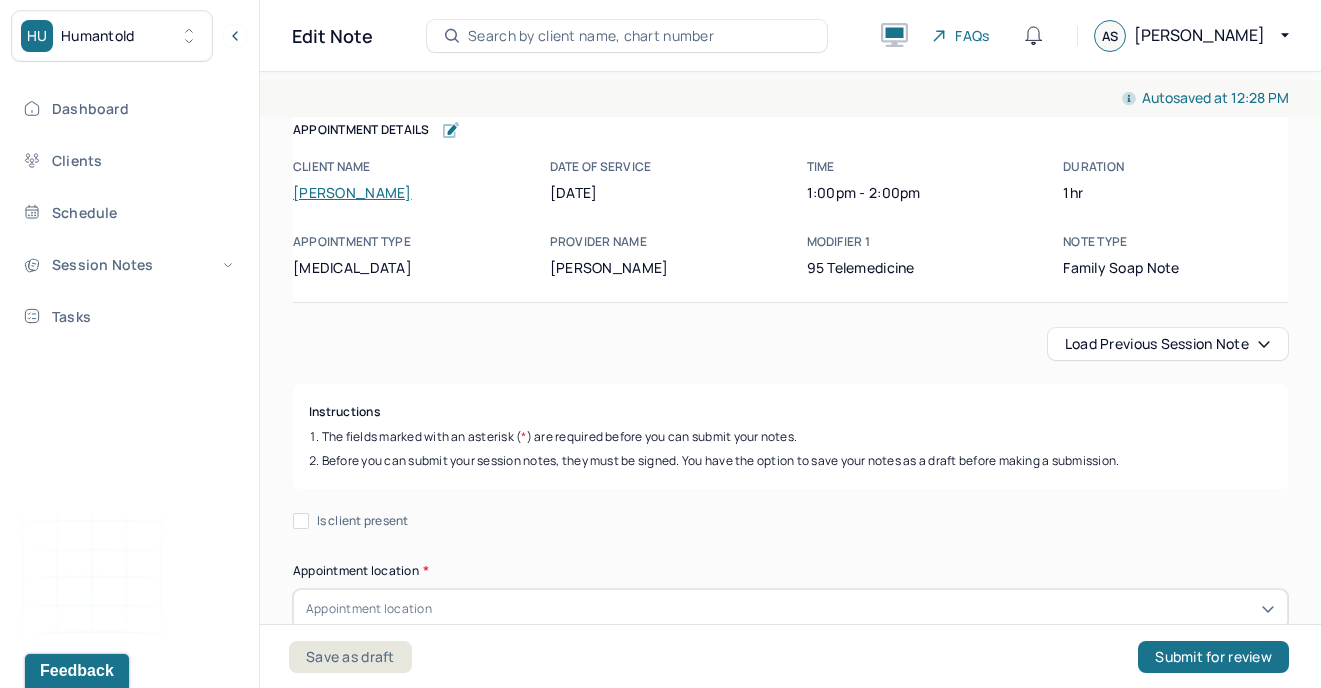 click on "Is client present" at bounding box center [363, 521] 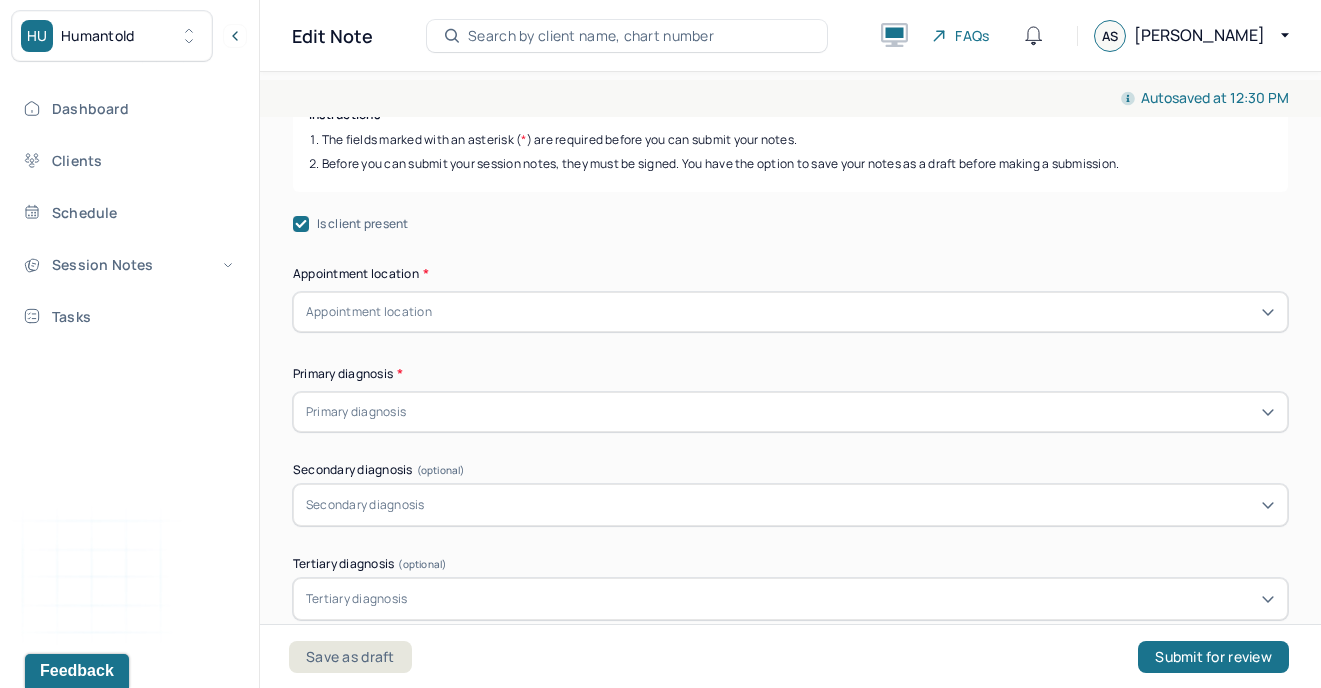scroll, scrollTop: 0, scrollLeft: 0, axis: both 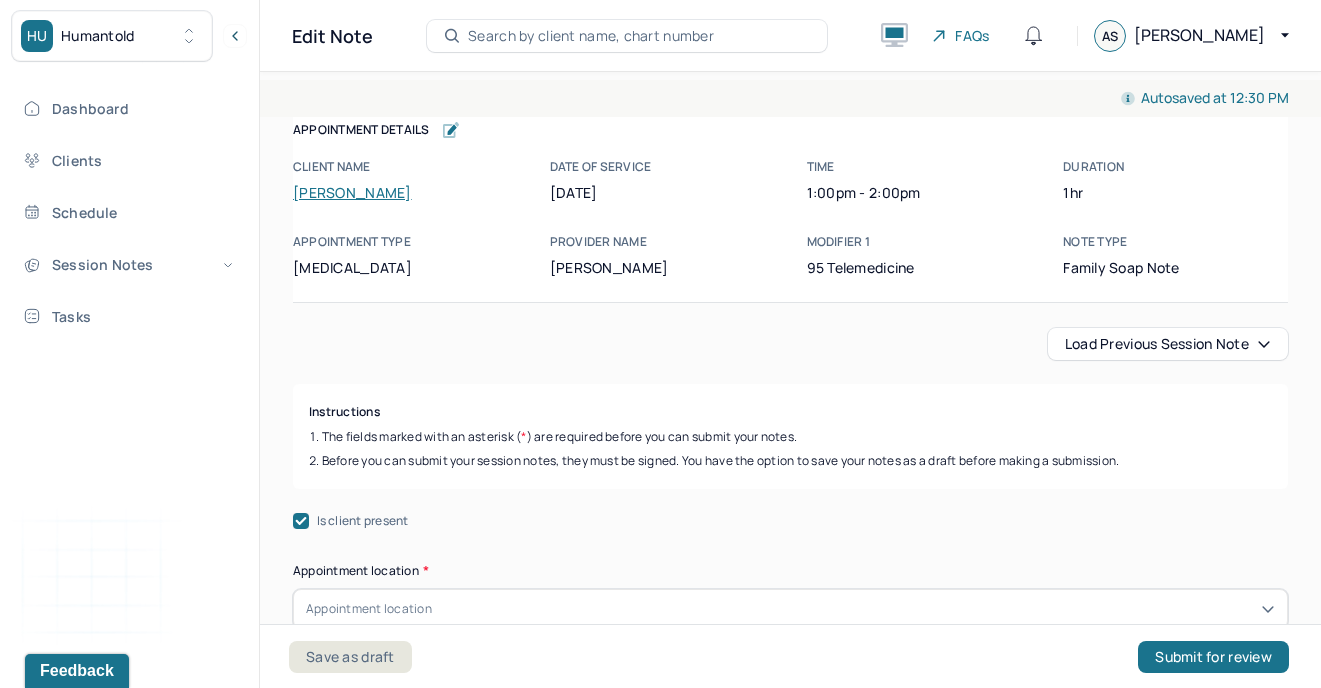 click on "Load previous session note" at bounding box center (1168, 344) 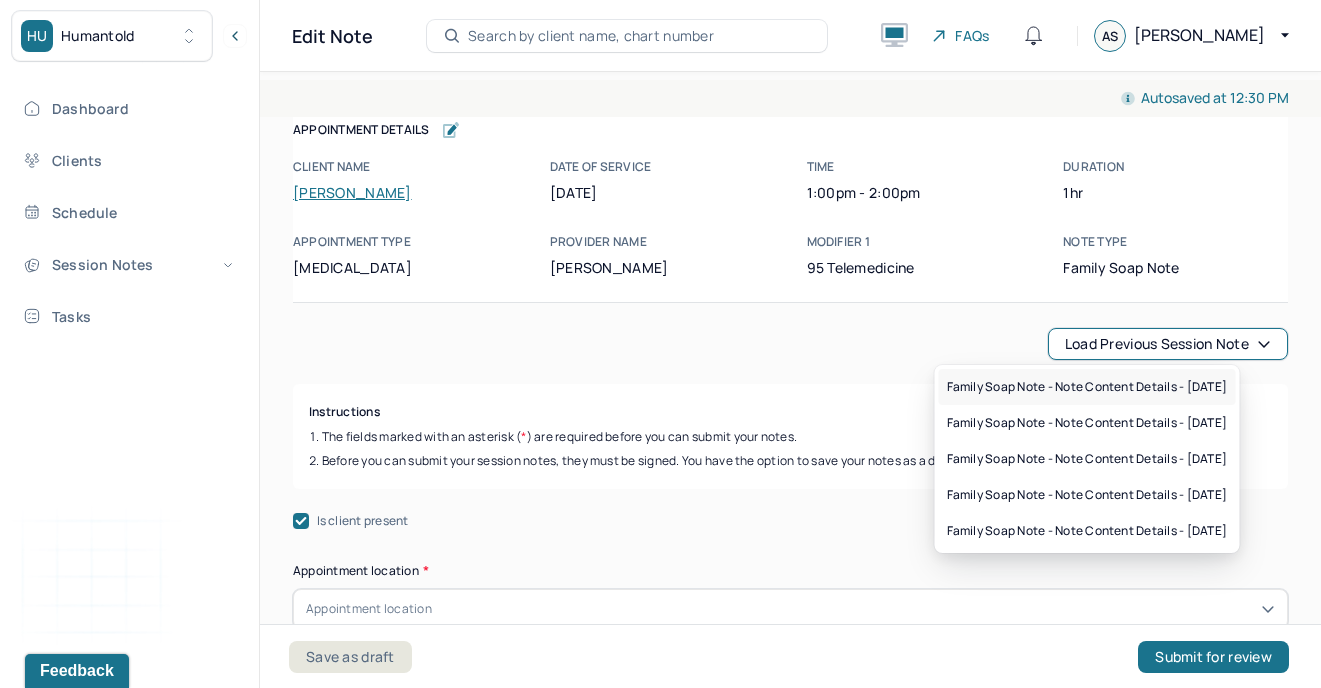 click on "Family soap note   - Note content Details -   [DATE]" at bounding box center (1087, 387) 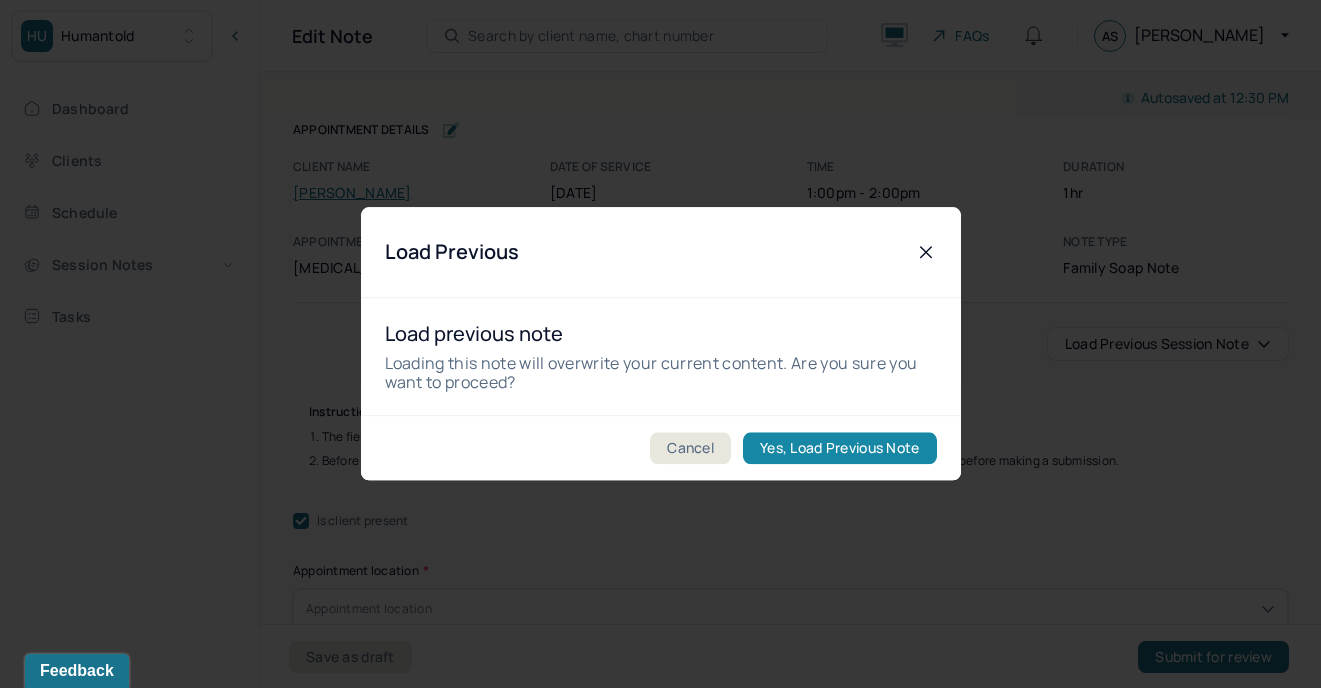 click on "Yes, Load Previous Note" at bounding box center [839, 449] 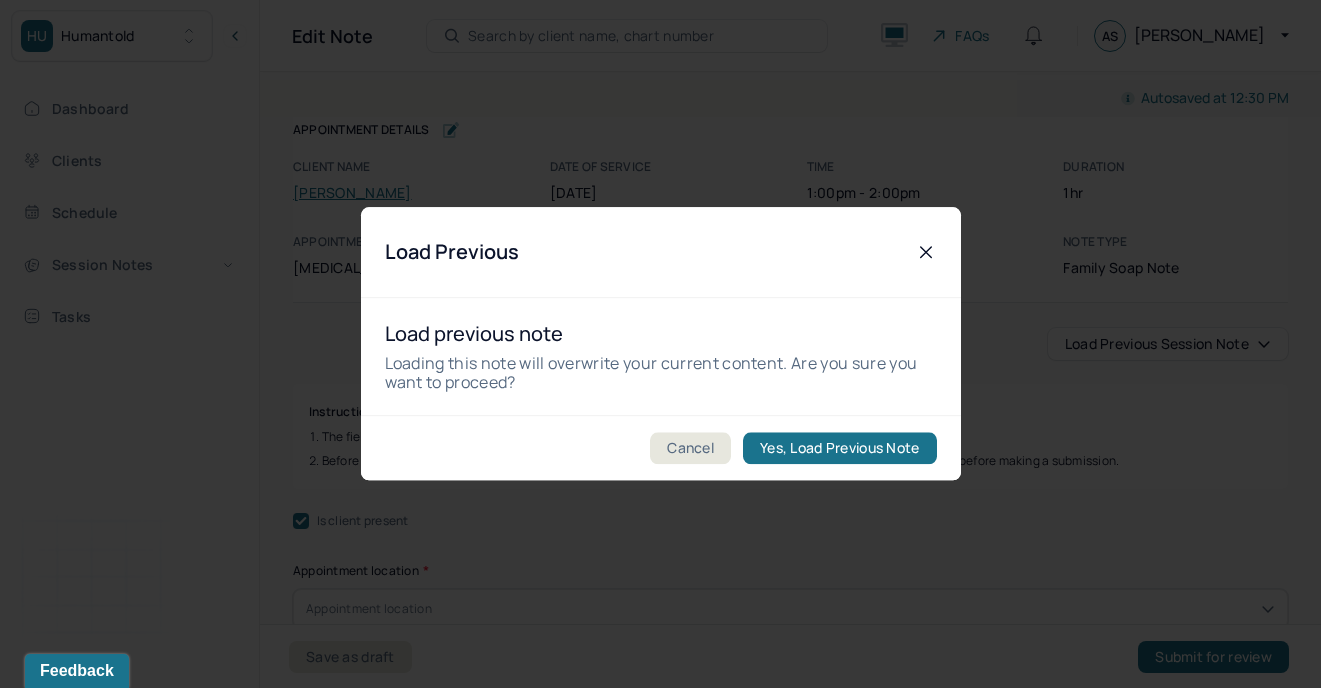 type on "Client and partner presented as emotionally conflicted, with client expressing frustration and grief over fertility concerns and her partner’s lack of urgency, while both demonstrated emotional fatigue yet a willingness to engage in constructive next steps." 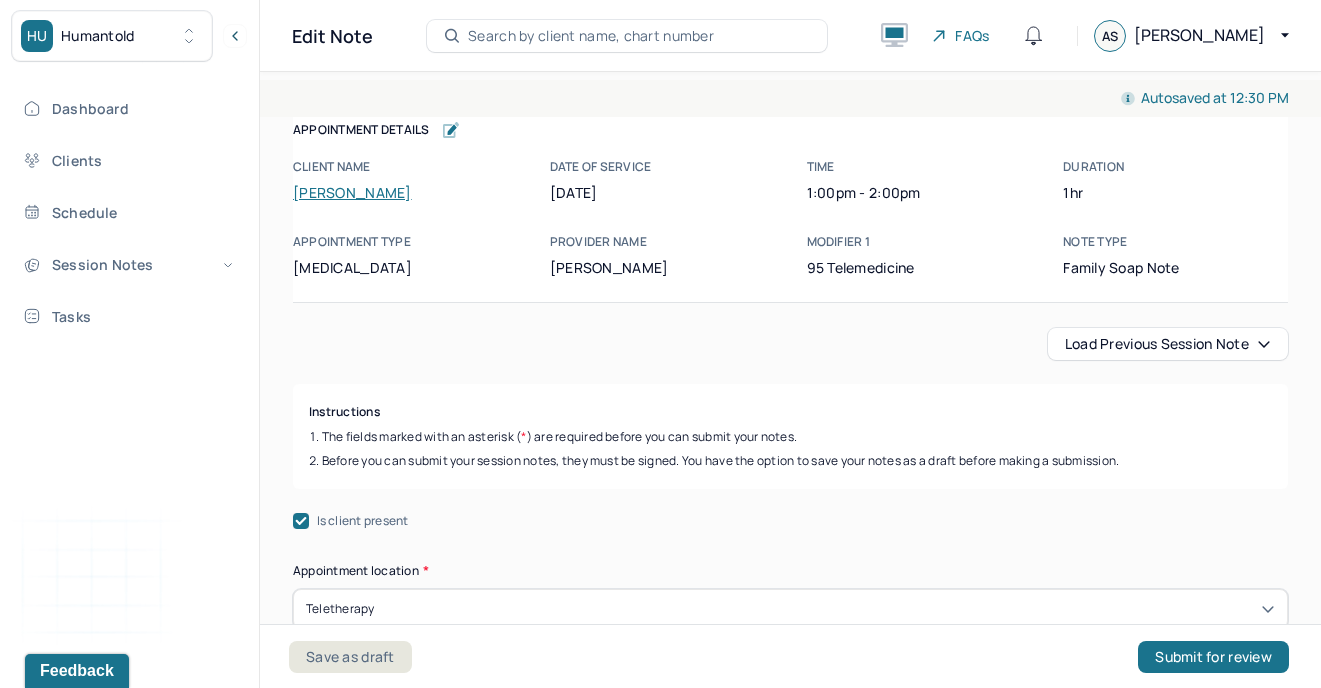 scroll, scrollTop: 262, scrollLeft: 0, axis: vertical 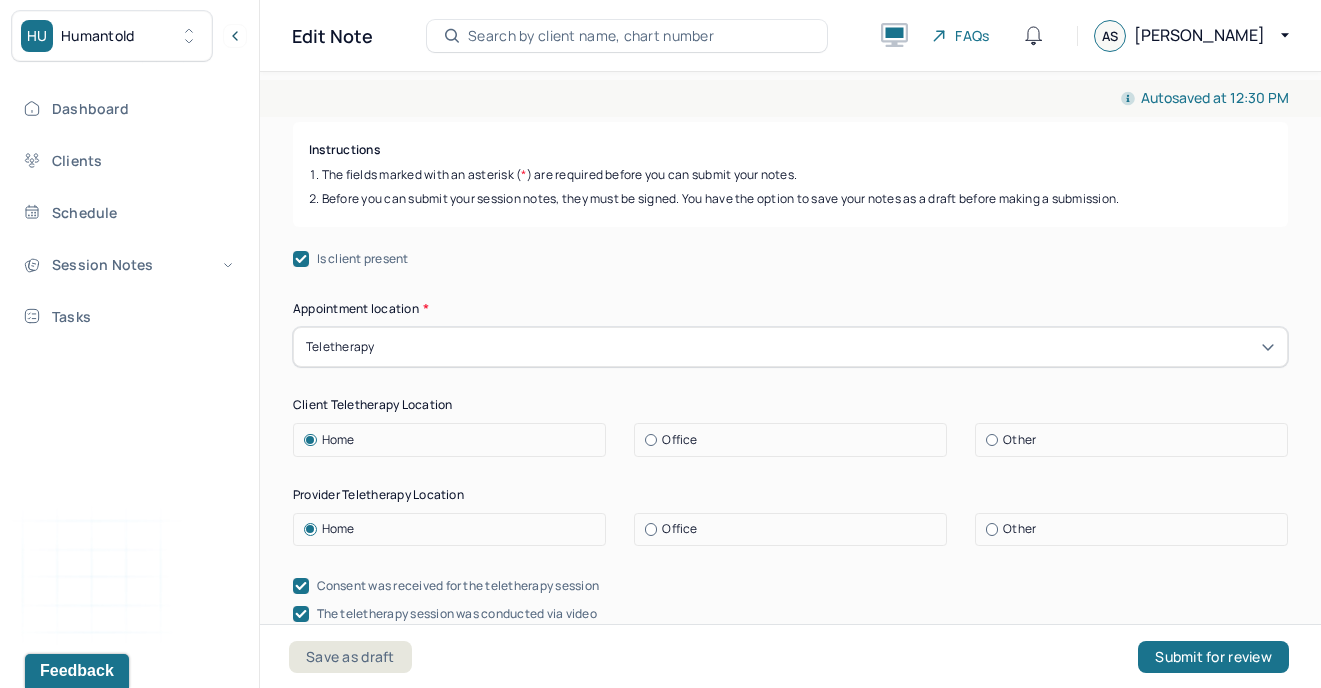 click on "Teletherapy" at bounding box center [340, 347] 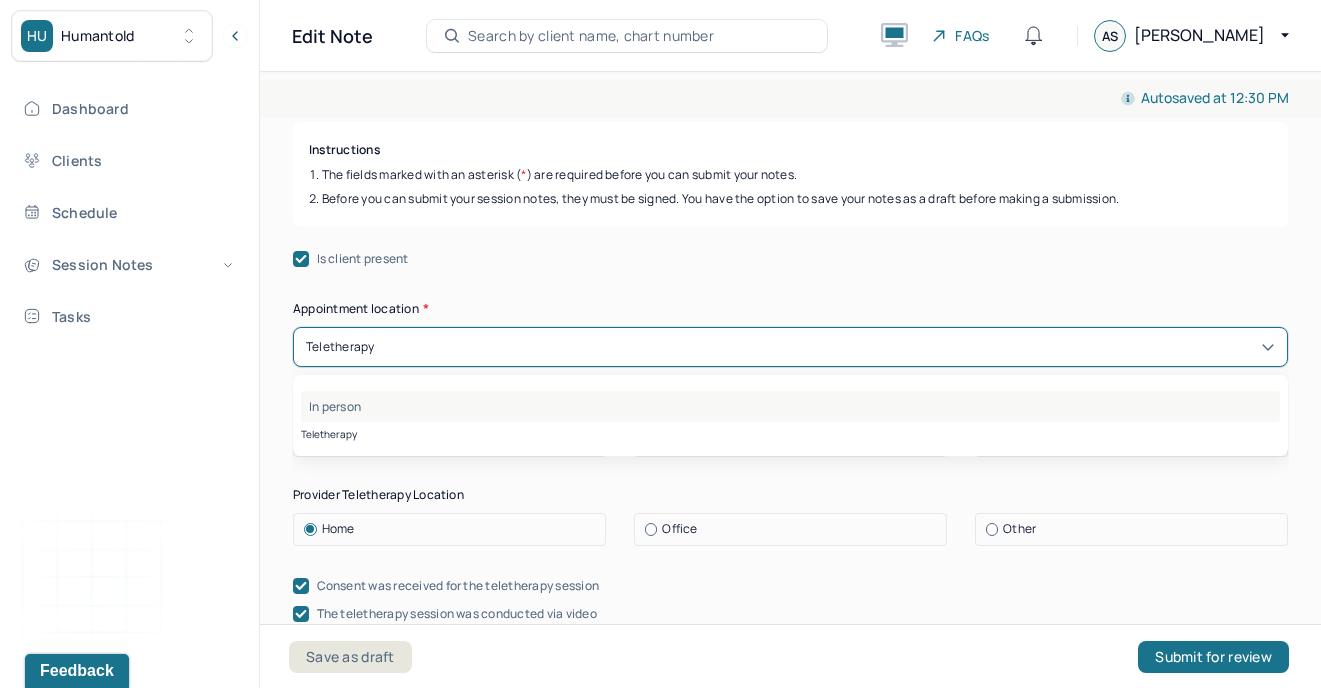 click on "In person" at bounding box center (790, 406) 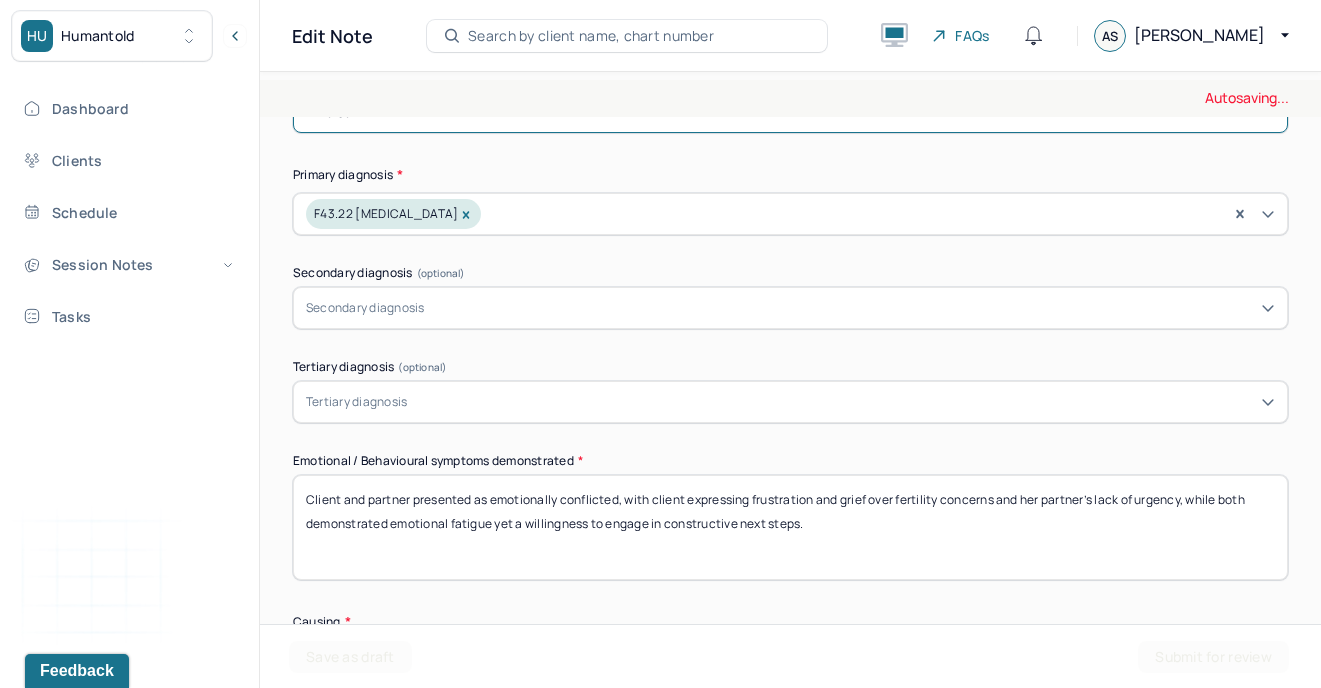 scroll, scrollTop: 498, scrollLeft: 0, axis: vertical 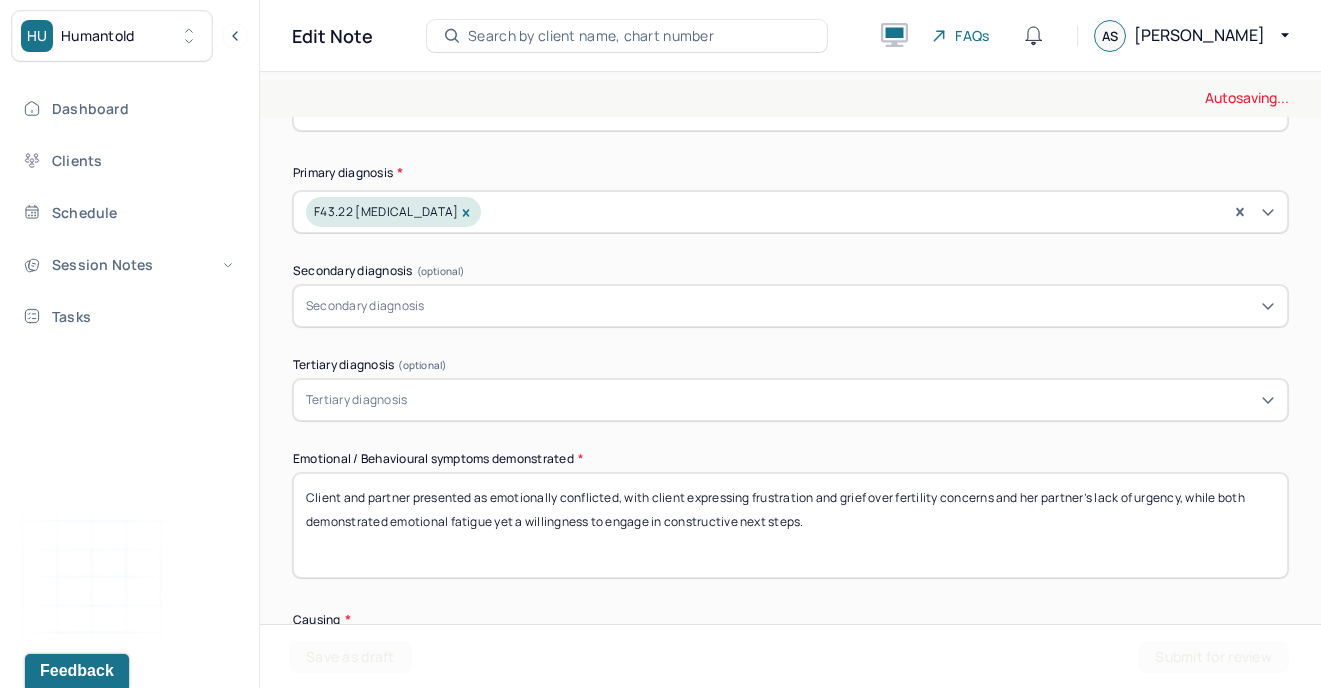 drag, startPoint x: 835, startPoint y: 530, endPoint x: 177, endPoint y: 491, distance: 659.1548 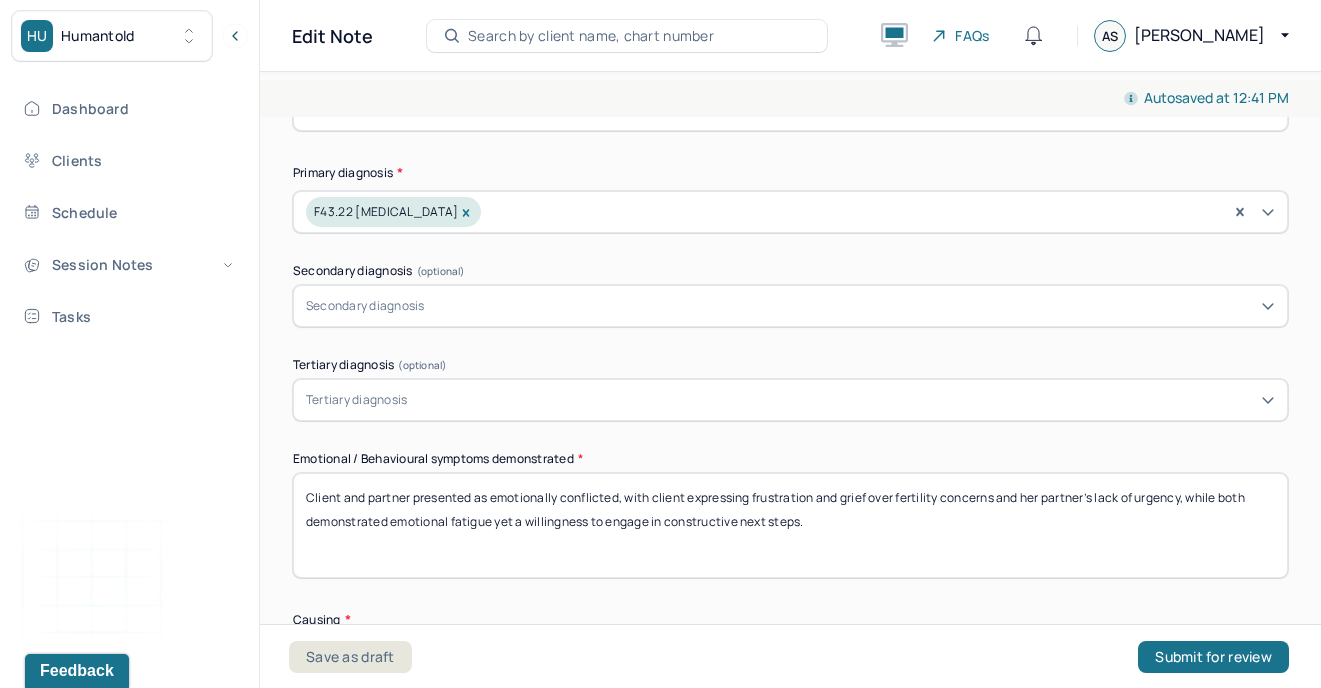 paste on "cautious hope about exploring fertility options and her partner sharing reservations rooted in past trauma, while both demonstrated emotional vulnerability and a shared commitment to ongoing dialogue and compromise" 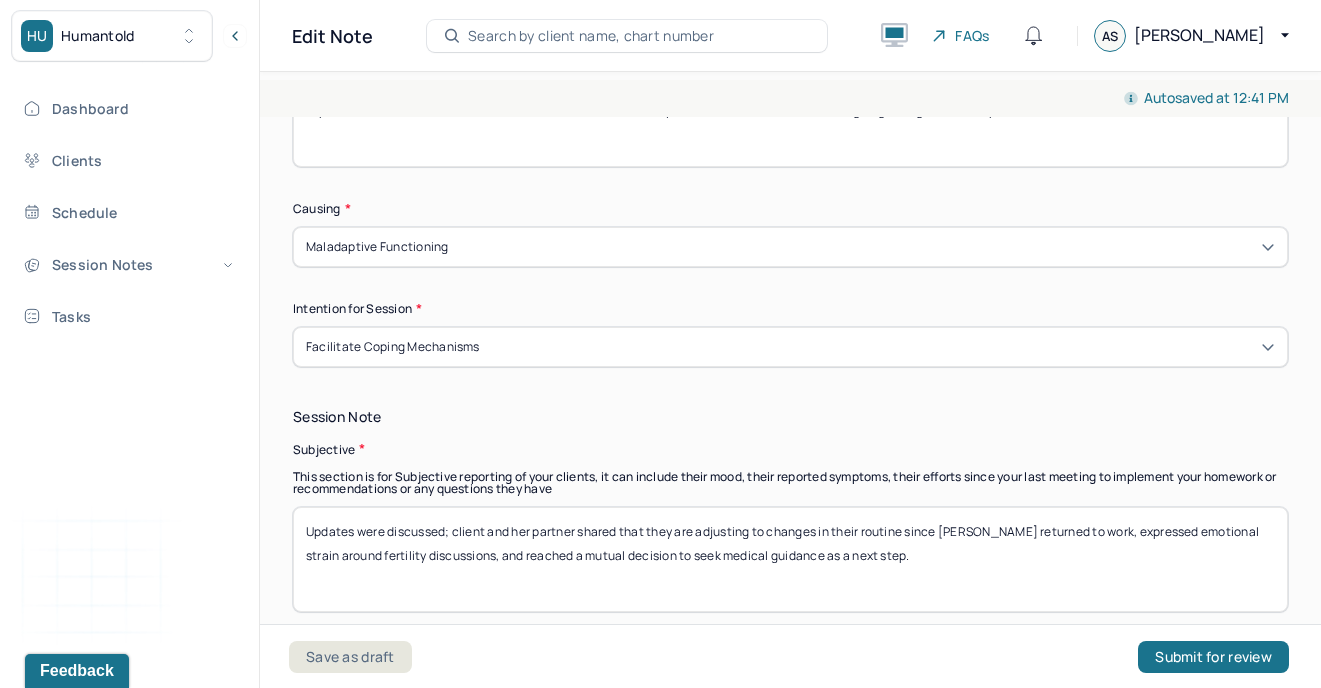 scroll, scrollTop: 950, scrollLeft: 0, axis: vertical 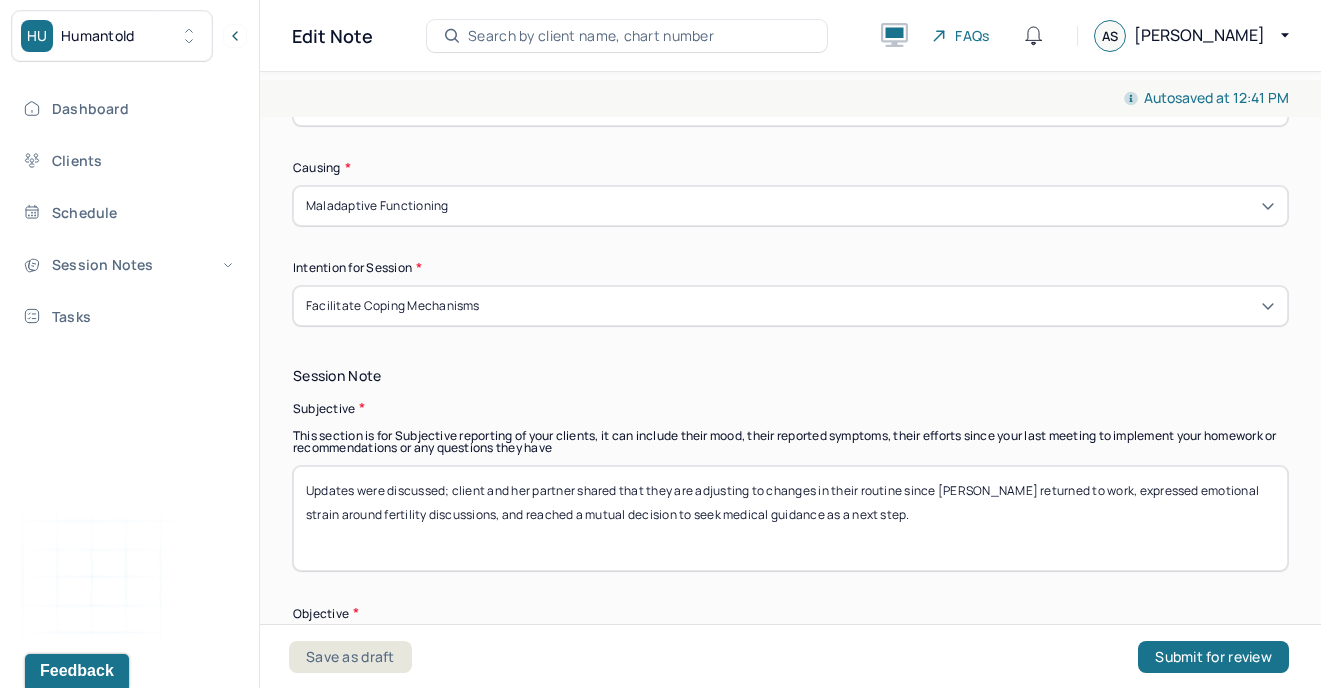 type on "Client and partner presented as emotionally conflicted, with client expressing cautious hope about exploring fertility options and her partner sharing reservations rooted in past trauma, while both demonstrated emotional vulnerability and a shared commitment to ongoing dialogue and compromise." 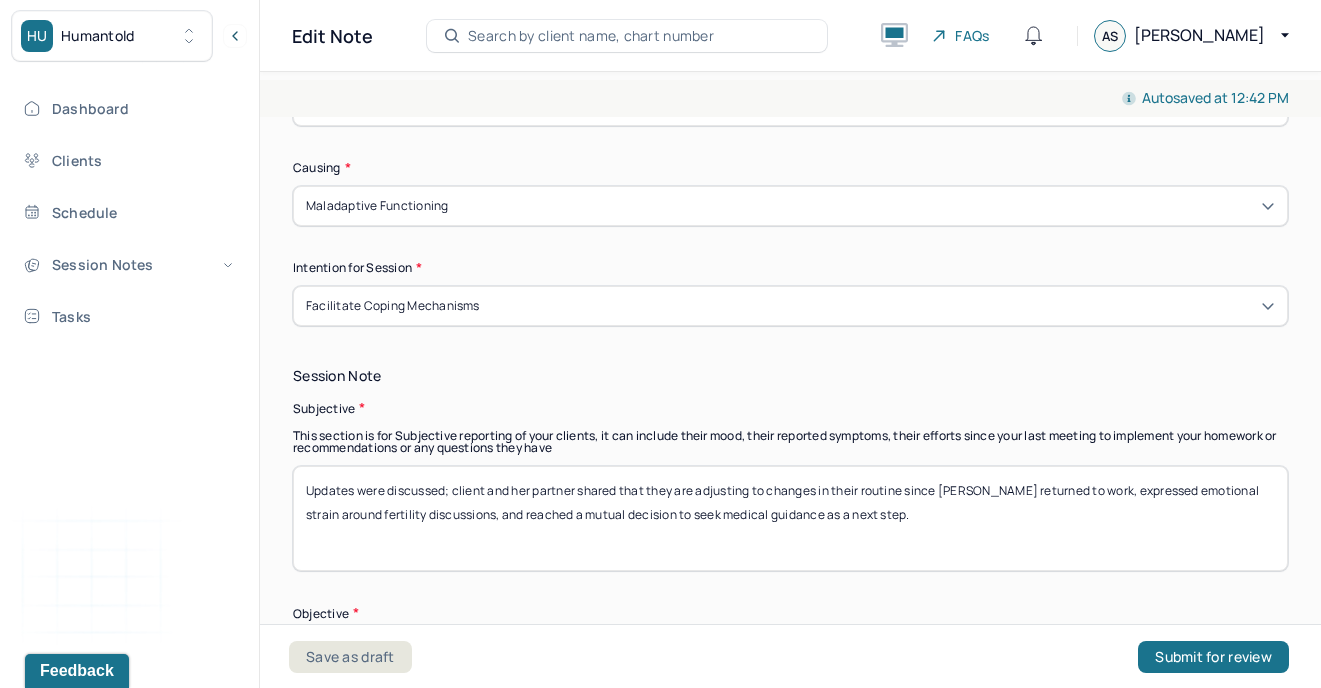 paste on "ongoing conversations about their differing views on marriage and family planning, expressed emotional strain related to past experiences and future uncertainty, and agreed to explore fertility treatment as a shared" 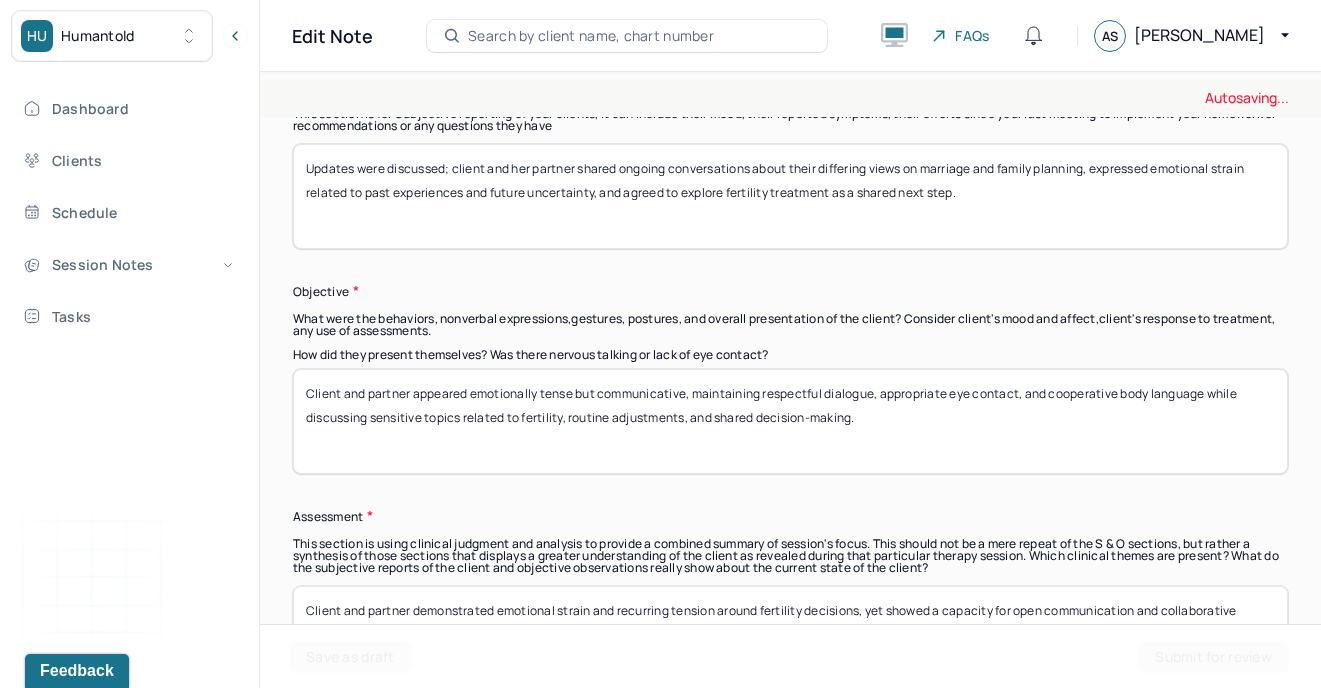 scroll, scrollTop: 1275, scrollLeft: 0, axis: vertical 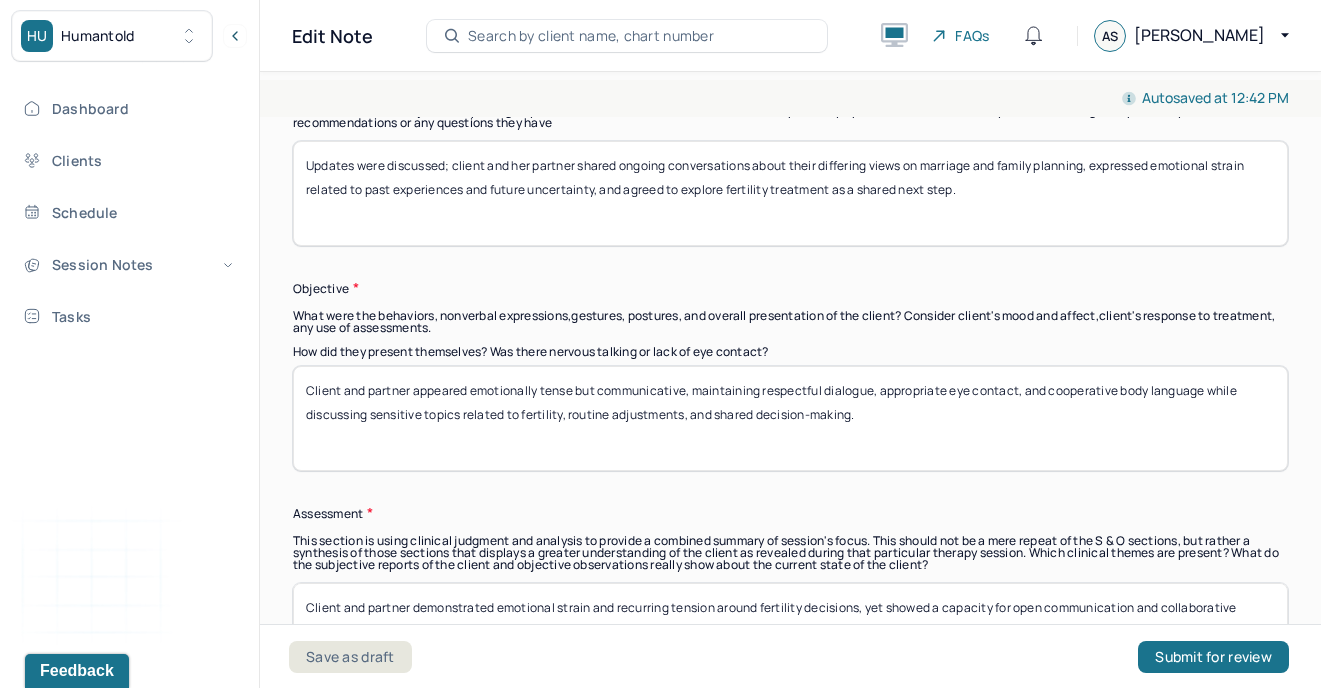 type on "Updates were discussed; client and her partner shared ongoing conversations about their differing views on marriage and family planning, expressed emotional strain related to past experiences and future uncertainty, and agreed to explore fertility treatment as a shared next step." 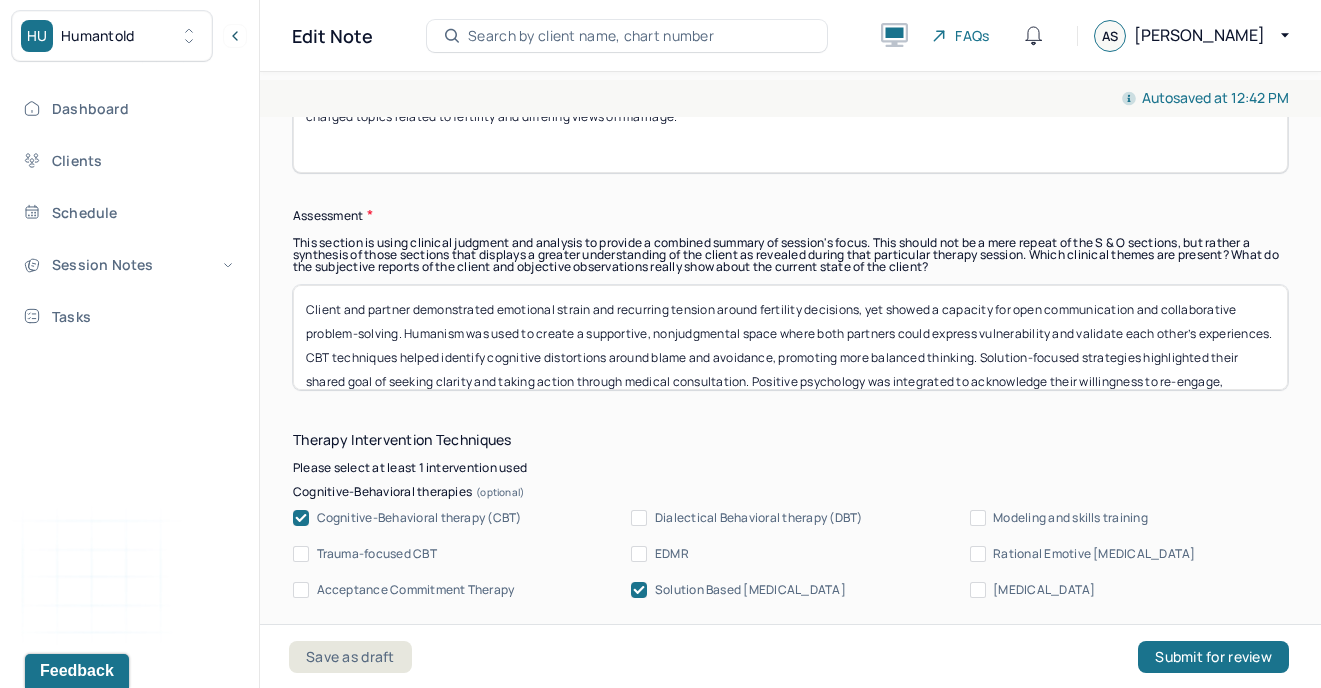 scroll, scrollTop: 1580, scrollLeft: 0, axis: vertical 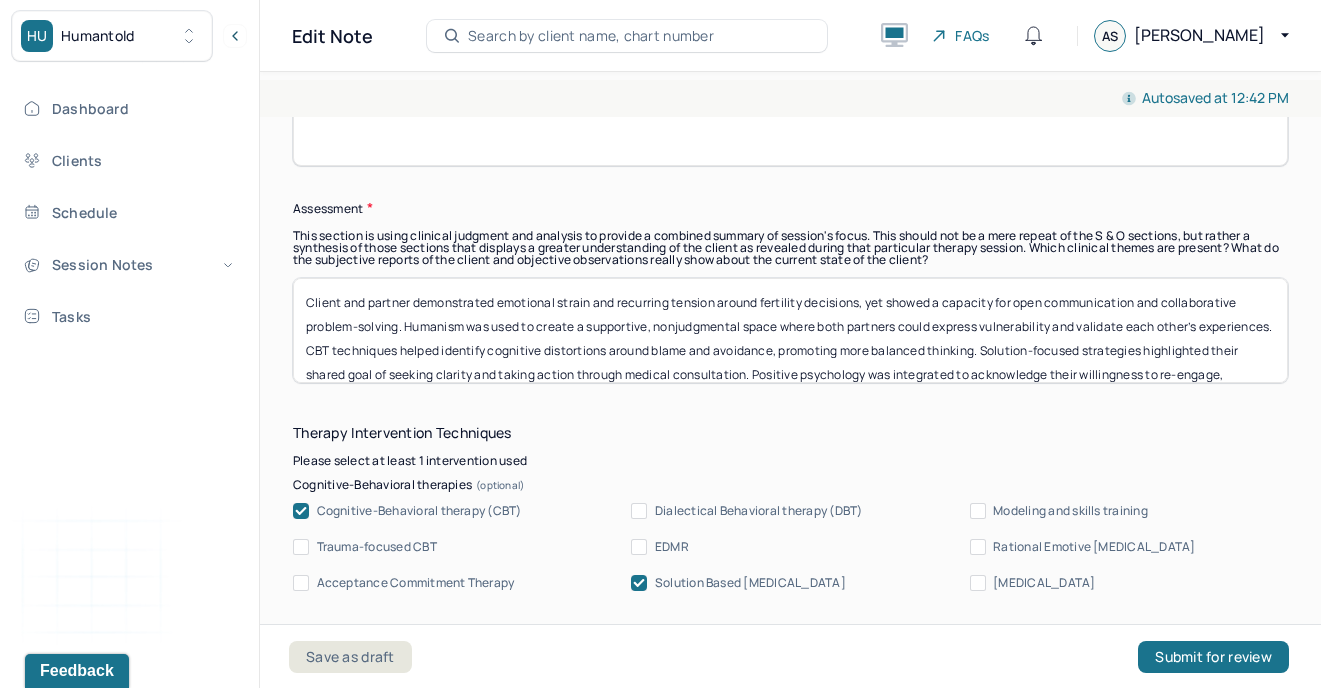 type on "Client and partner appeared emotionally tense but engaged, maintaining open body language, consistent eye contact, and a respectful tone while discussing emotionally charged topics related to fertility and differing views on marriage." 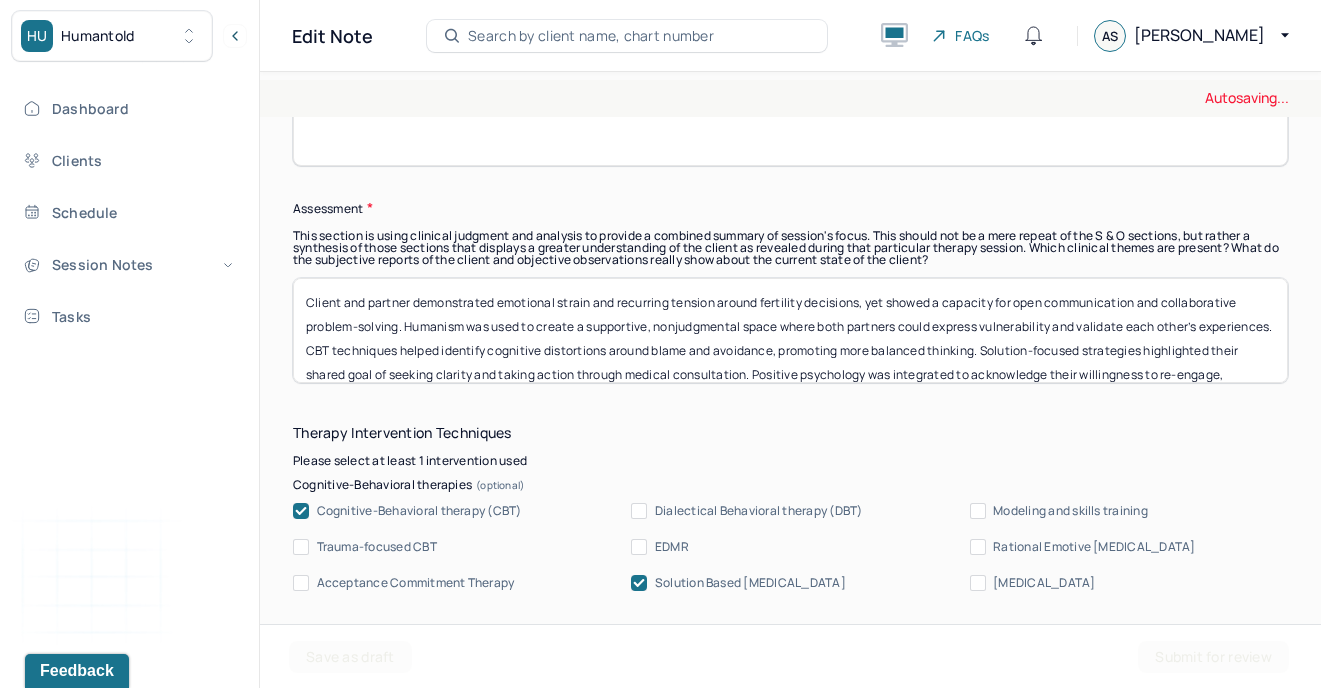 scroll, scrollTop: 40, scrollLeft: 0, axis: vertical 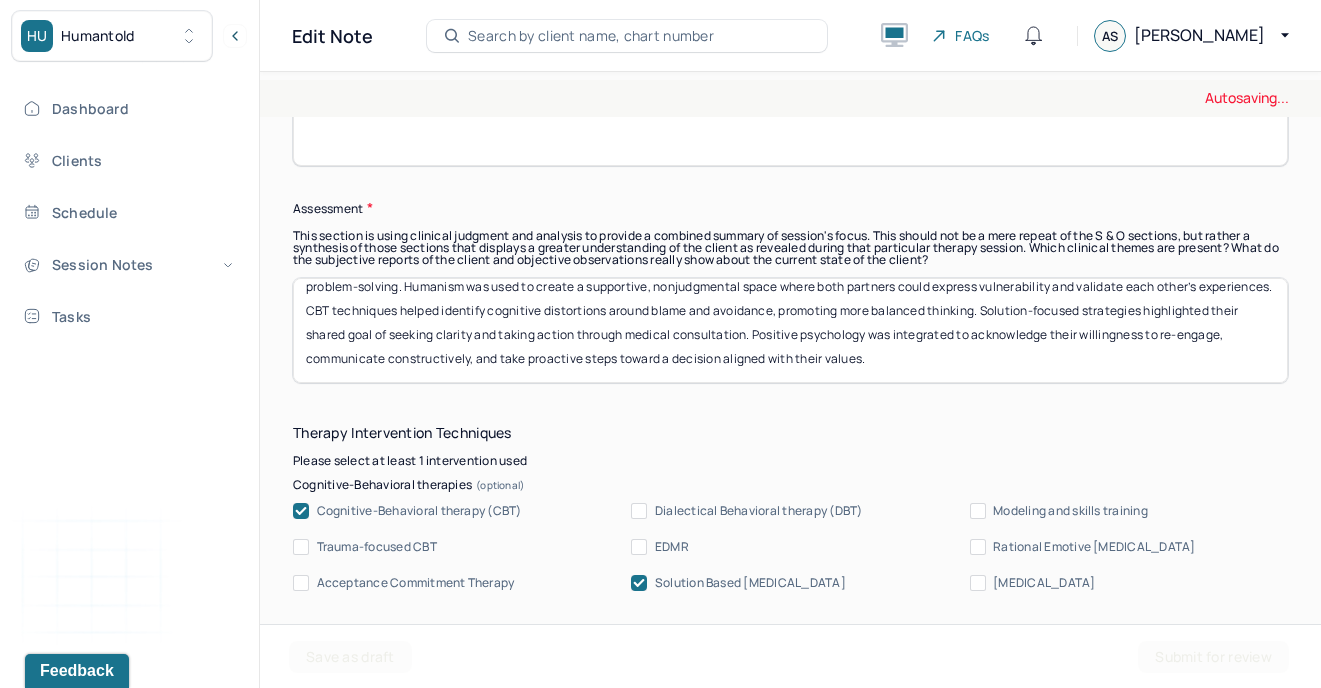drag, startPoint x: 304, startPoint y: 305, endPoint x: 1414, endPoint y: 453, distance: 1119.8232 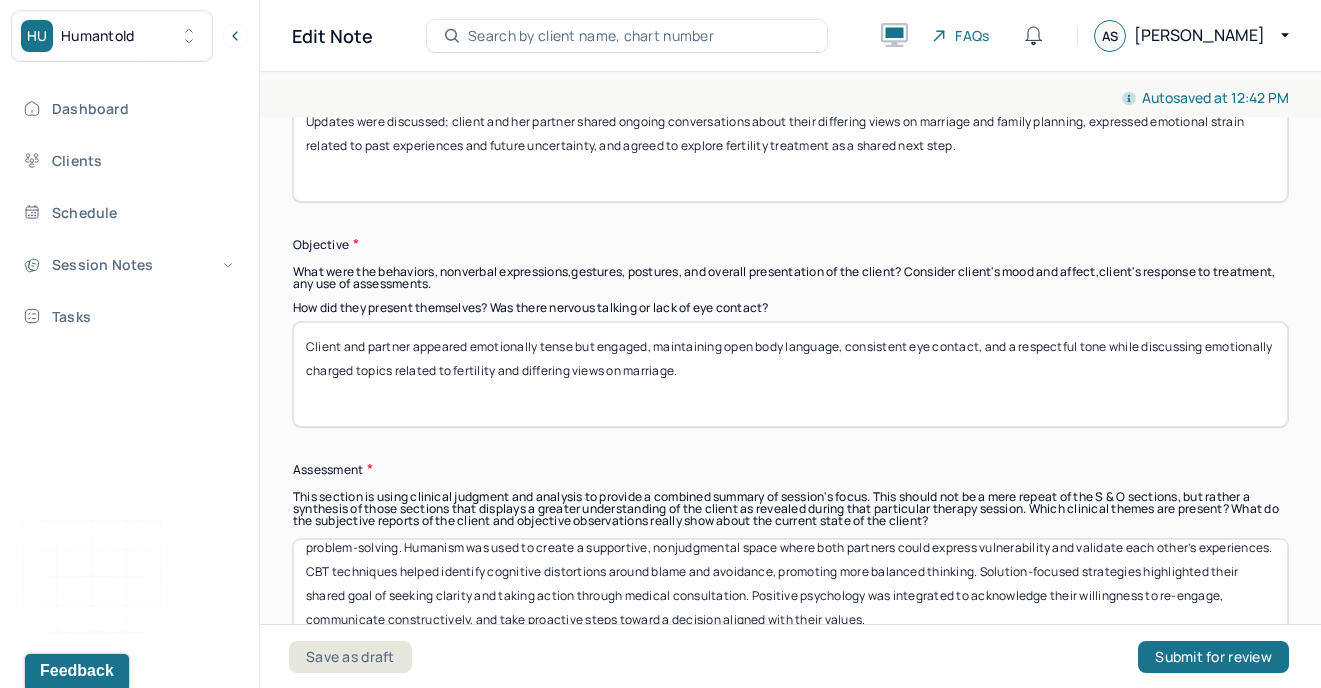 scroll, scrollTop: 1283, scrollLeft: 0, axis: vertical 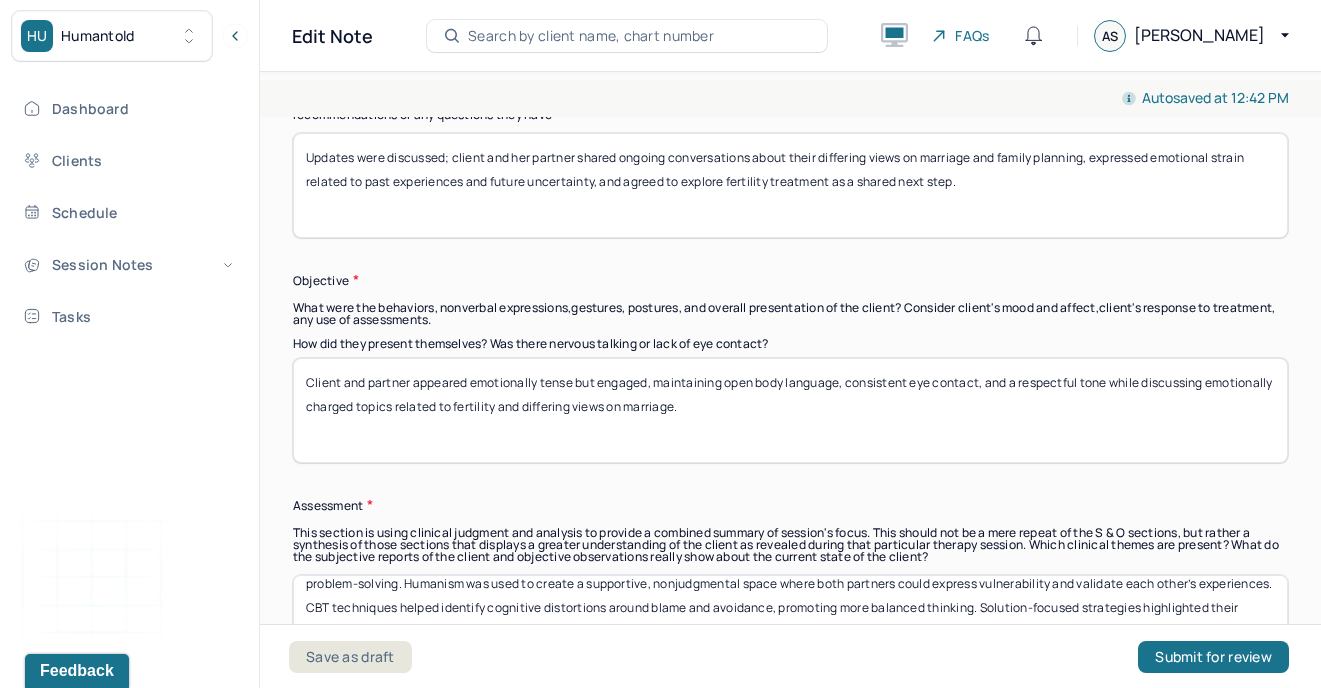 paste on "tension surrounding marriage and family planning, yet showed a willingness to engage in honest dialogue and explore compromise. Humanistic approaches provided a safe space for both individuals to express fears and hopes without judgment. CBT techniques were applied to help the partner examine avoidance patterns linked to past trauma and the client to challenge anxious thinking around timelines. Solution-focused strategies supported the couple in identifying shared values and actionable next steps, including fertility consultation. Strengths-based interventions emphasized their mutual commitment, emotional honesty, and growing ability to navigate complex decisions together" 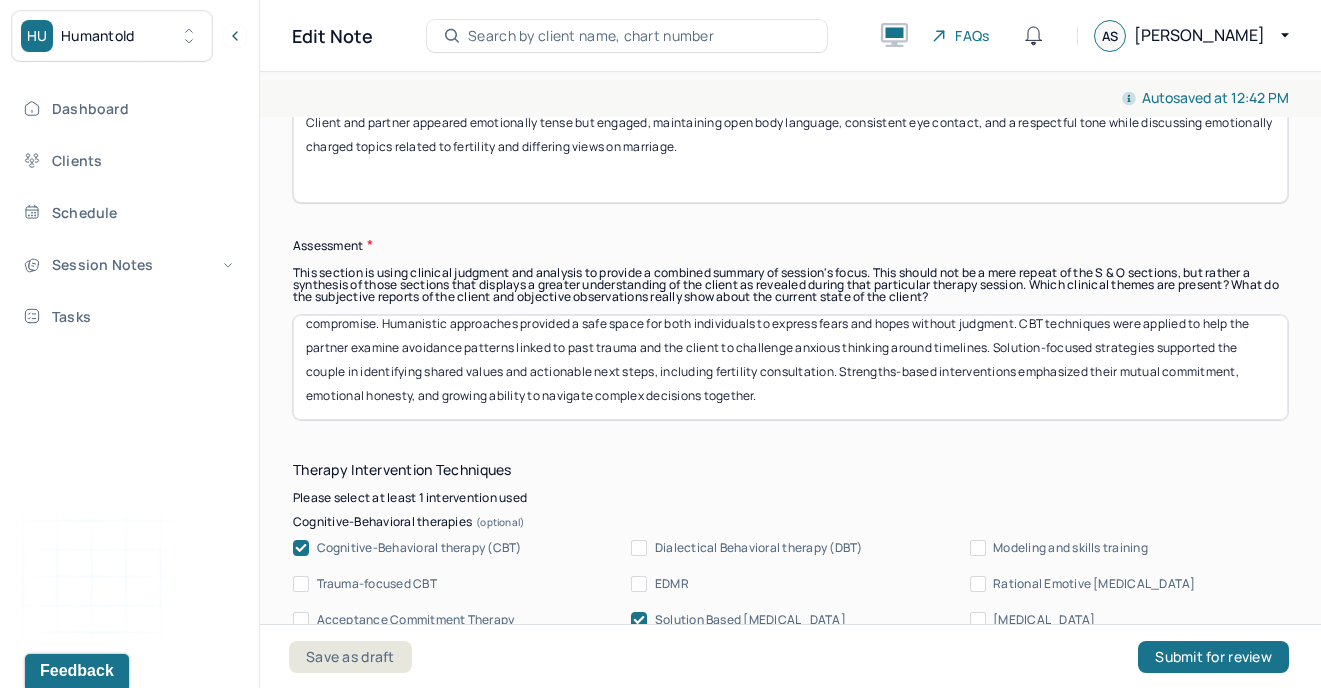 scroll, scrollTop: 1547, scrollLeft: 0, axis: vertical 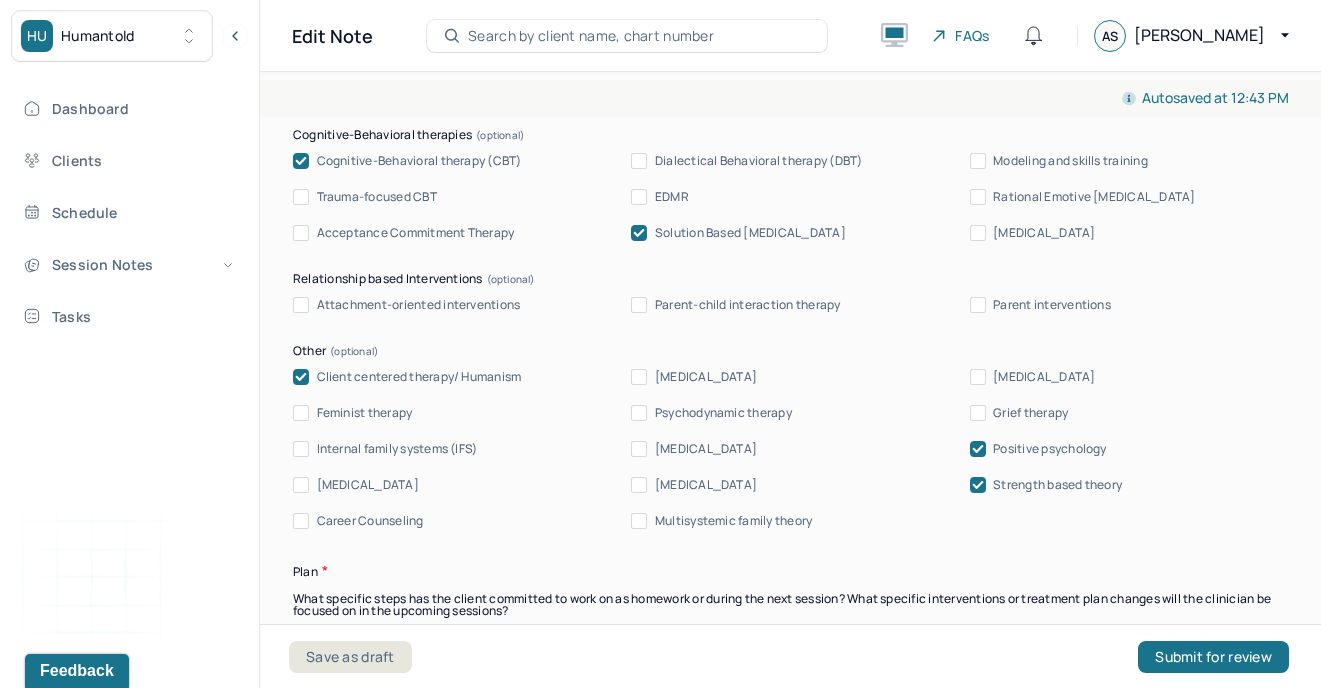 type on "Client and partner demonstrated emotional tension surrounding marriage and family planning, yet showed a willingness to engage in honest dialogue and explore compromise. Humanistic approaches provided a safe space for both individuals to express fears and hopes without judgment. CBT techniques were applied to help the partner examine avoidance patterns linked to past trauma and the client to challenge anxious thinking around timelines. Solution-focused strategies supported the couple in identifying shared values and actionable next steps, including fertility consultation. Strengths-based interventions emphasized their mutual commitment, emotional honesty, and growing ability to navigate complex decisions together." 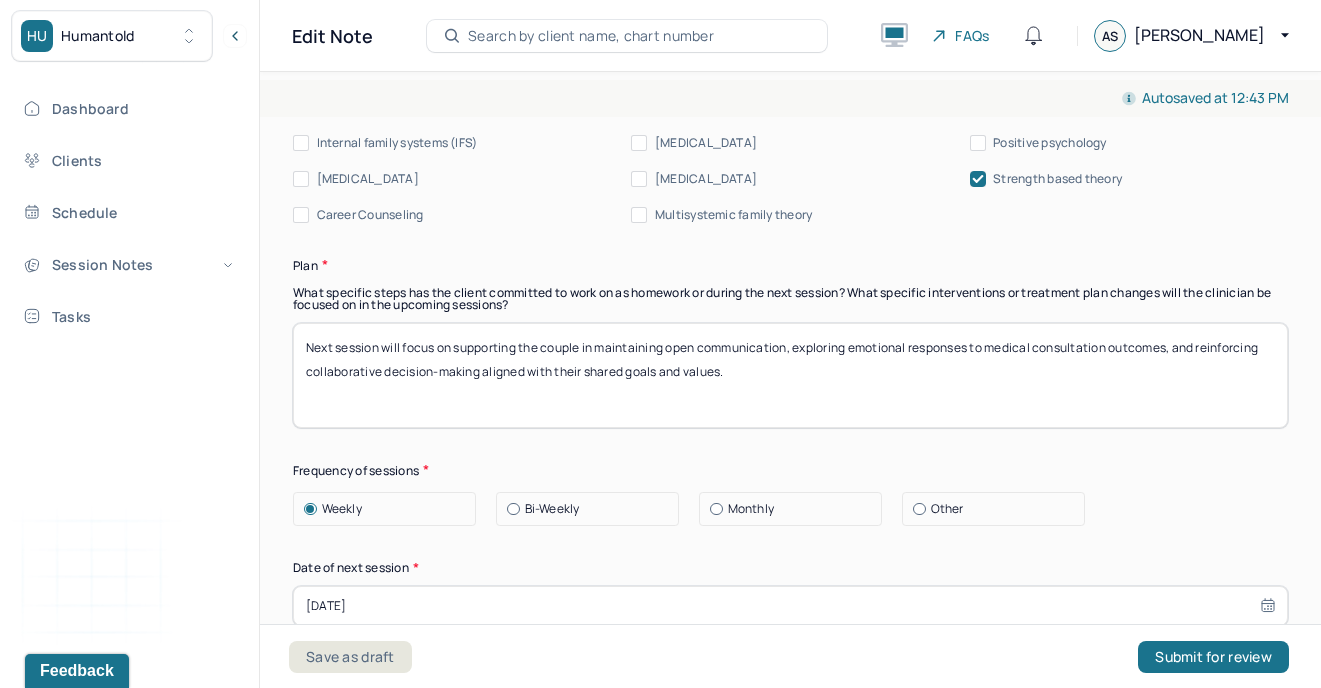 scroll, scrollTop: 2239, scrollLeft: 0, axis: vertical 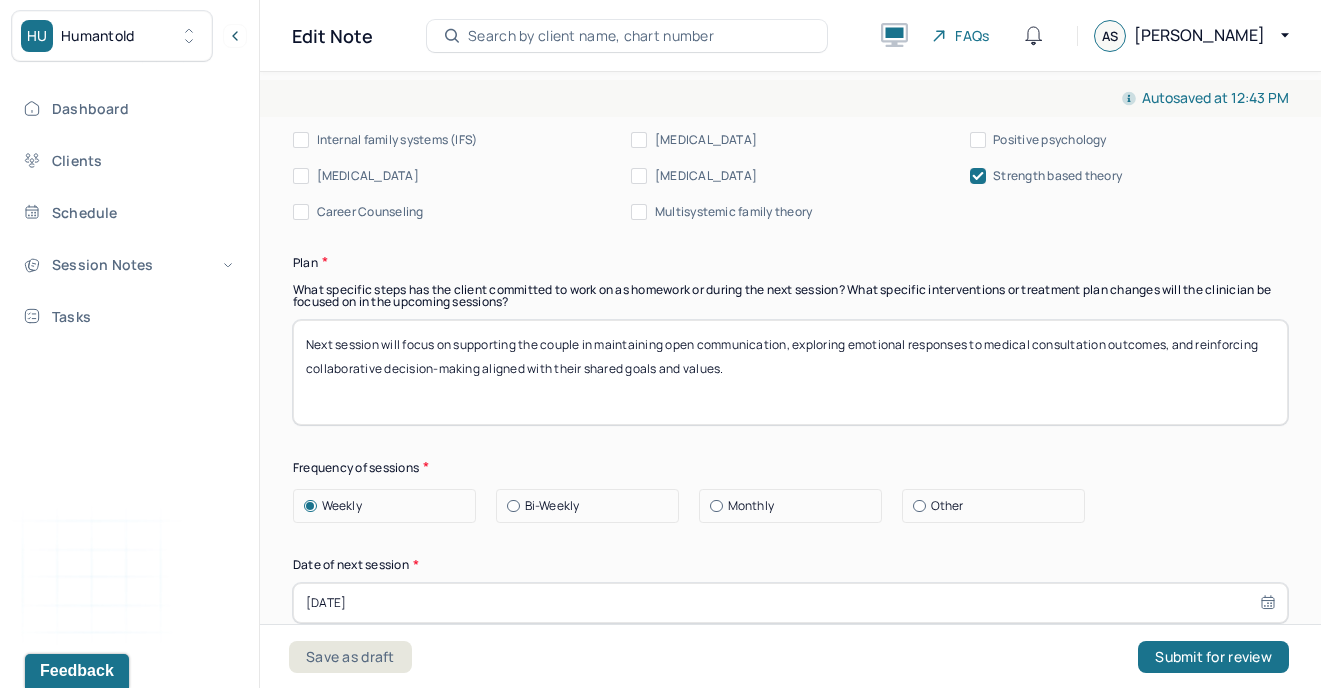 drag, startPoint x: 572, startPoint y: 344, endPoint x: 283, endPoint y: 350, distance: 289.0623 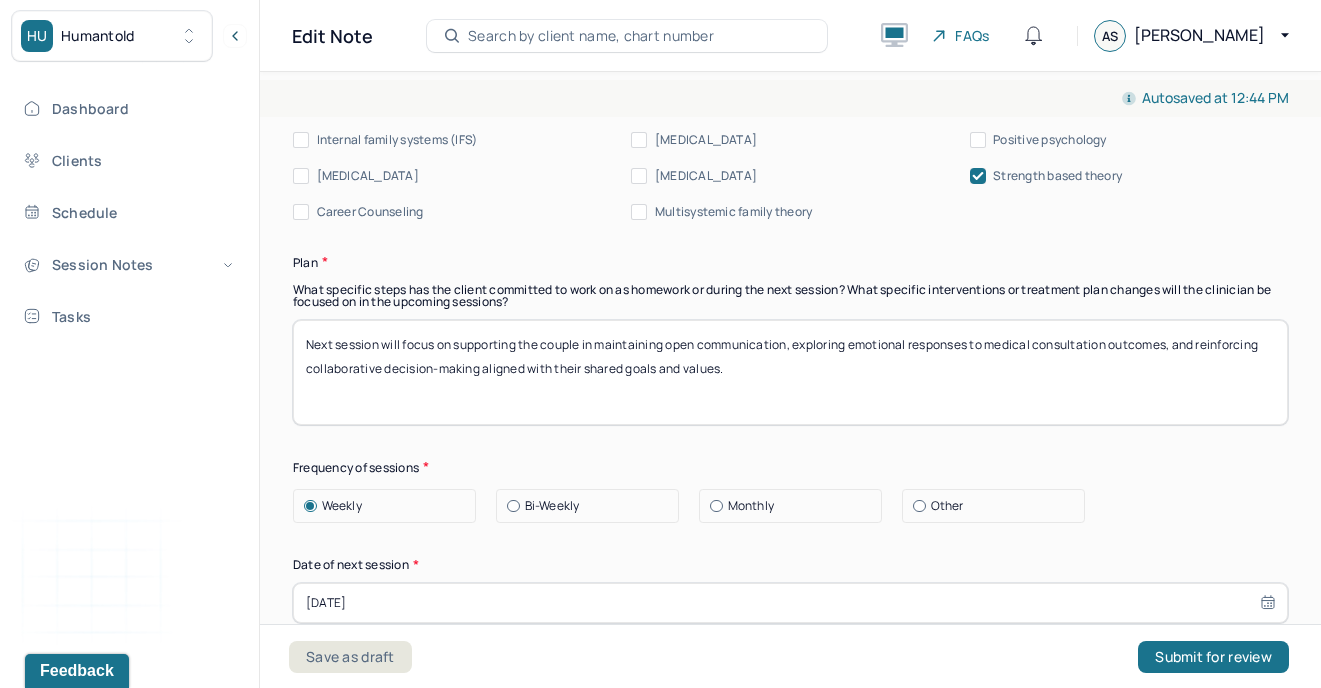 paste on "support the couple in exploring shared goals, addressing emotional barriers, and strengthening collaborative decision-making." 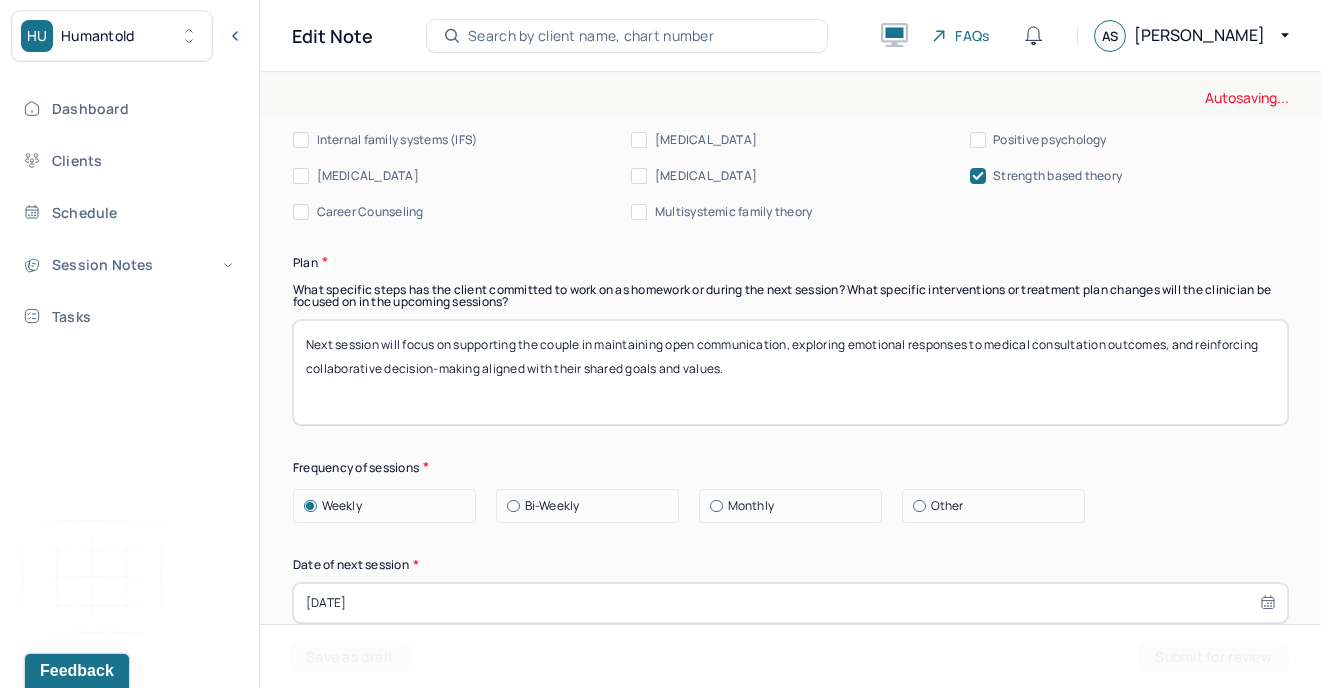 click on "Next session will support the couple in exploring shared goals, addressing emotional barriers, and strengthening collaborative decision-making.s." at bounding box center (790, 372) 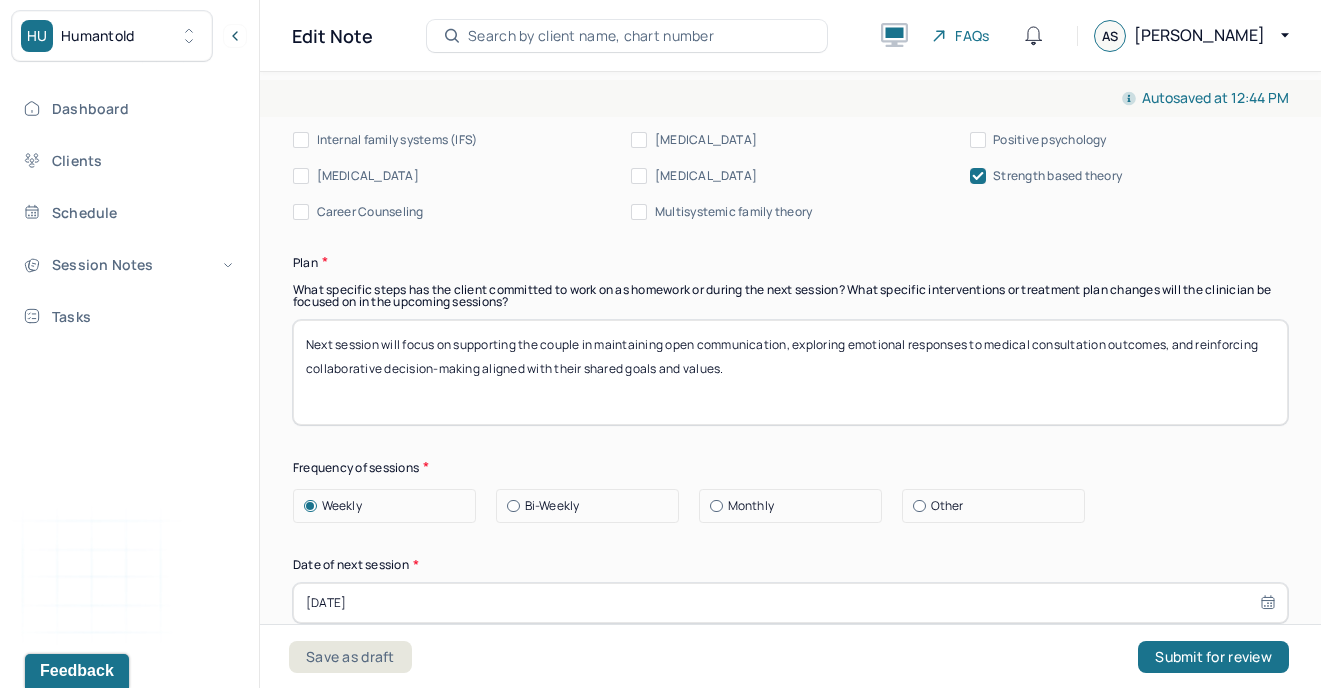 drag, startPoint x: 819, startPoint y: 369, endPoint x: 290, endPoint y: 335, distance: 530.0915 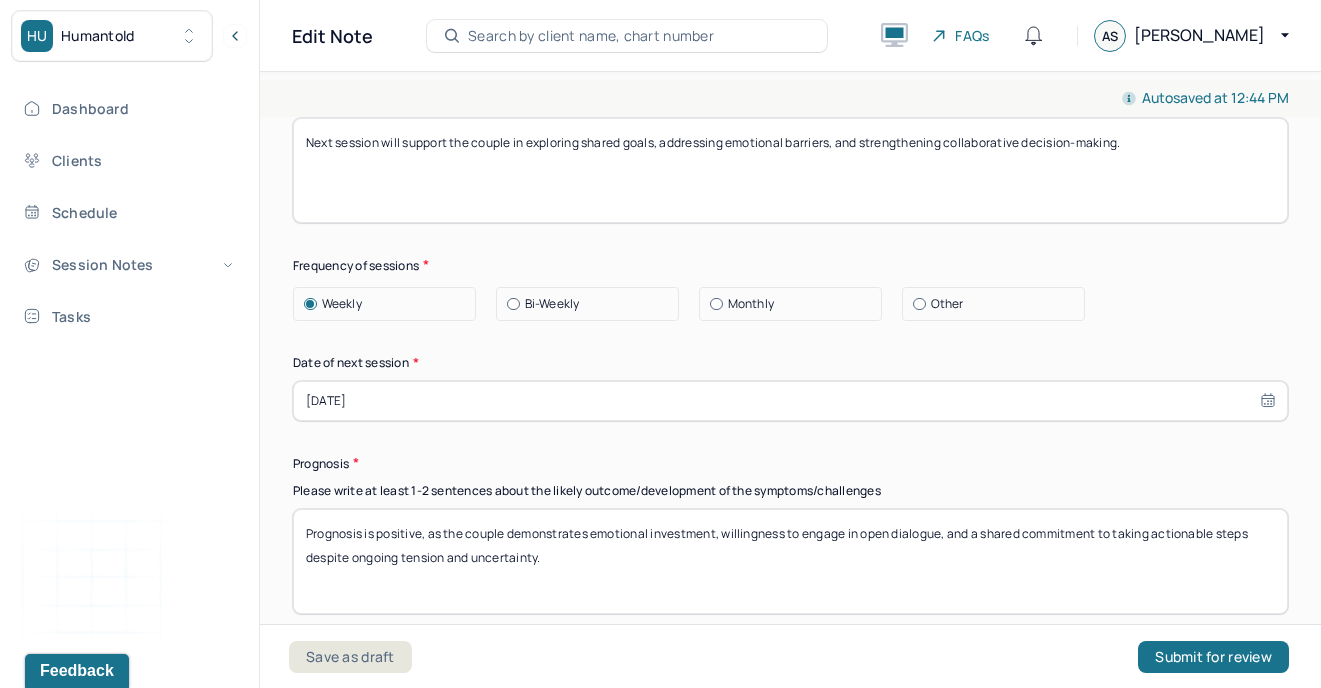 scroll, scrollTop: 2444, scrollLeft: 0, axis: vertical 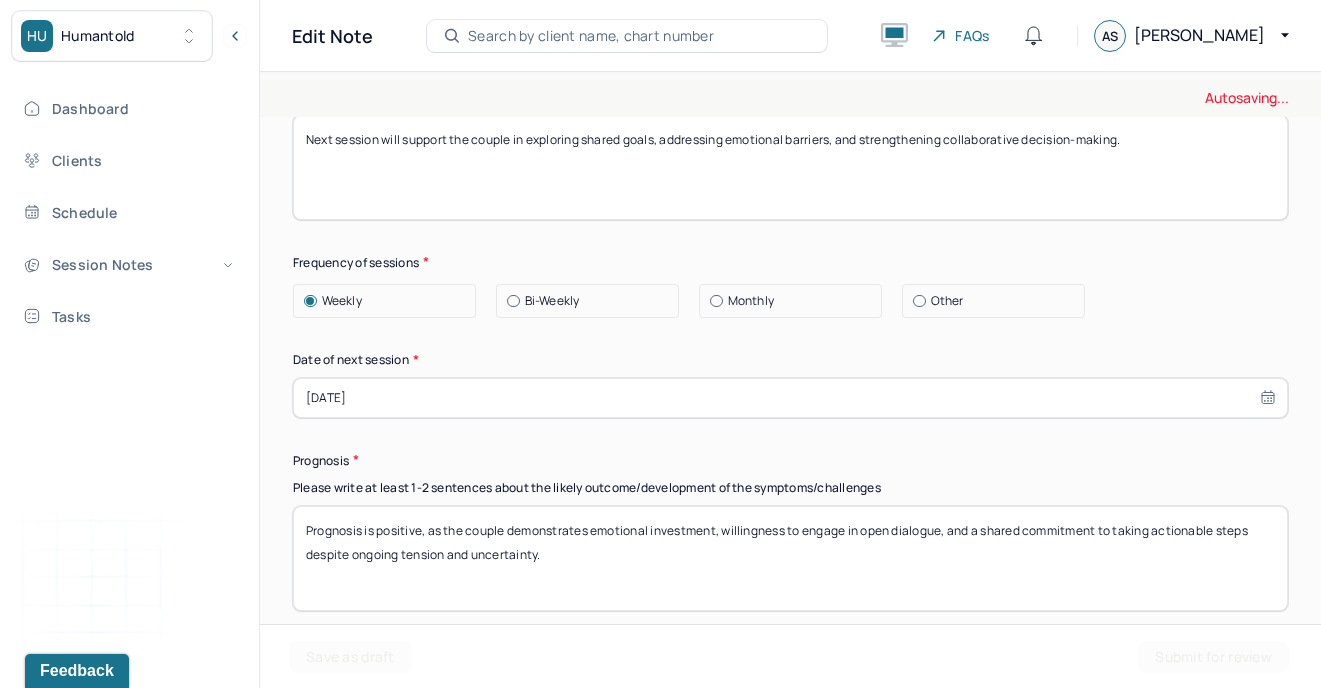 type on "Next session will support the couple in exploring shared goals, addressing emotional barriers, and strengthening collaborative decision-making." 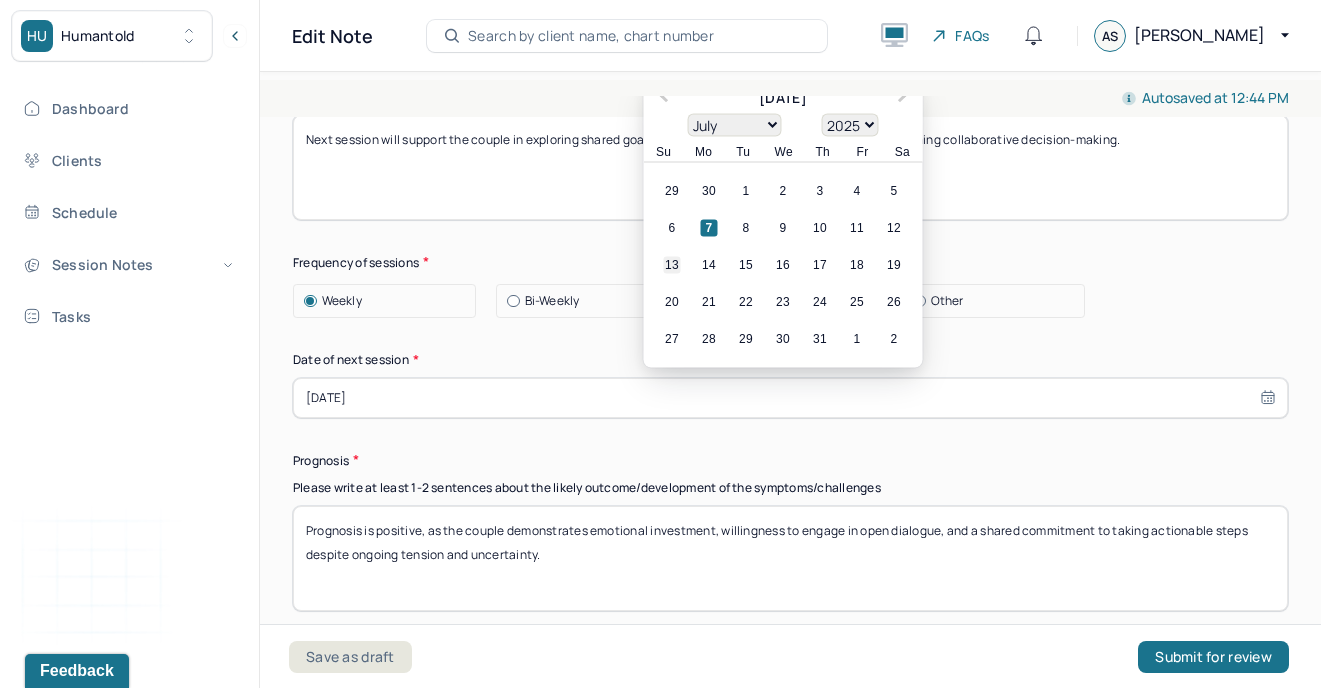 click on "13" at bounding box center (672, 264) 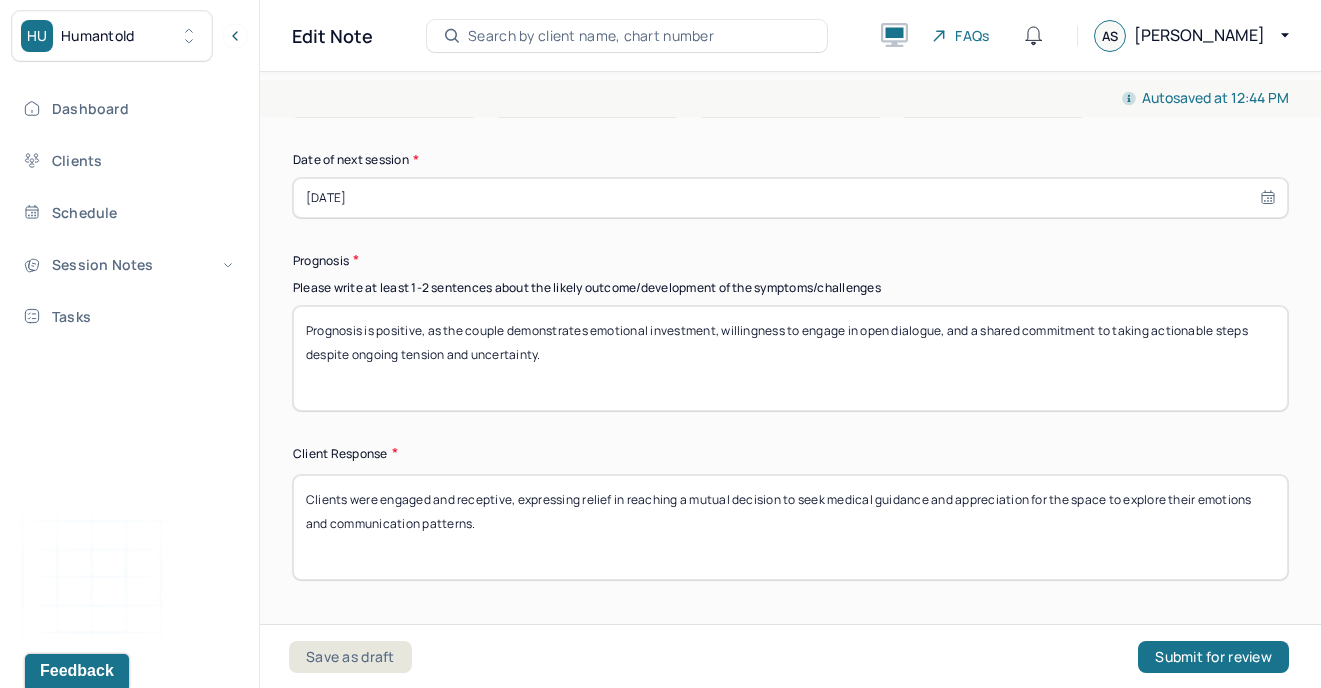 scroll, scrollTop: 2646, scrollLeft: 0, axis: vertical 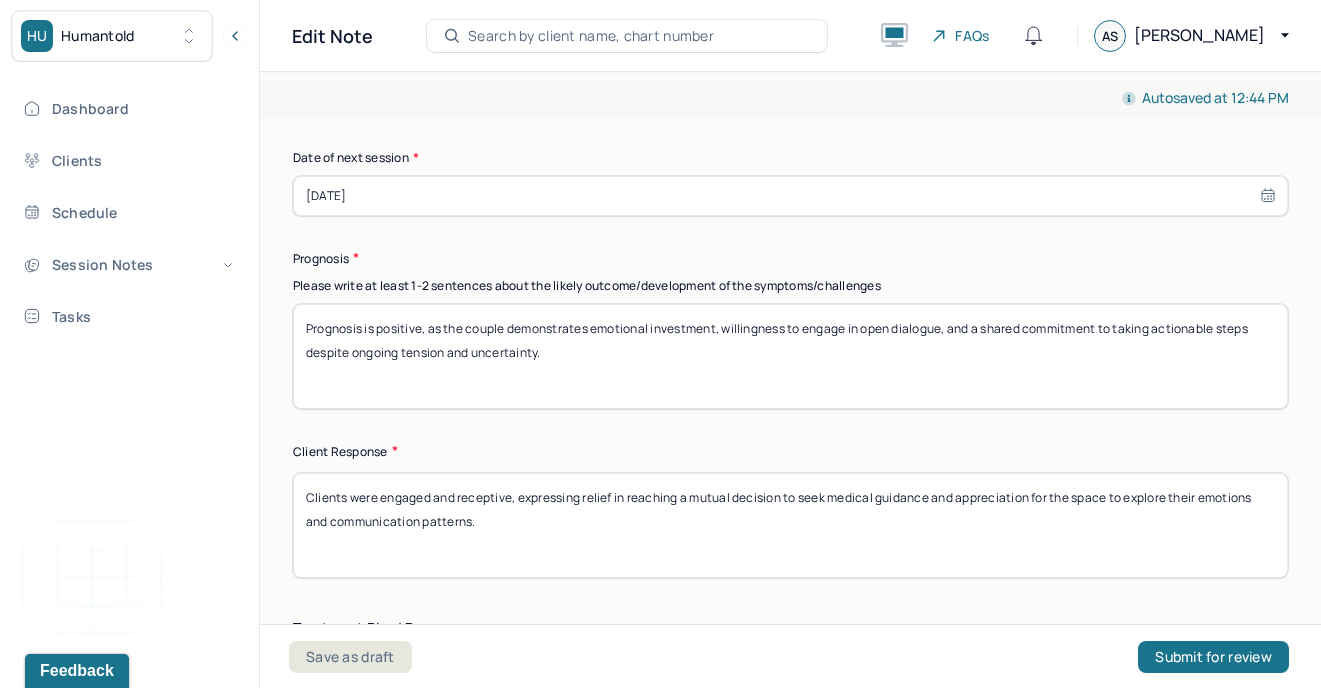 drag, startPoint x: 578, startPoint y: 358, endPoint x: 245, endPoint y: 264, distance: 346.013 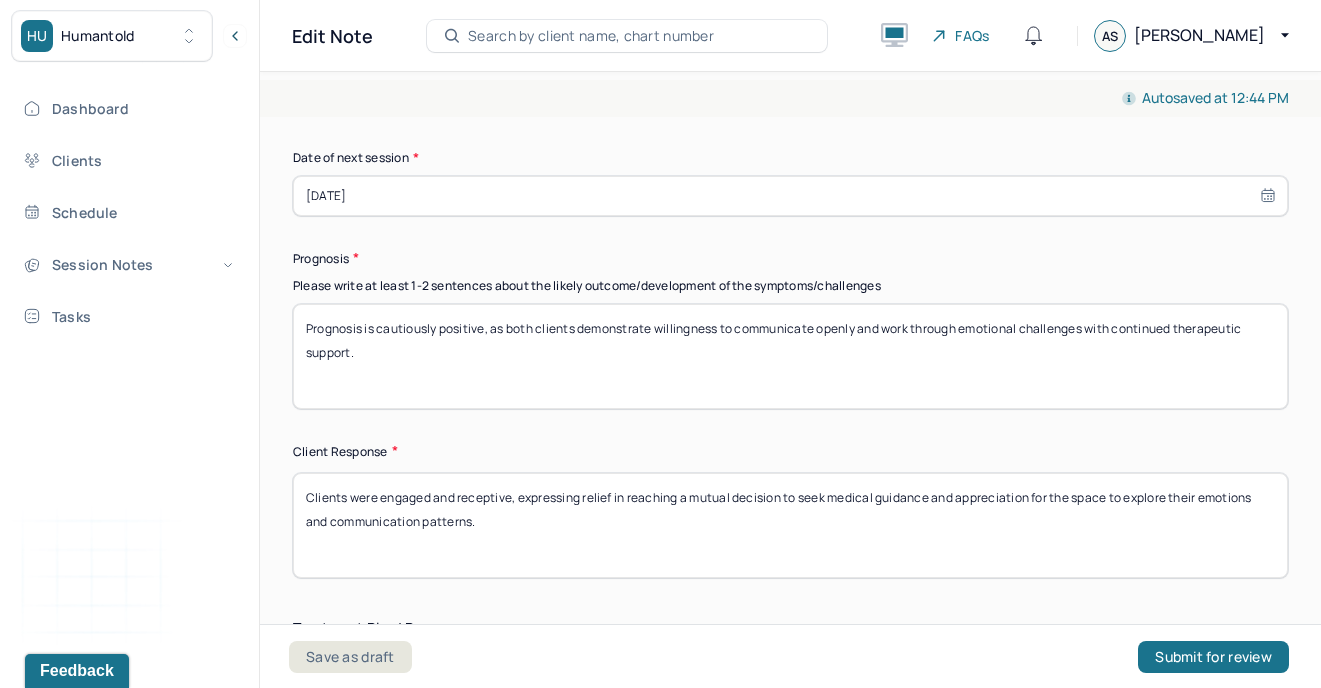 click on "Prognosis is positive, as the couple demonstrates emotional investment, willingness to engage in open dialogue, and a shared commitment to taking actionable steps despite ongoing tension and uncertainty." at bounding box center (790, 356) 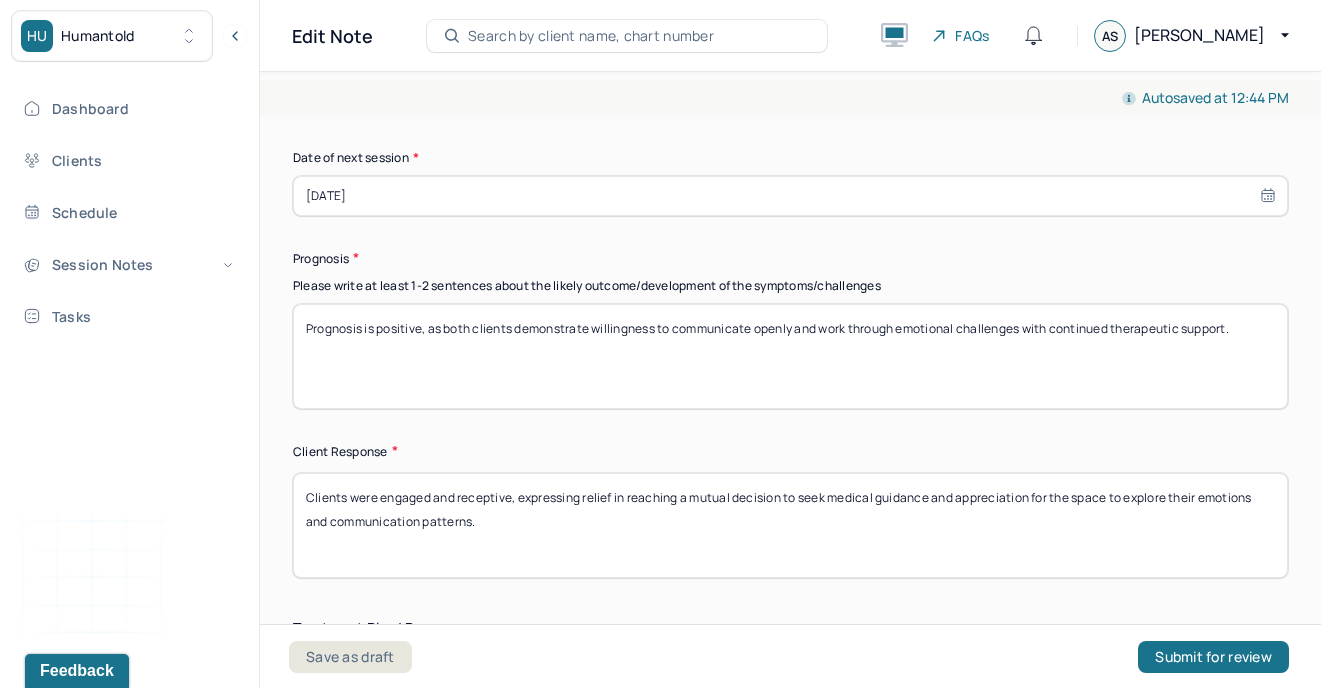 type on "Prognosis is positive, as both clients demonstrate willingness to communicate openly and work through emotional challenges with continued therapeutic support." 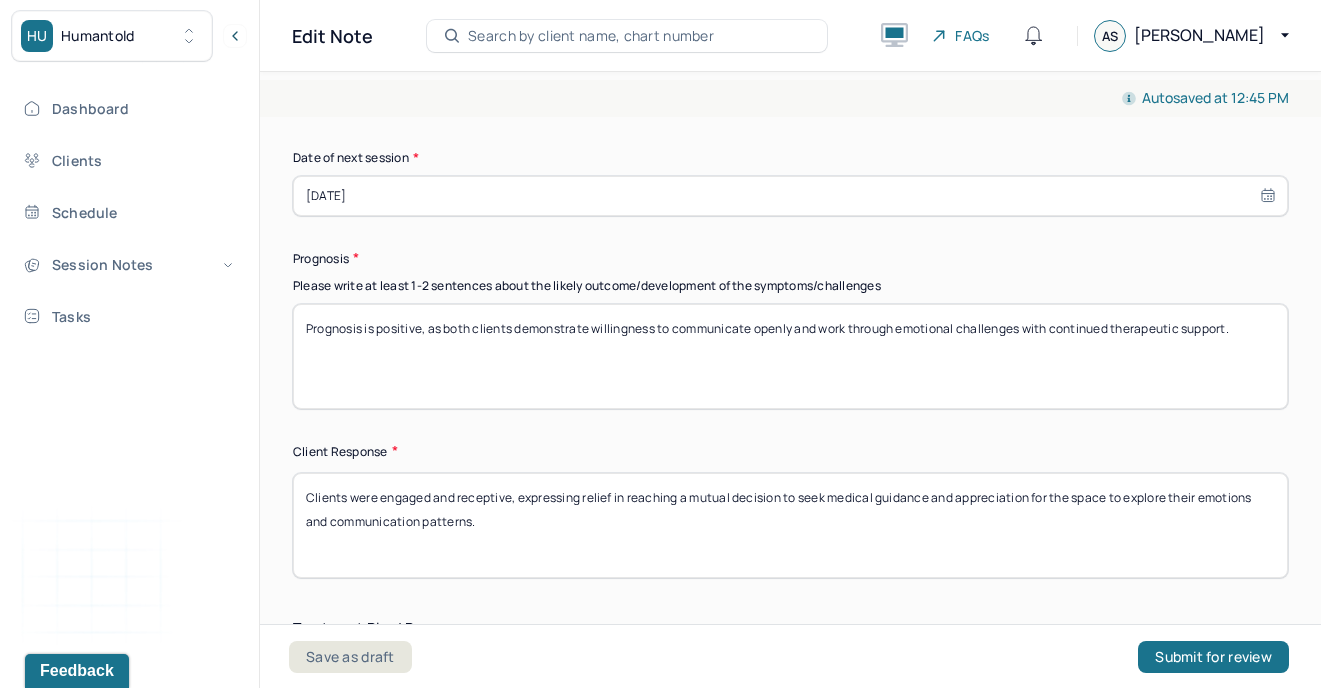 click on "Clients were engaged and receptive, expressing relief in reaching a mutual decision to seek medical guidance and appreciation for the space to explore their emotions and communication patterns." at bounding box center [790, 525] 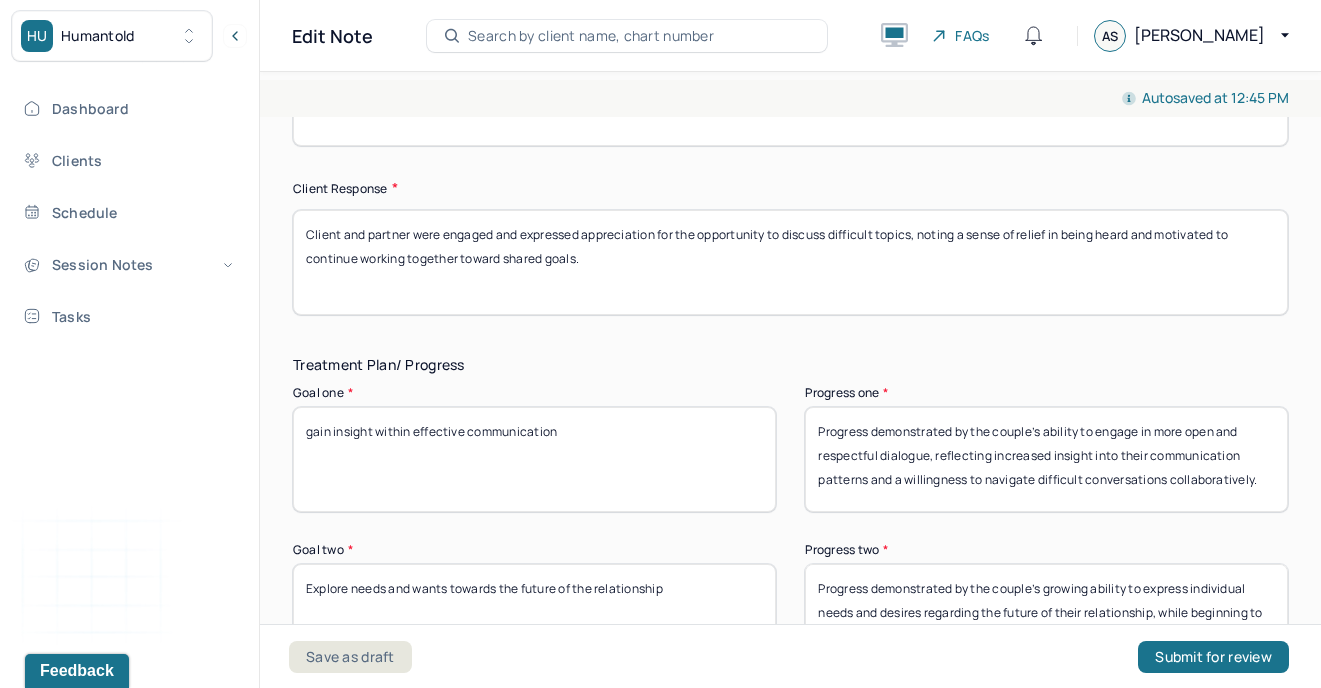 scroll, scrollTop: 2911, scrollLeft: 0, axis: vertical 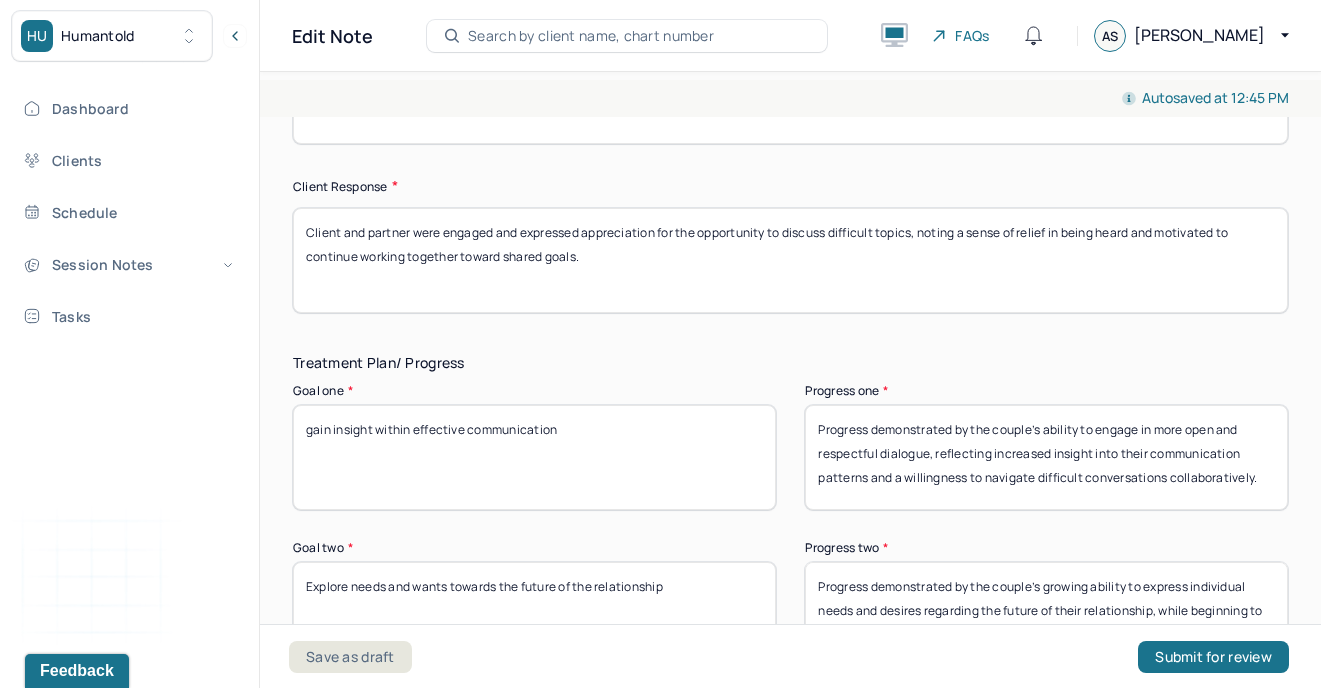type on "Client and partner were engaged and expressed appreciation for the opportunity to discuss difficult topics, noting a sense of relief in being heard and motivated to continue working together toward shared goals." 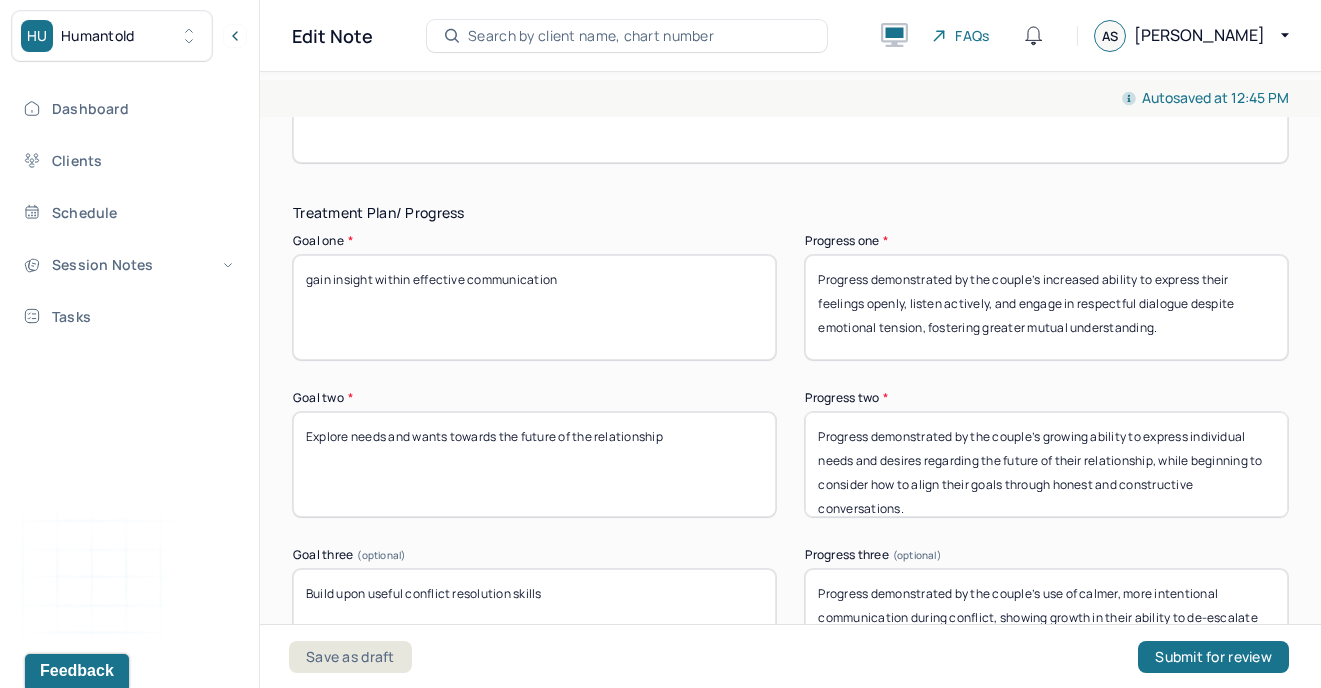 scroll, scrollTop: 3062, scrollLeft: 0, axis: vertical 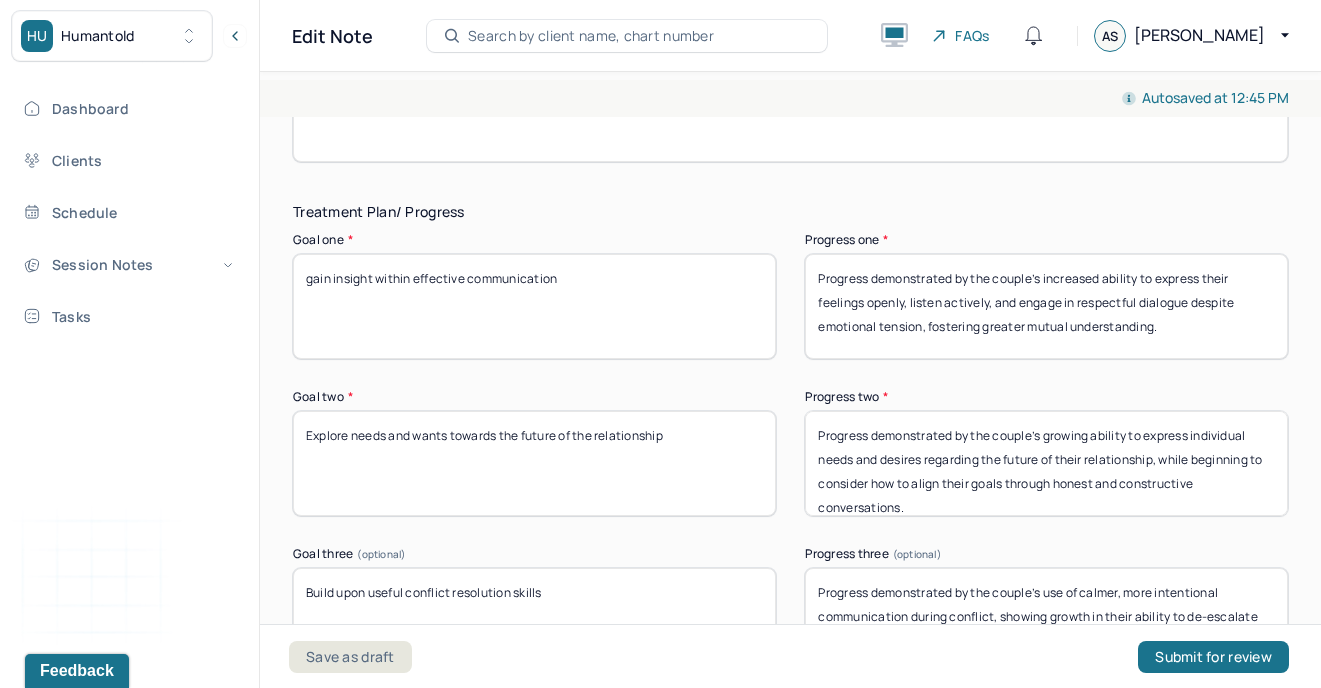 type on "Progress demonstrated by the couple’s increased ability to express their feelings openly, listen actively, and engage in respectful dialogue despite emotional tension, fostering greater mutual understanding." 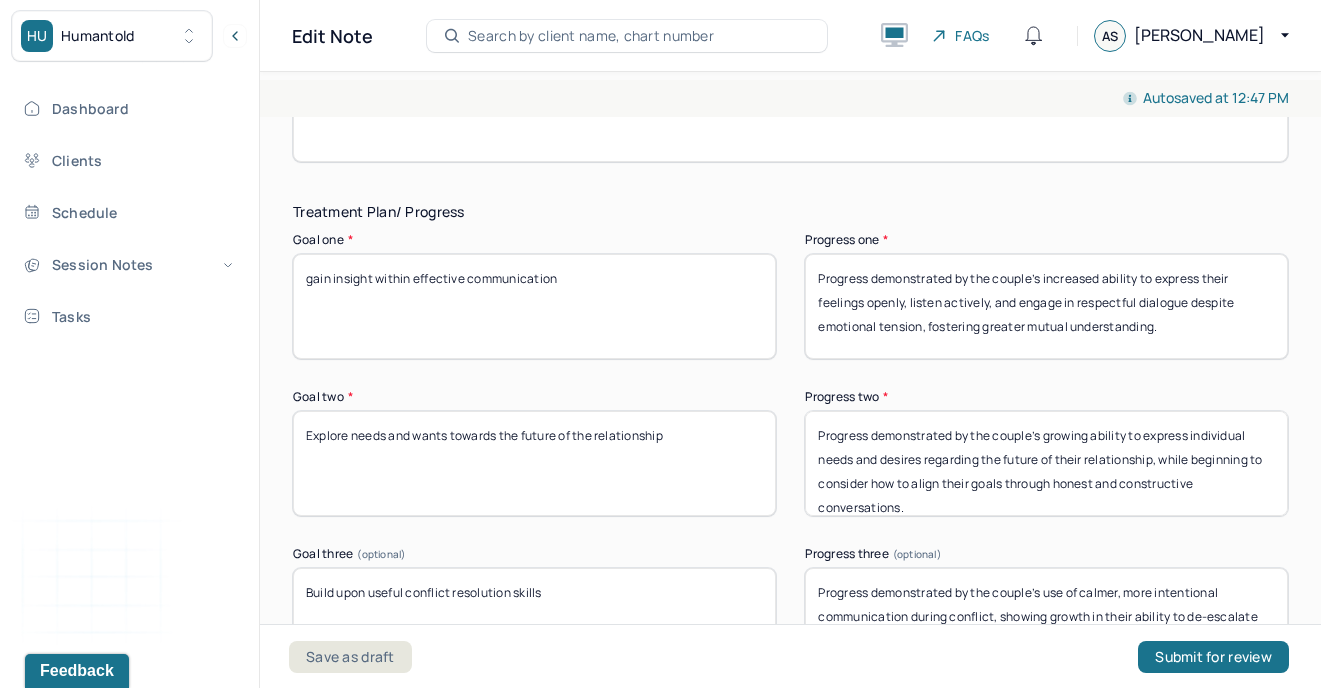 drag, startPoint x: 616, startPoint y: 614, endPoint x: 273, endPoint y: 584, distance: 344.30945 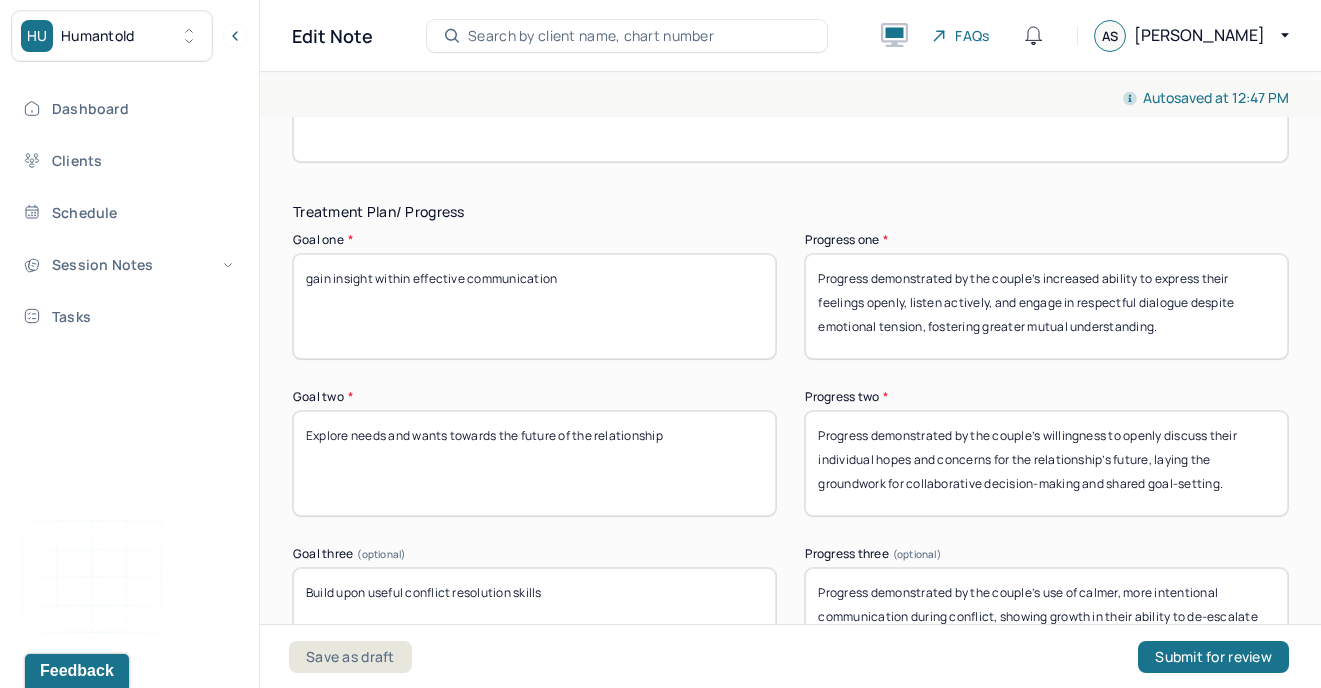 type on "Progress demonstrated by the couple’s willingness to openly discuss their individual hopes and concerns for the relationship’s future, laying the groundwork for collaborative decision-making and shared goal-setting." 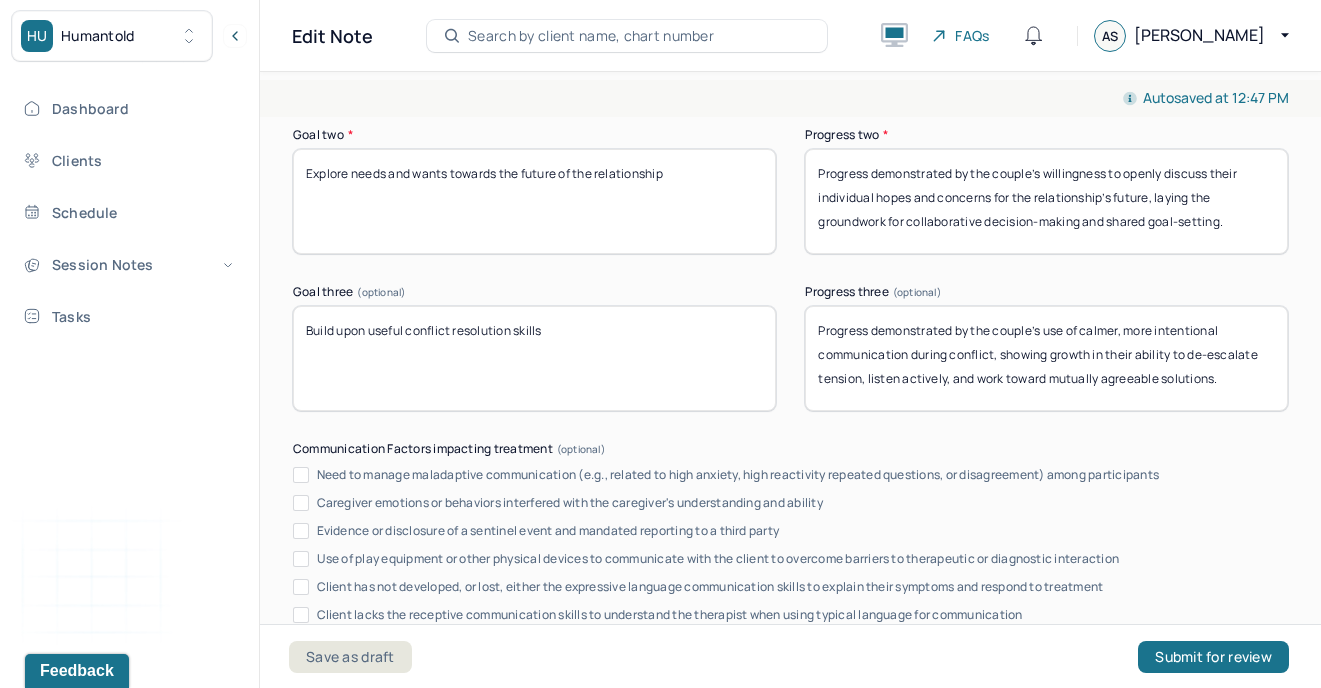 scroll, scrollTop: 3345, scrollLeft: 0, axis: vertical 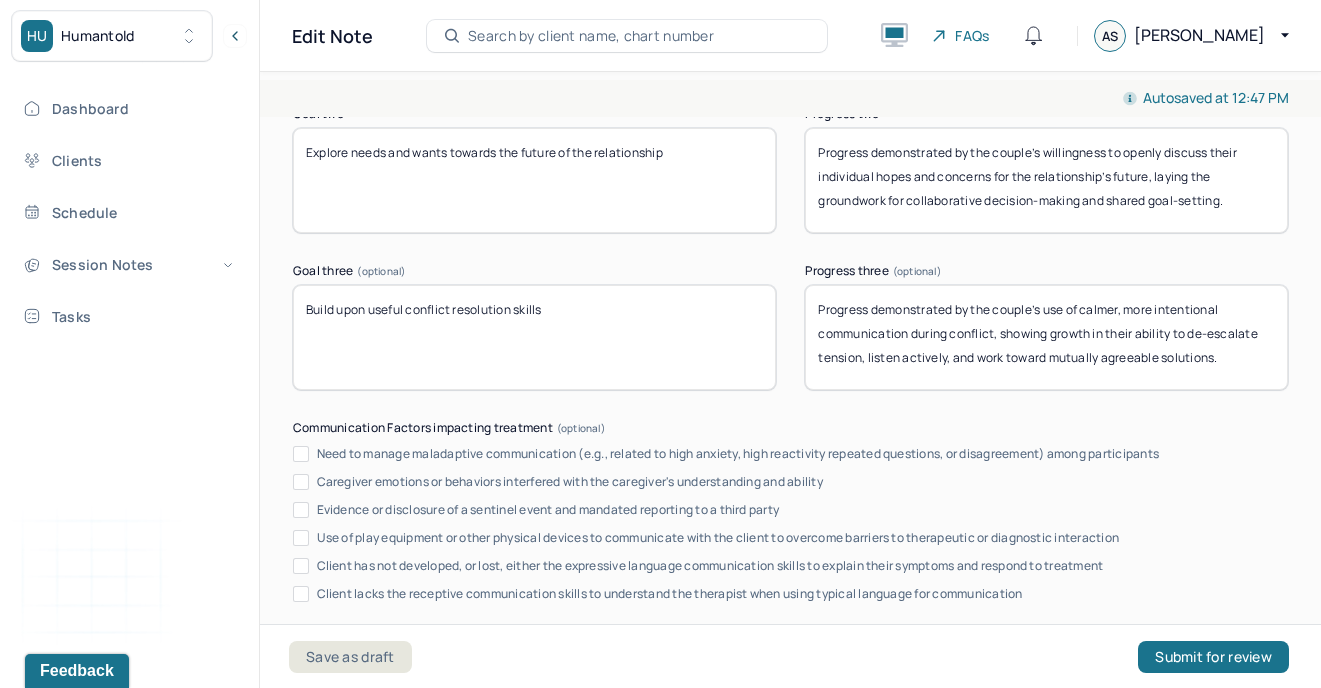 click on "Progress demonstrated by the couple’s use of calmer, more intentional communication during conflict, showing growth in their ability to de-escalate tension, listen actively, and work toward mutually agreeable solutions." at bounding box center (1046, 337) 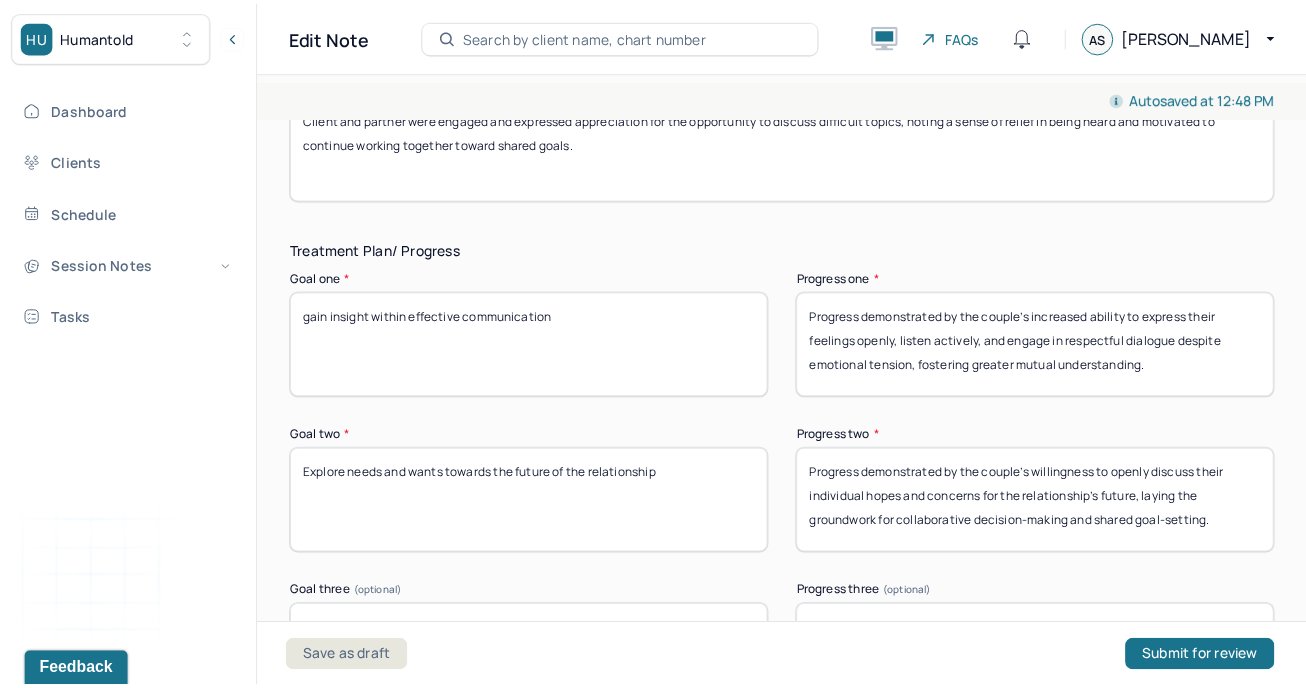 scroll, scrollTop: 3766, scrollLeft: 0, axis: vertical 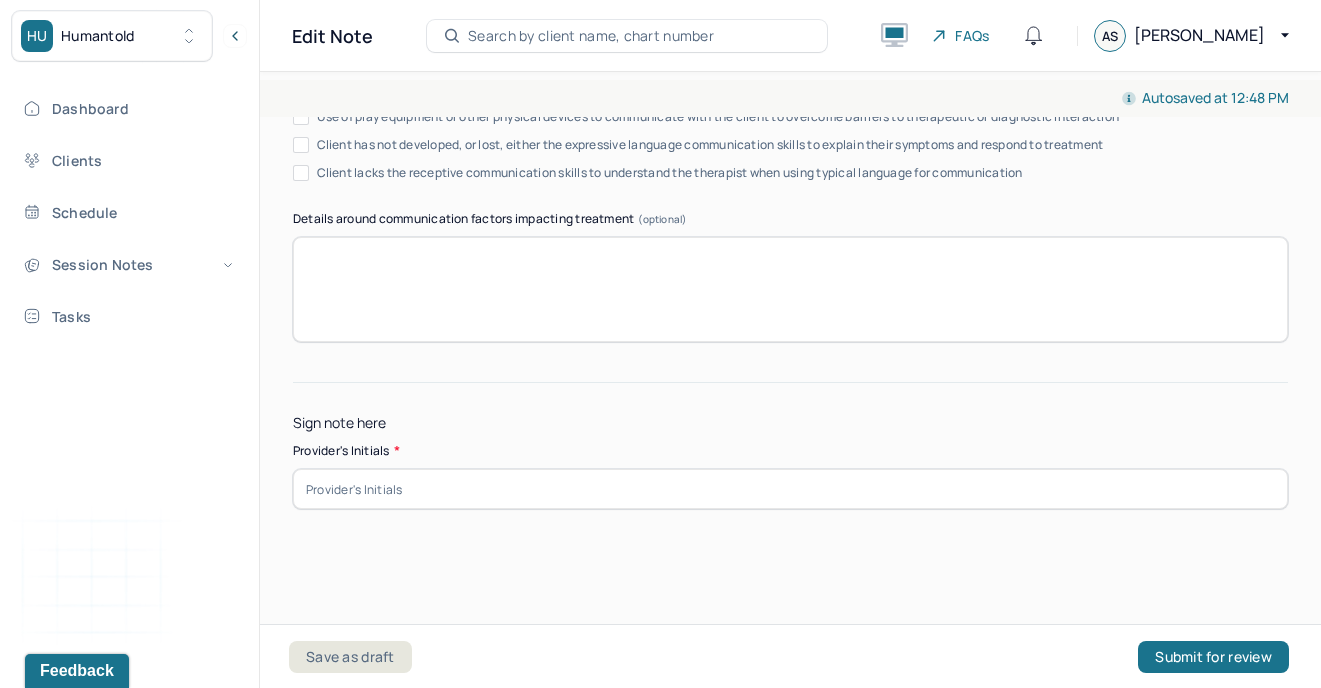type on "Progress demonstrated by the couple’s growing ability to navigate disagreements calmly, use active listening, and seek compromise, enhancing their capacity to resolve conflicts constructively." 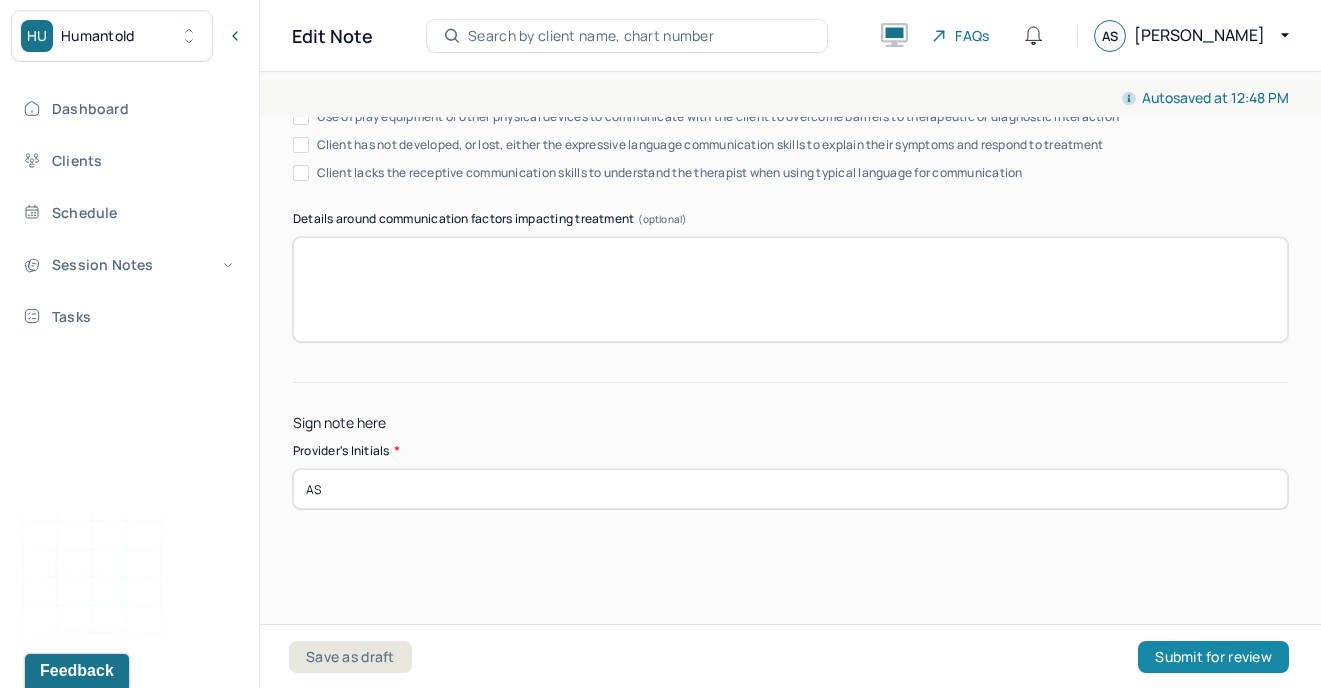 type on "AS" 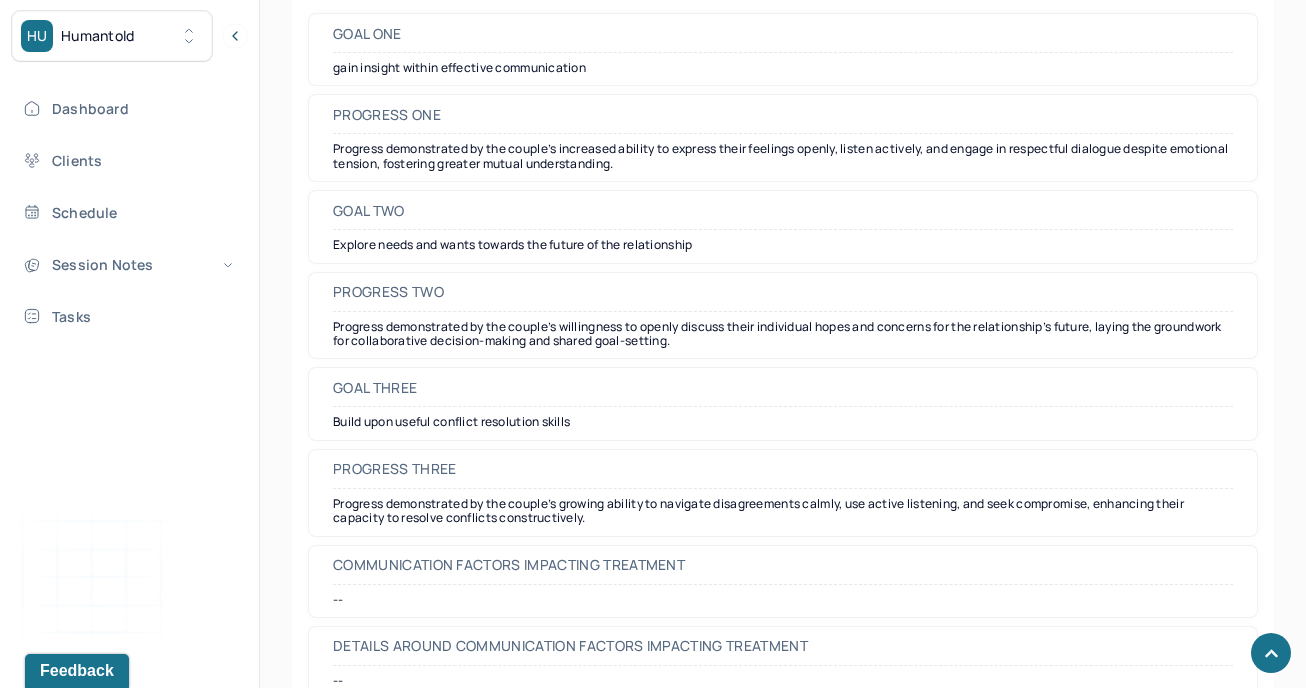 scroll, scrollTop: 3191, scrollLeft: 0, axis: vertical 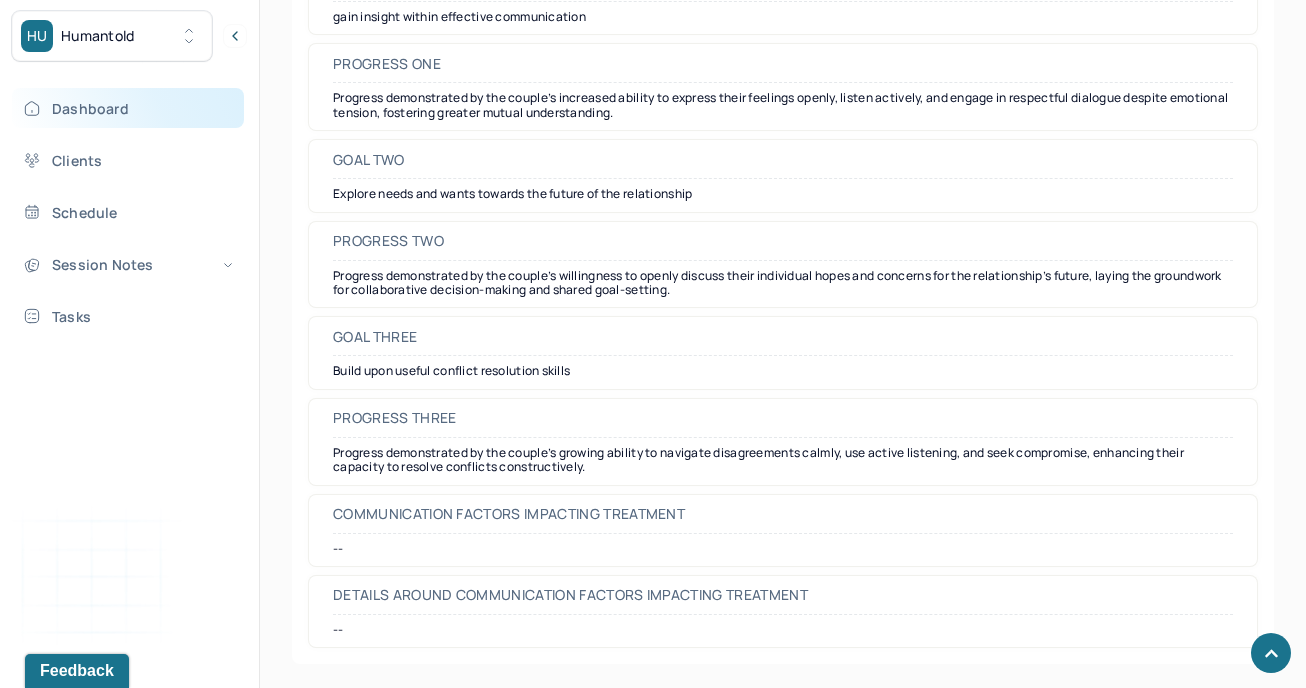 click on "Dashboard" at bounding box center (128, 108) 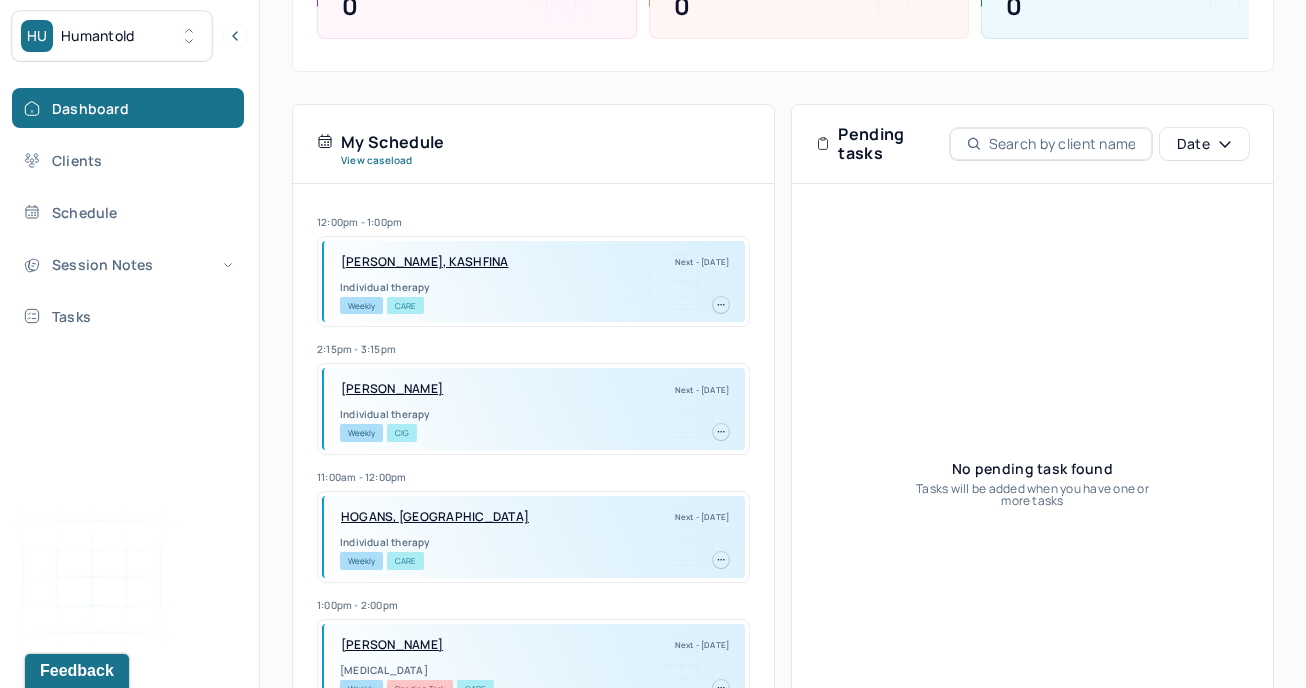 scroll, scrollTop: 264, scrollLeft: 0, axis: vertical 